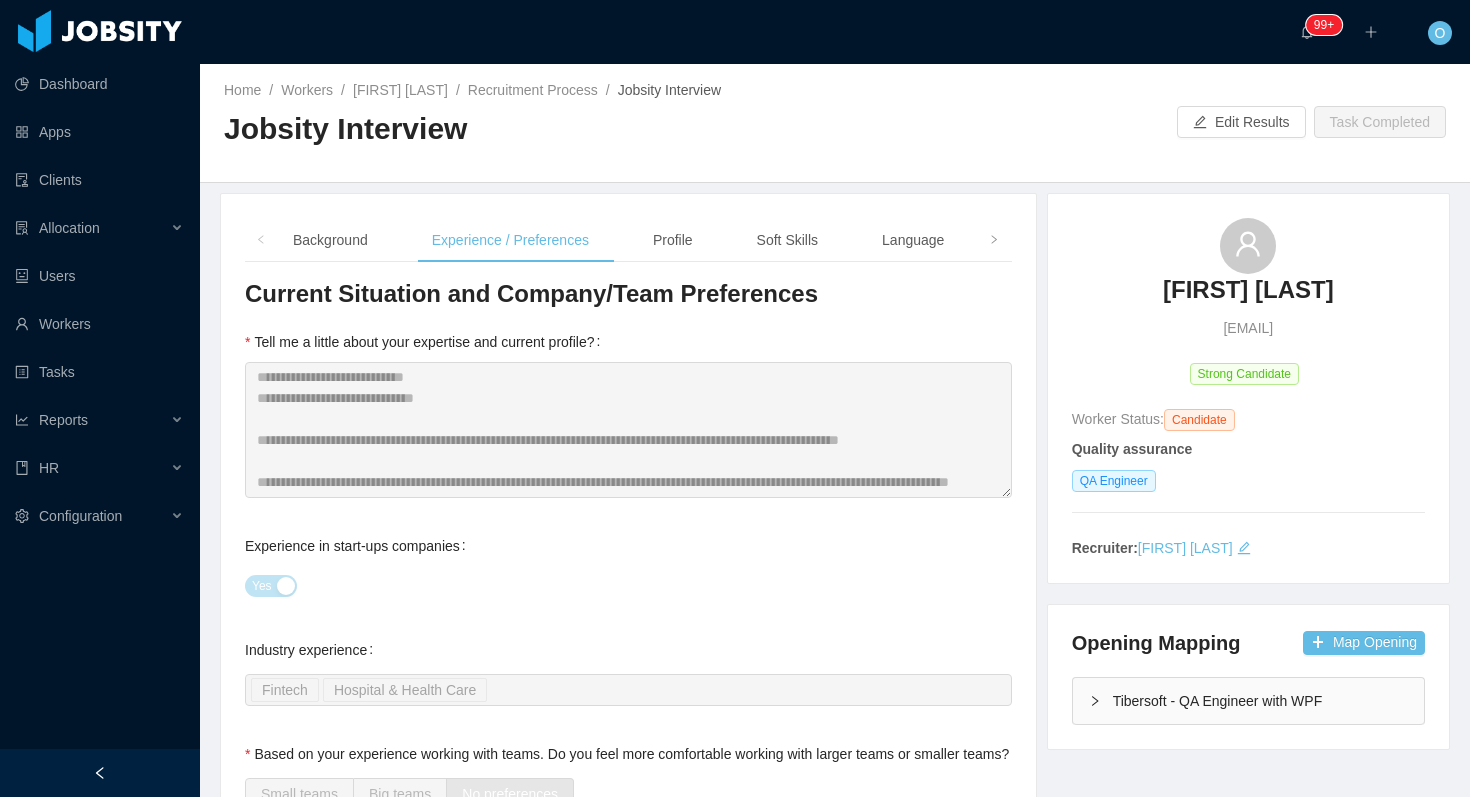 scroll, scrollTop: 0, scrollLeft: 0, axis: both 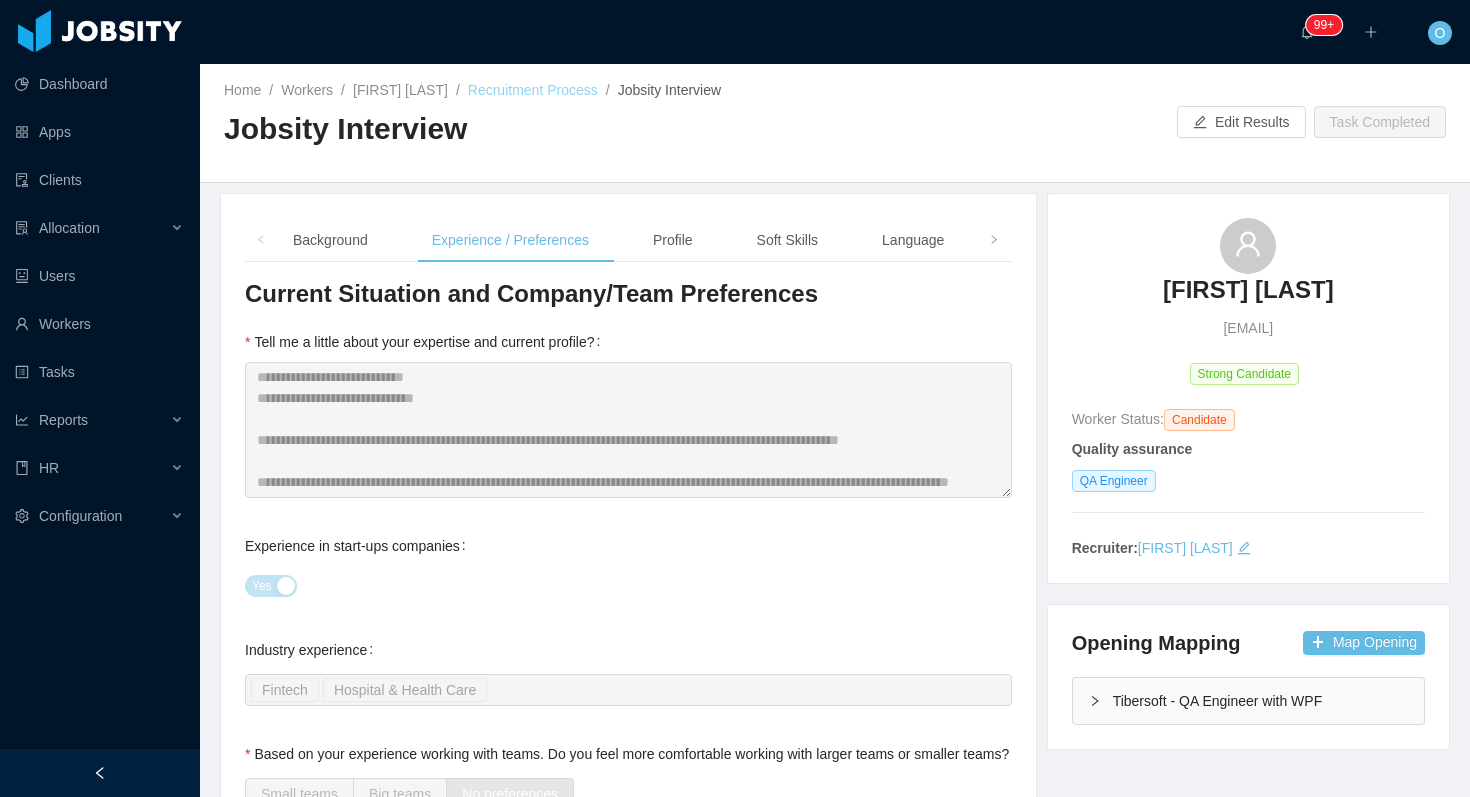 click on "Recruitment Process" at bounding box center [533, 90] 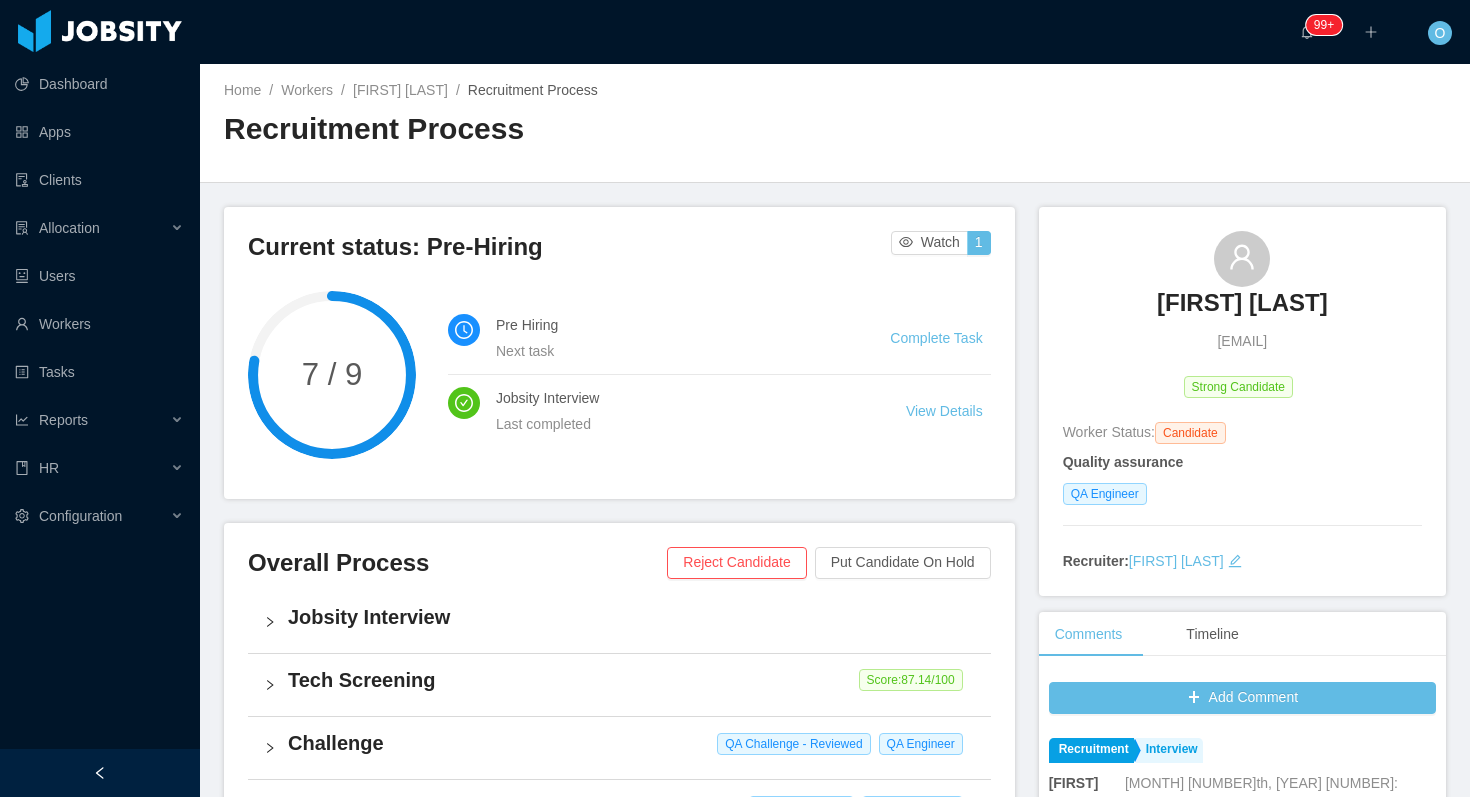 scroll, scrollTop: 636, scrollLeft: 0, axis: vertical 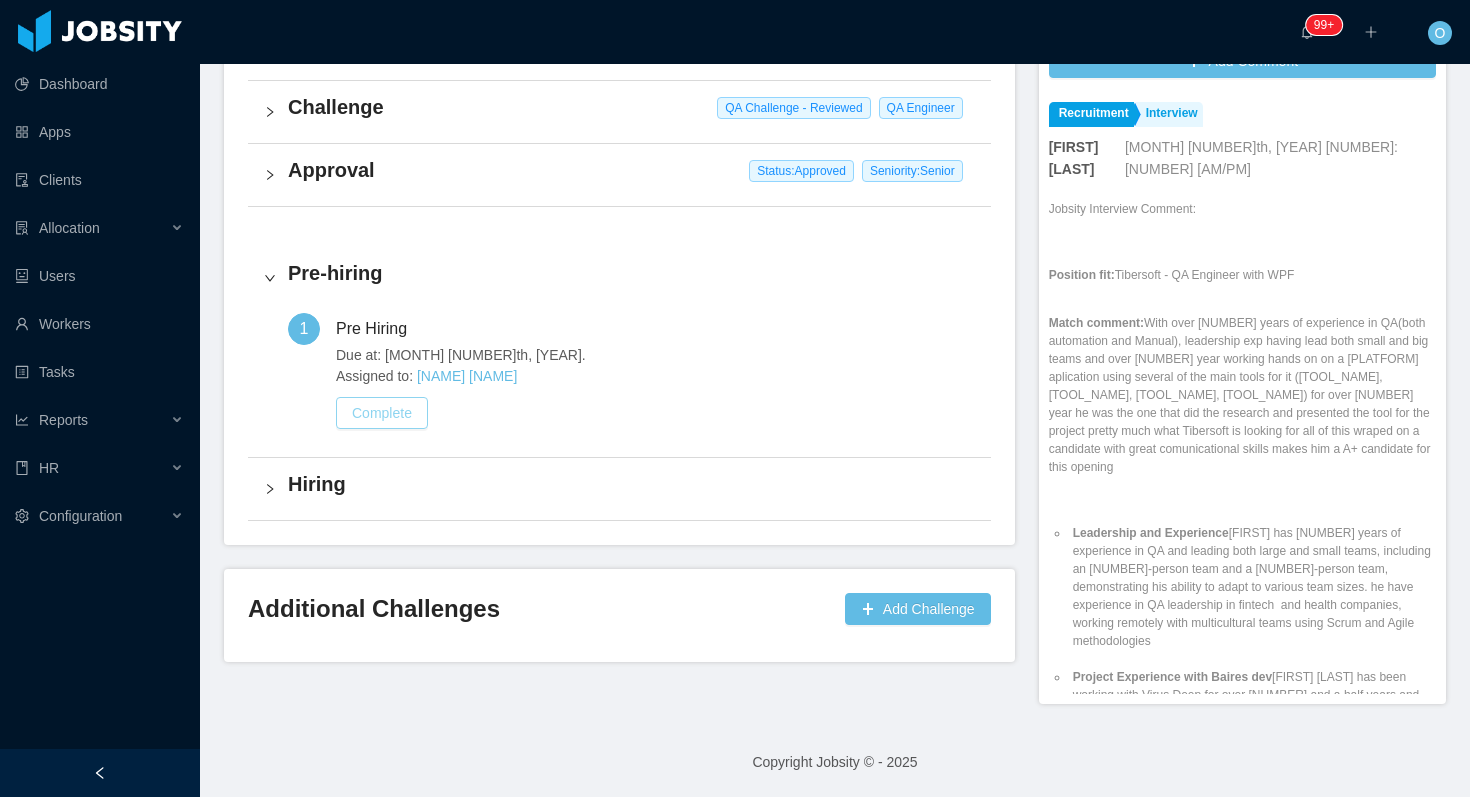click on "Complete" at bounding box center [382, 413] 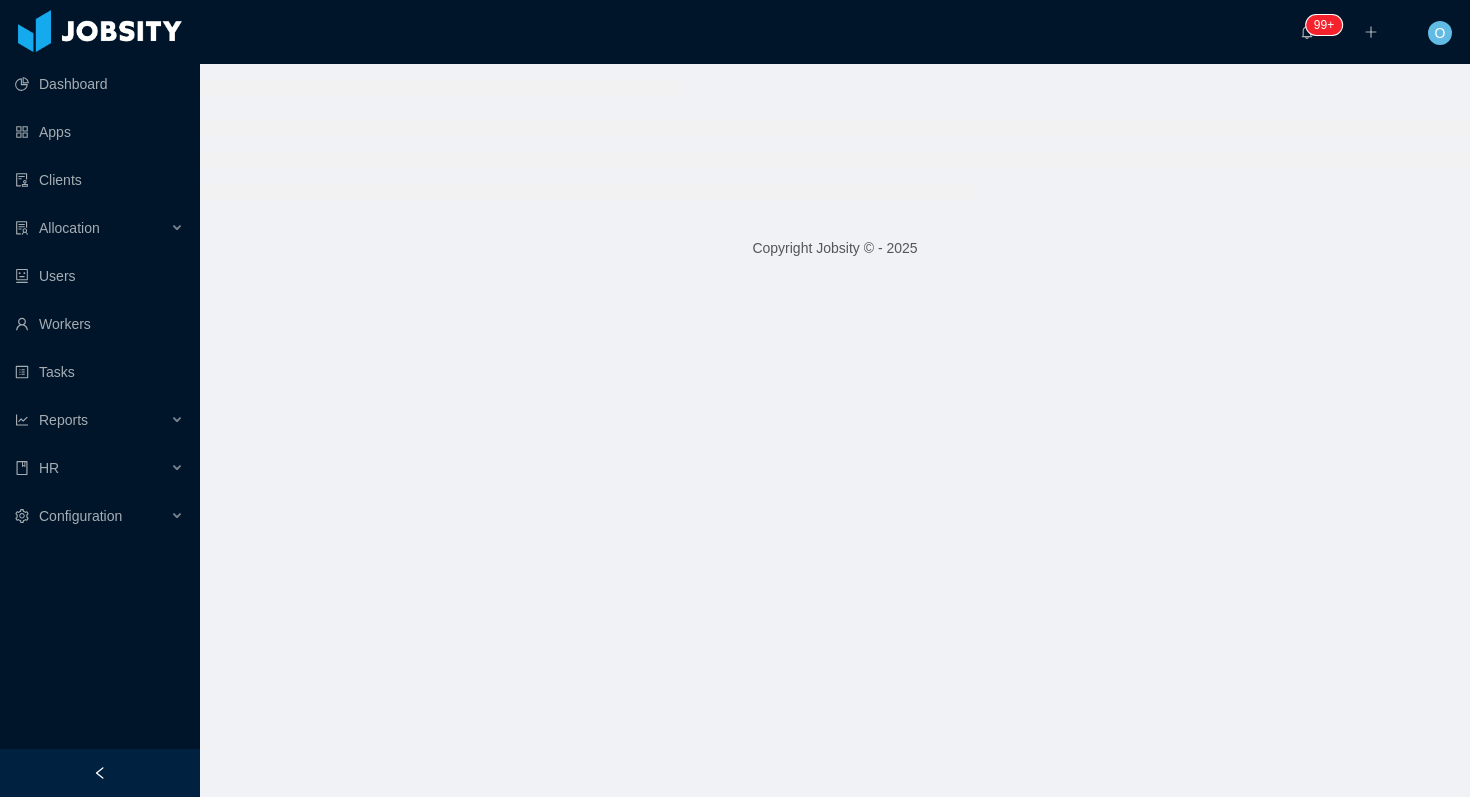 scroll, scrollTop: 0, scrollLeft: 0, axis: both 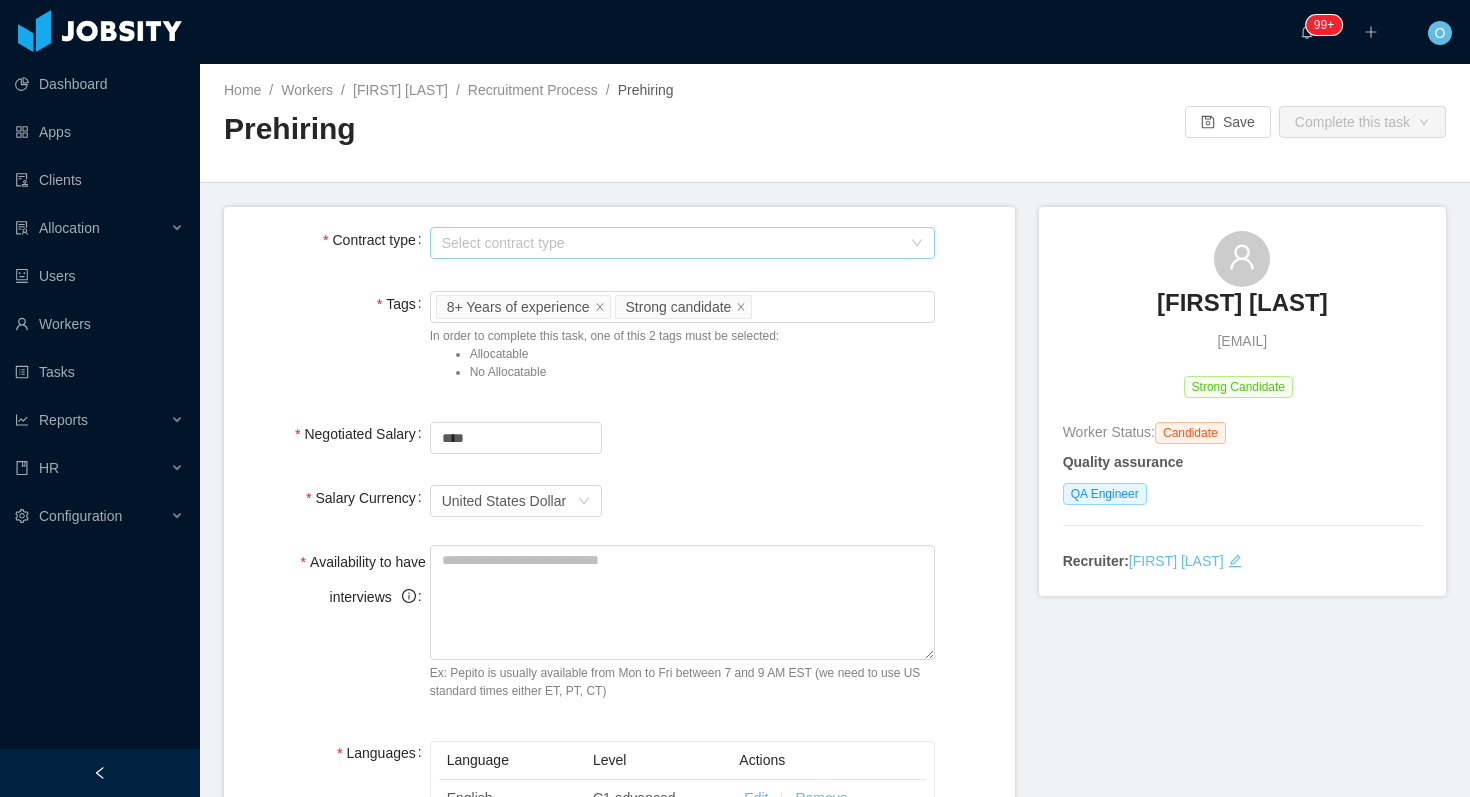 click on "Select contract type" at bounding box center [672, 243] 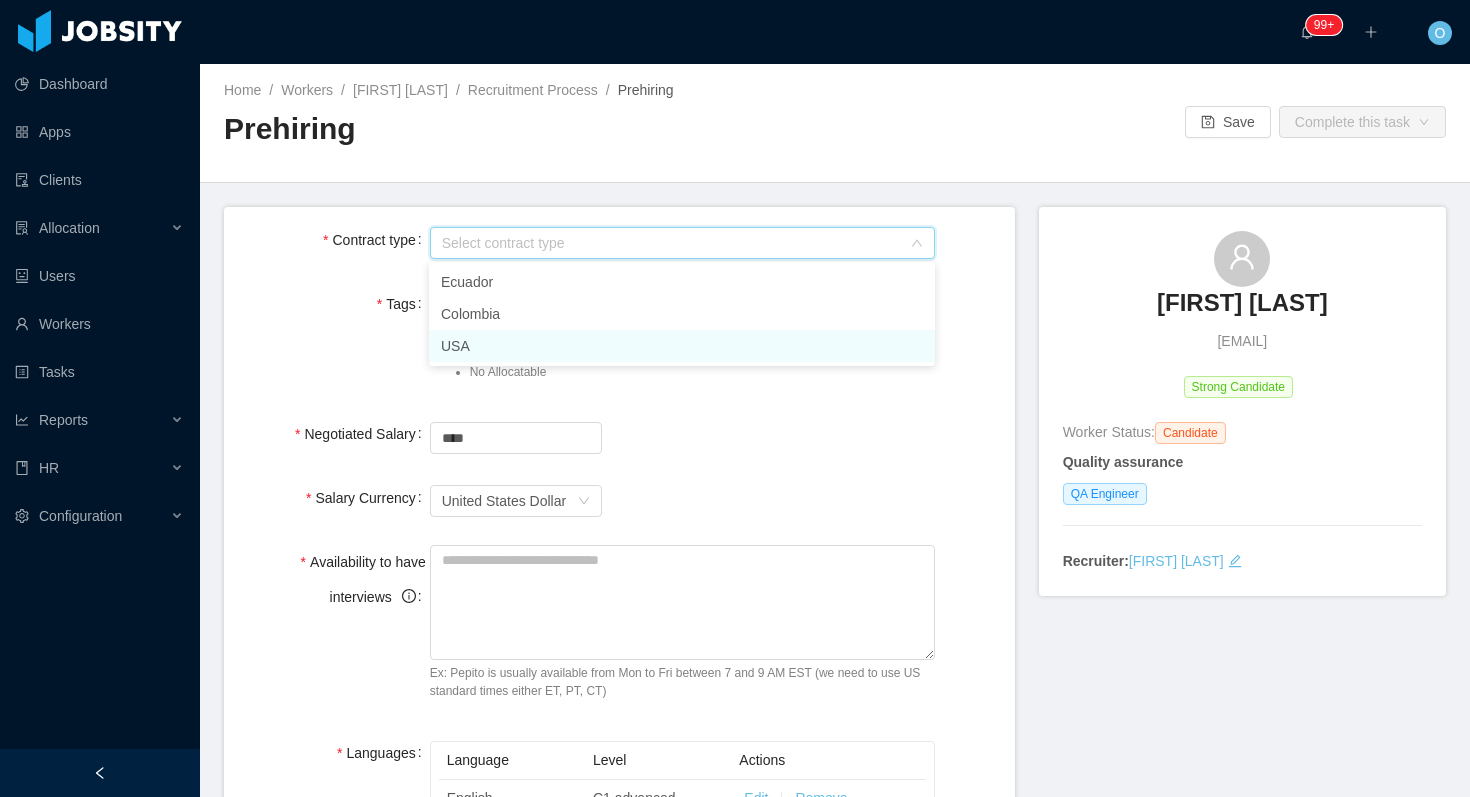 click on "USA" at bounding box center [682, 346] 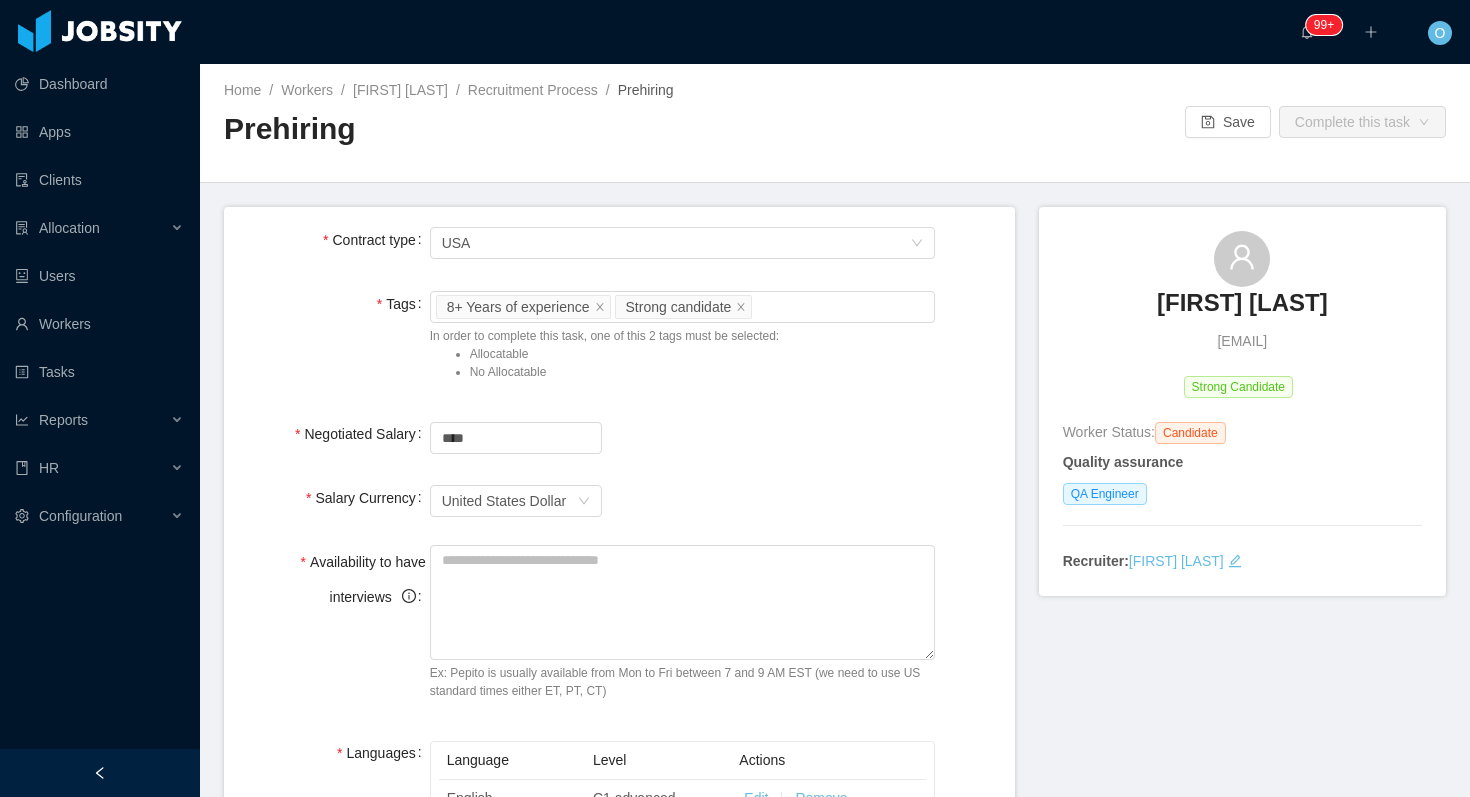 click on "Prehiring" at bounding box center (529, 137) 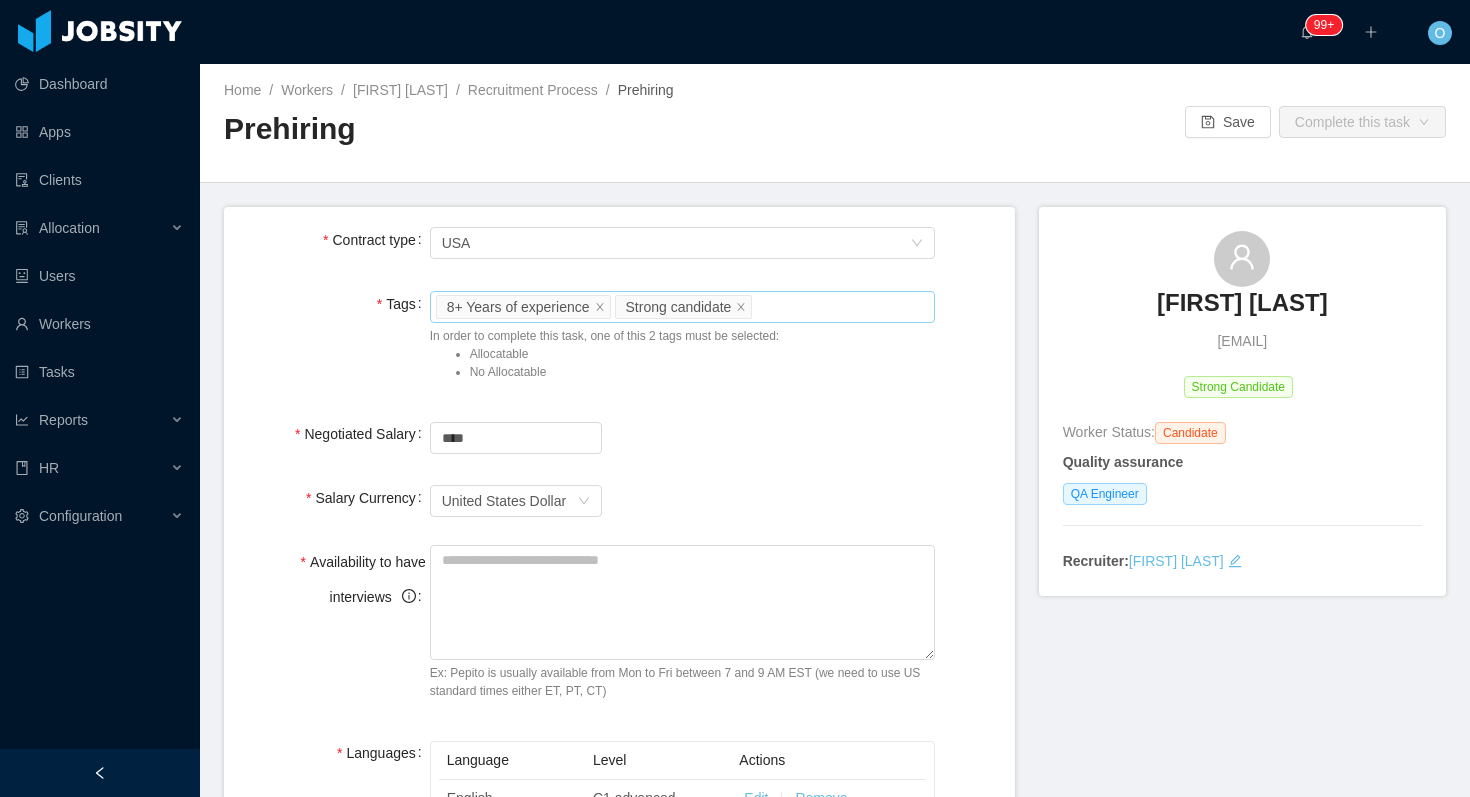 click on "Worker Tags 8+ Years of experience Strong candidate" at bounding box center (680, 307) 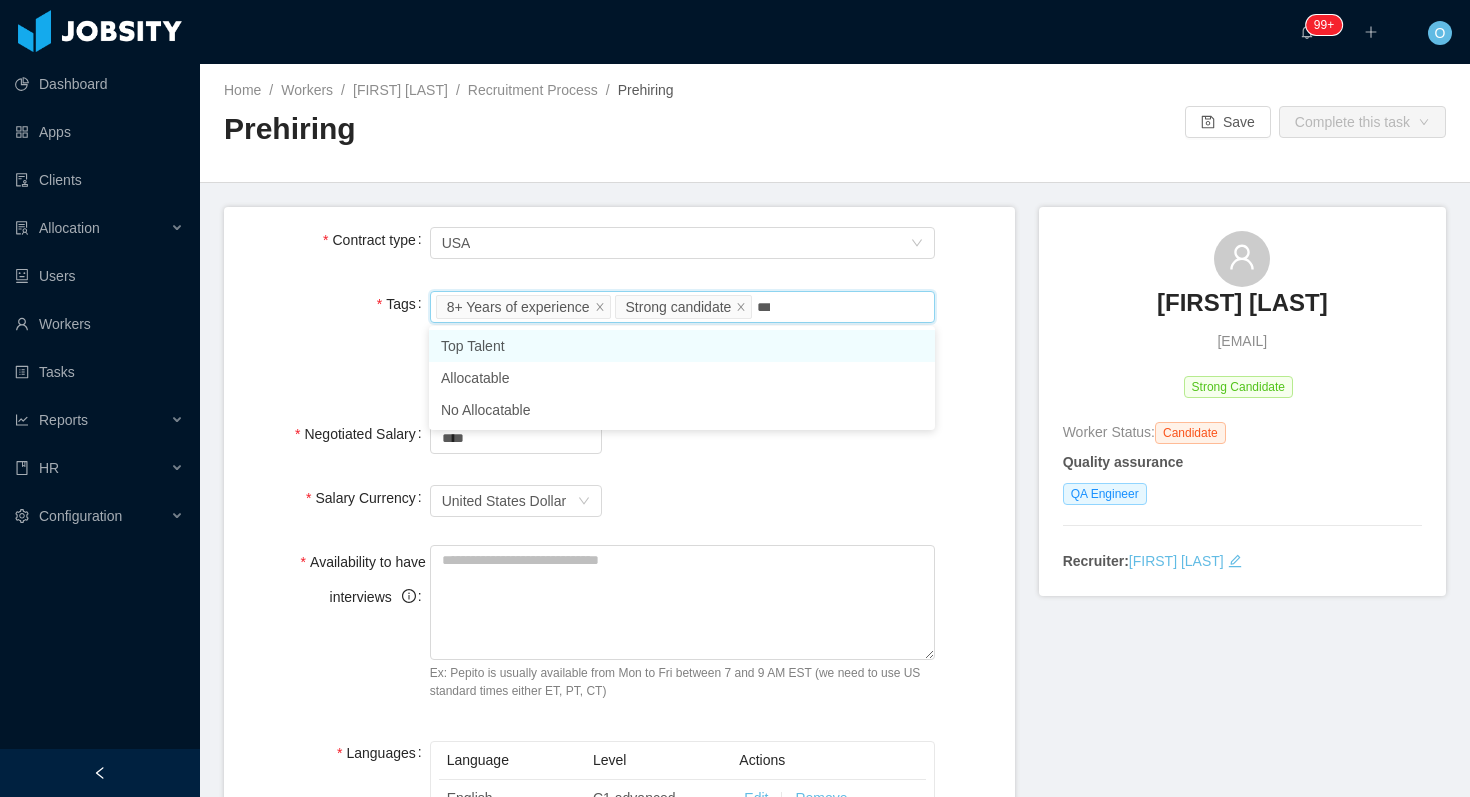 type on "****" 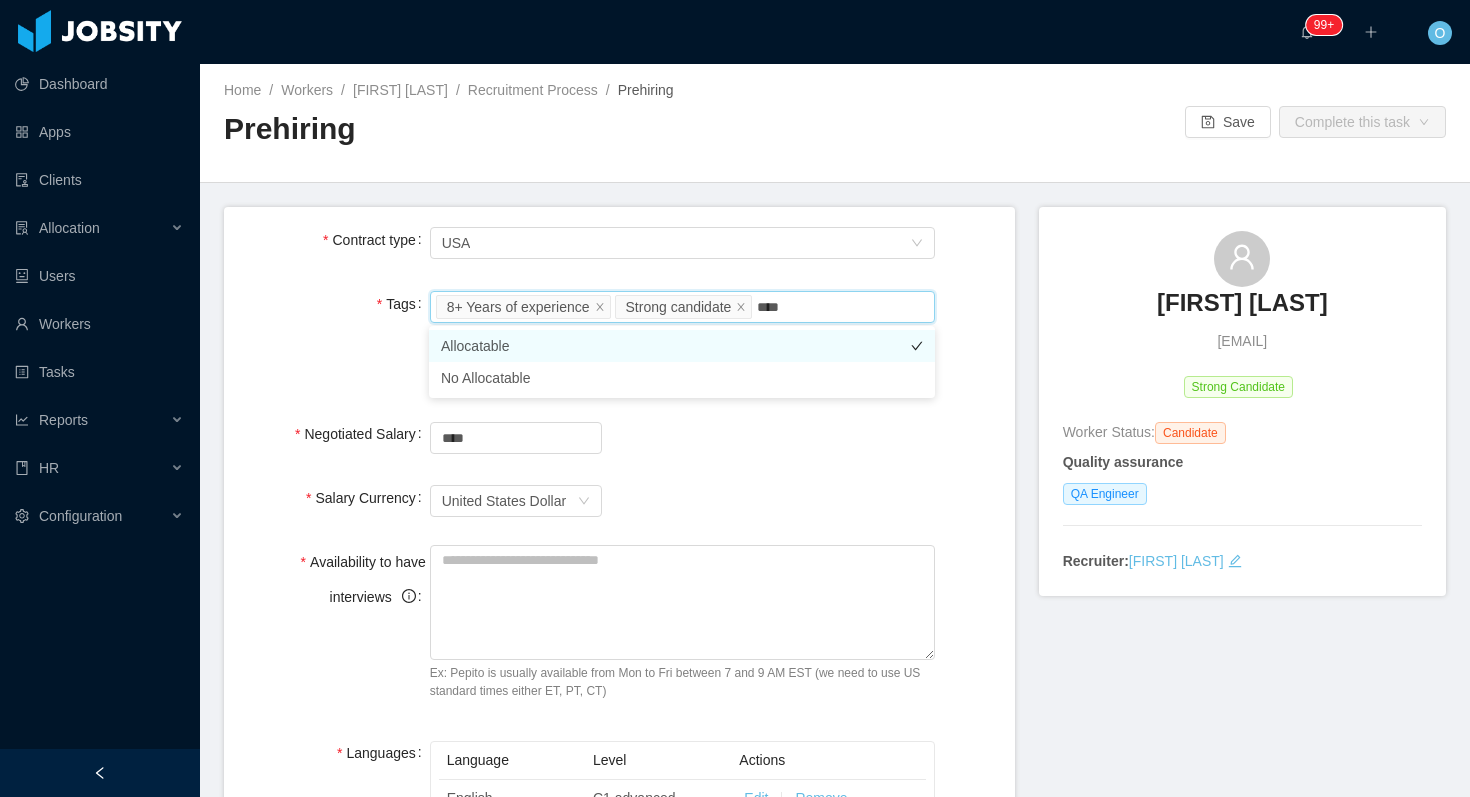 click on "Allocatable" at bounding box center [682, 346] 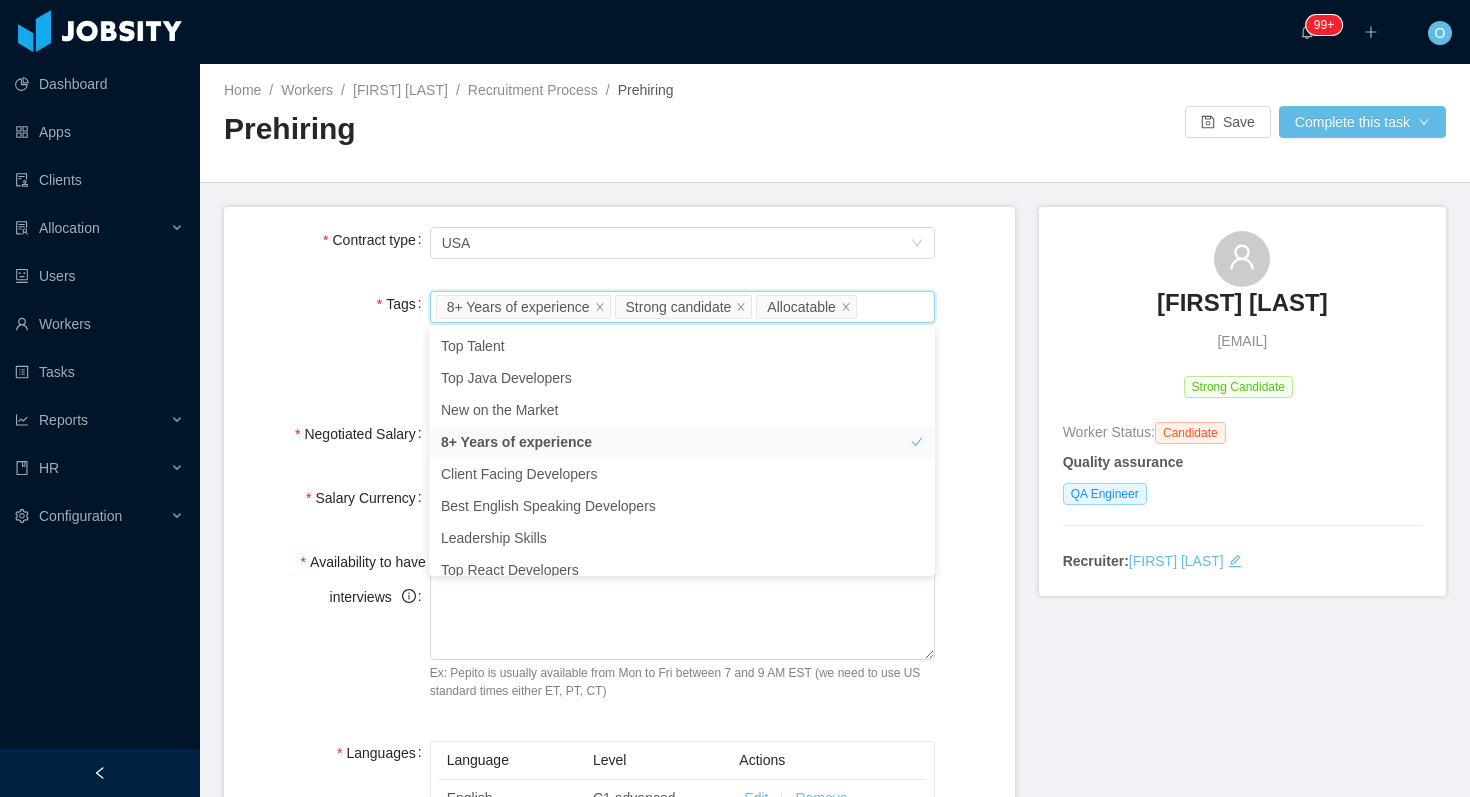 click on "Tags Worker Tags 8+ Years of experience Strong candidate Allocatable   In order to complete this task, one of this 2 tags must be selected: Allocatable No Allocatable" at bounding box center (619, 340) 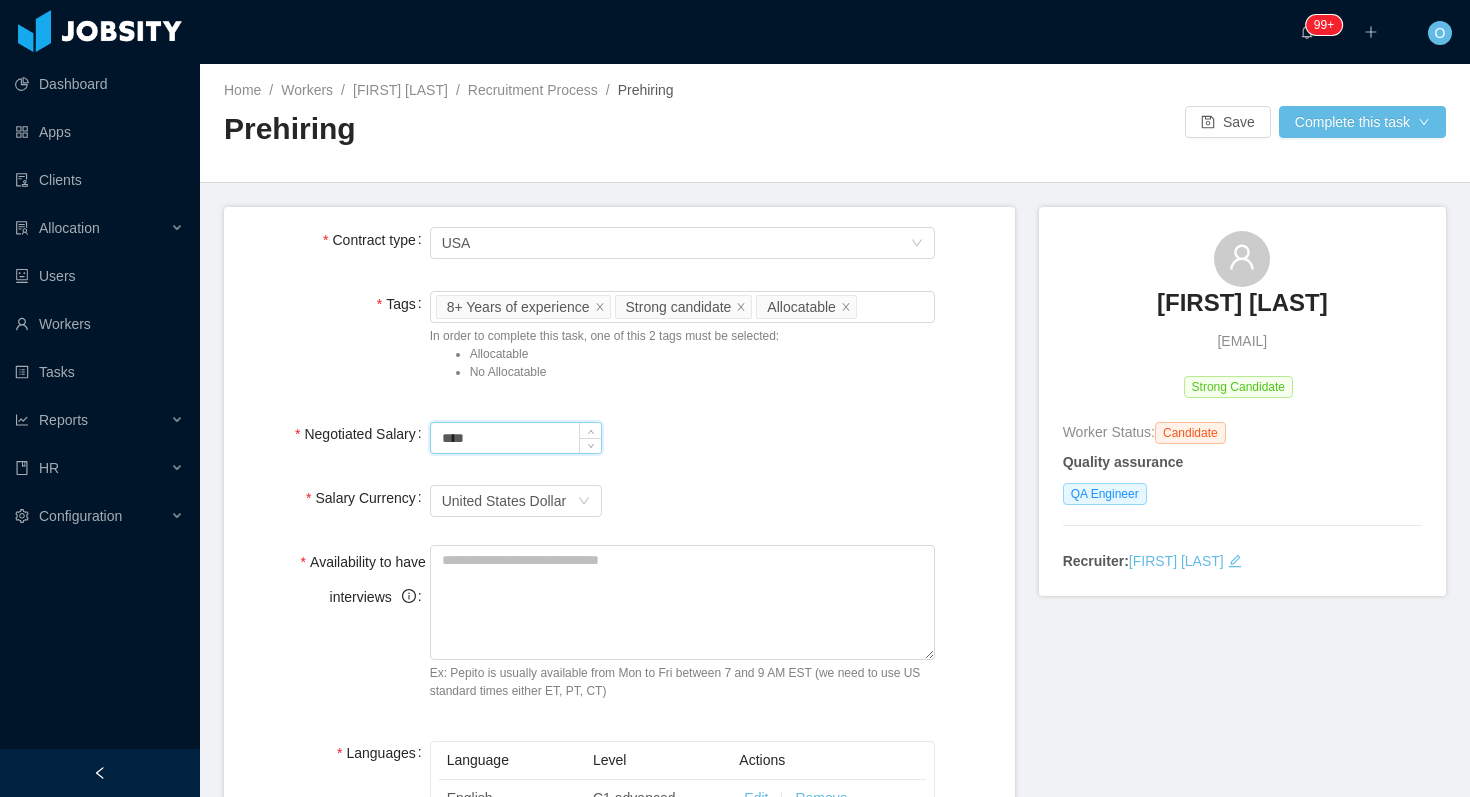 click on "****" at bounding box center (516, 438) 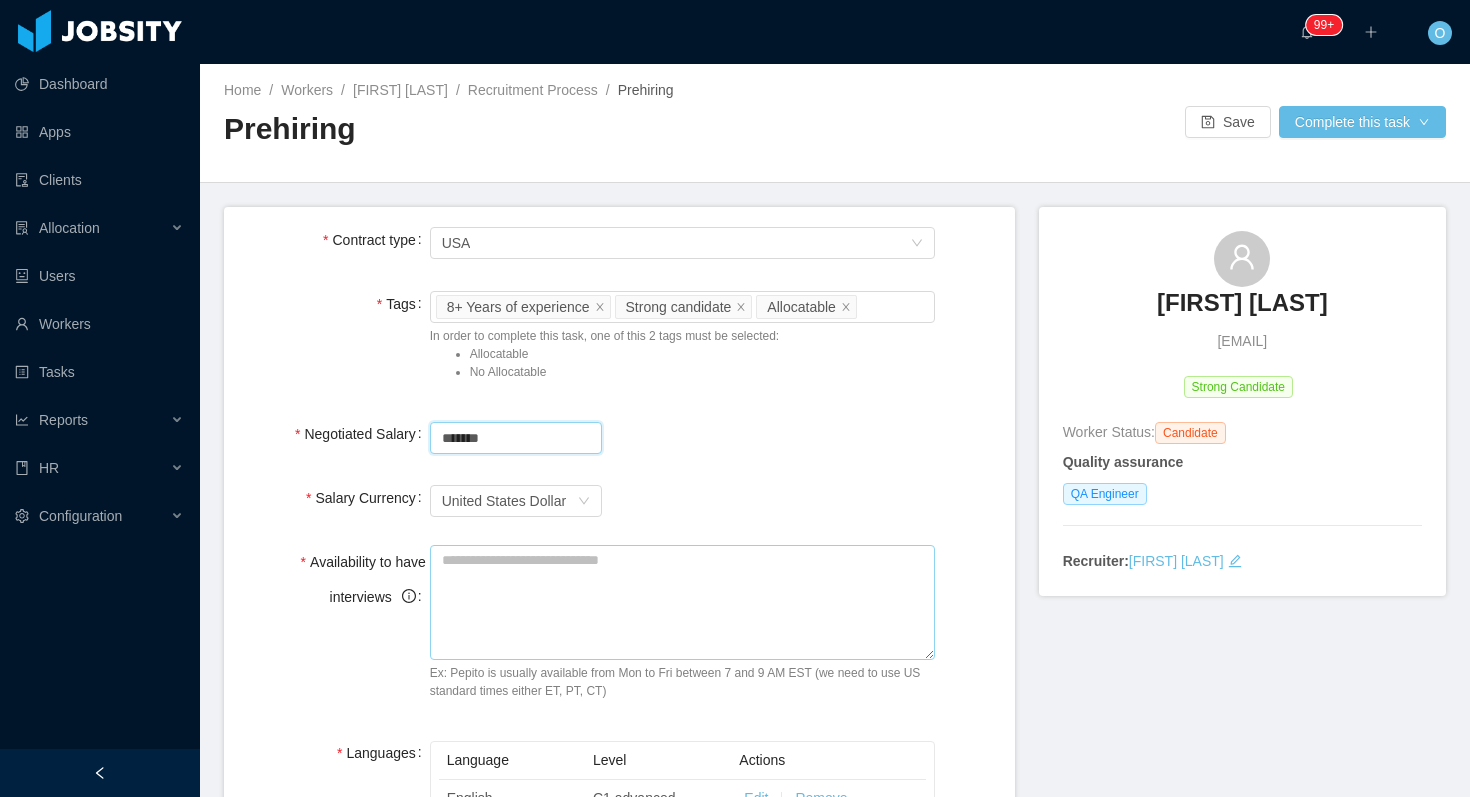 type on "*******" 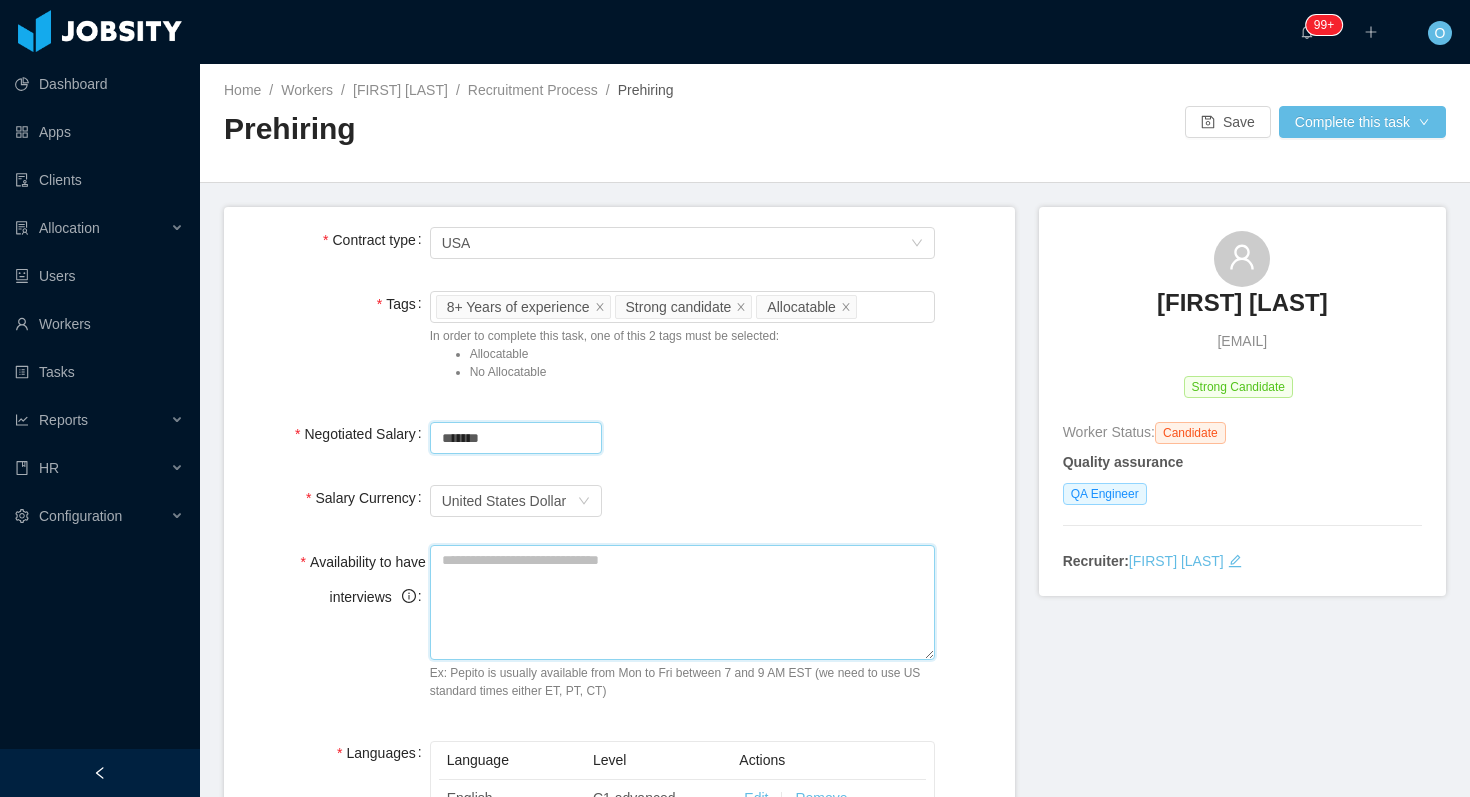 click on "Availability to have interviews" at bounding box center [683, 602] 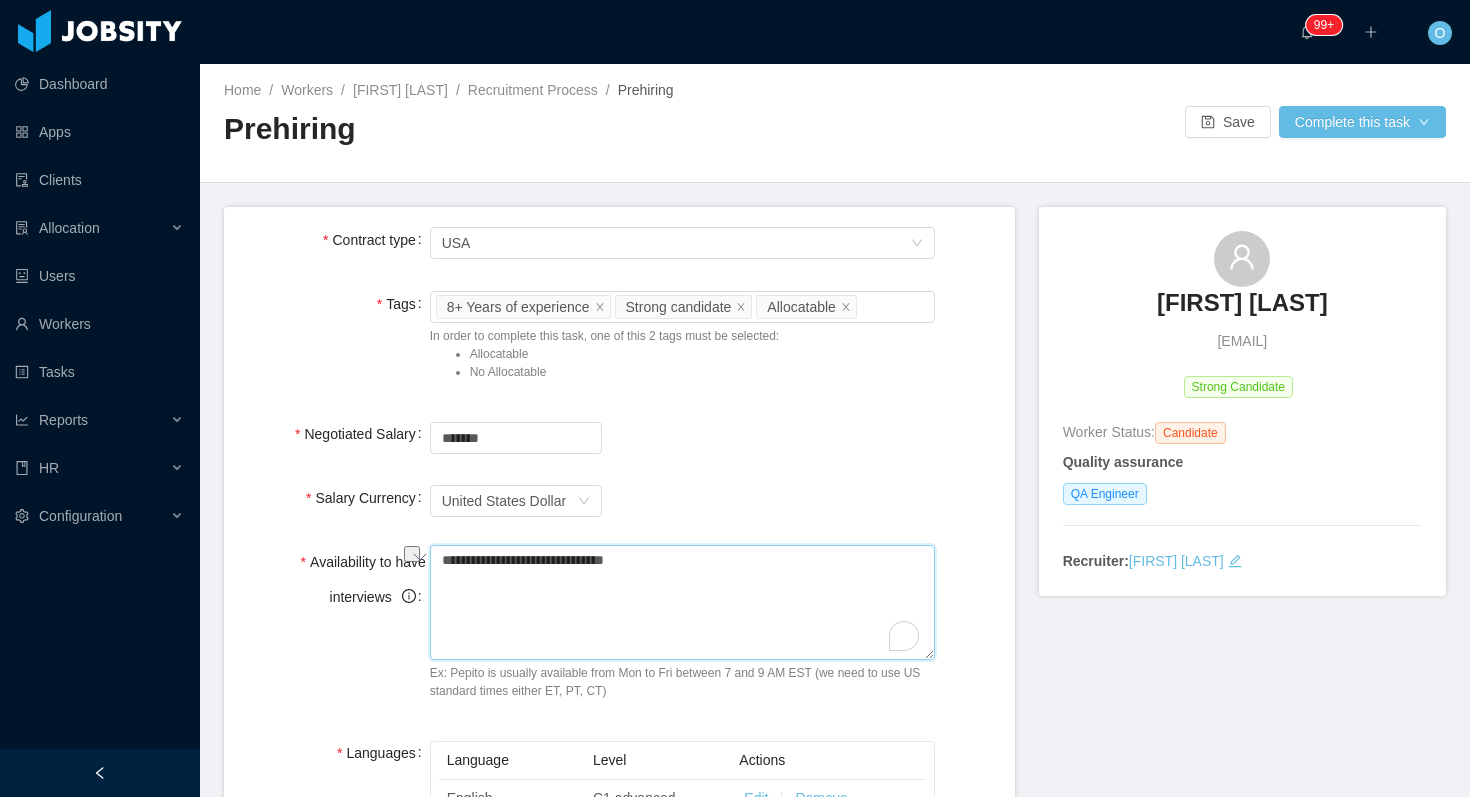 drag, startPoint x: 655, startPoint y: 565, endPoint x: 591, endPoint y: 564, distance: 64.00781 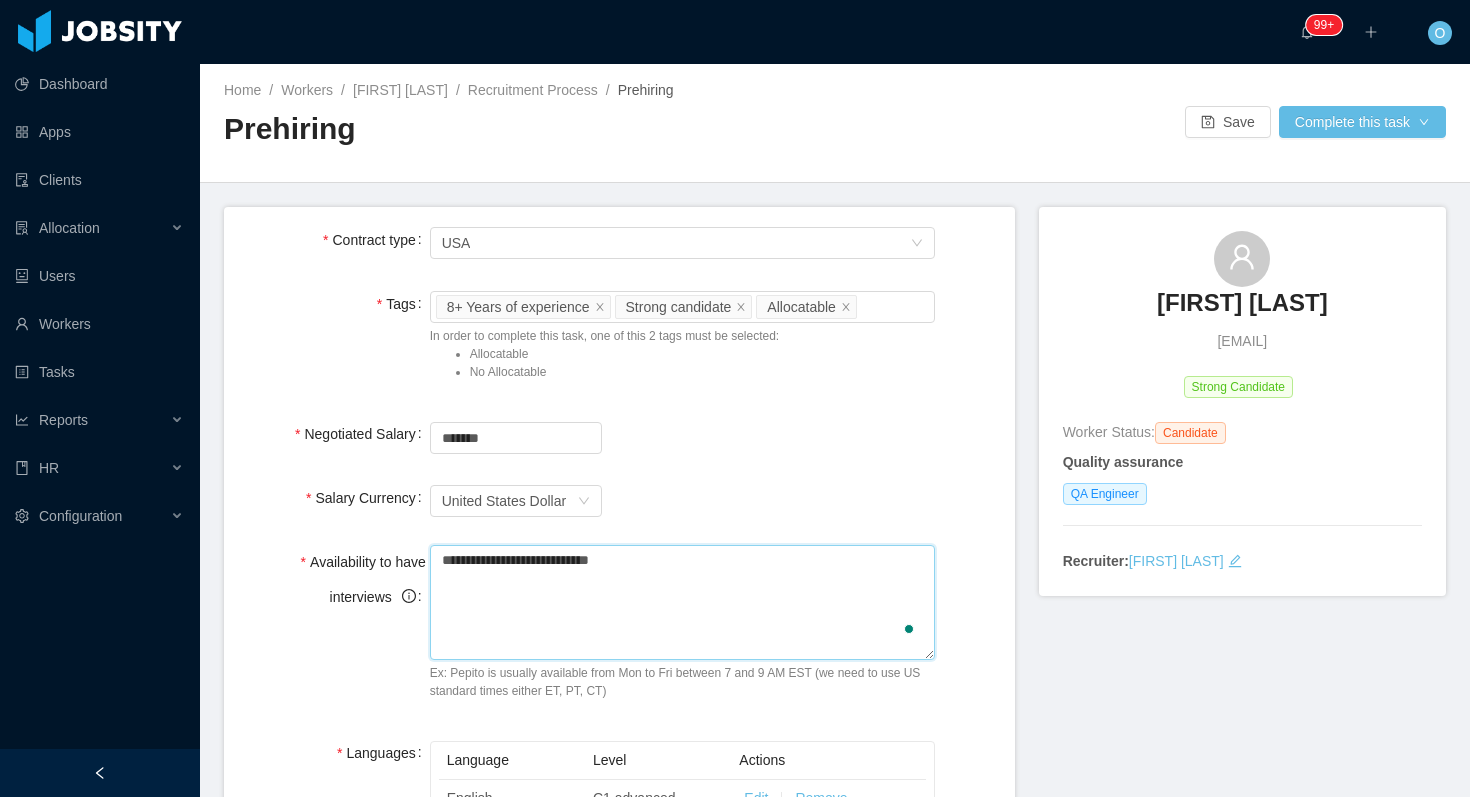 type on "**********" 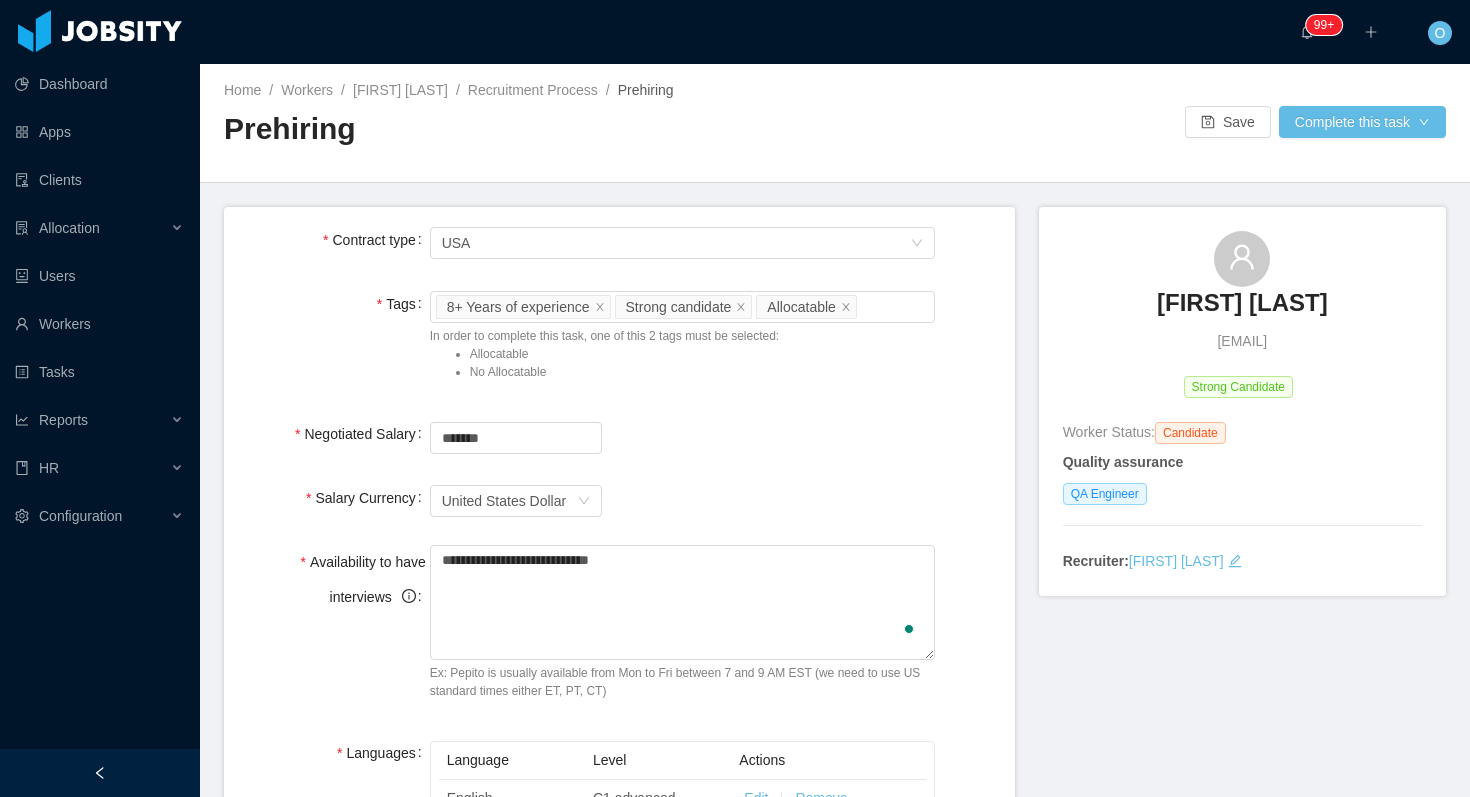 click on "Currency United States Dollar" at bounding box center (683, 501) 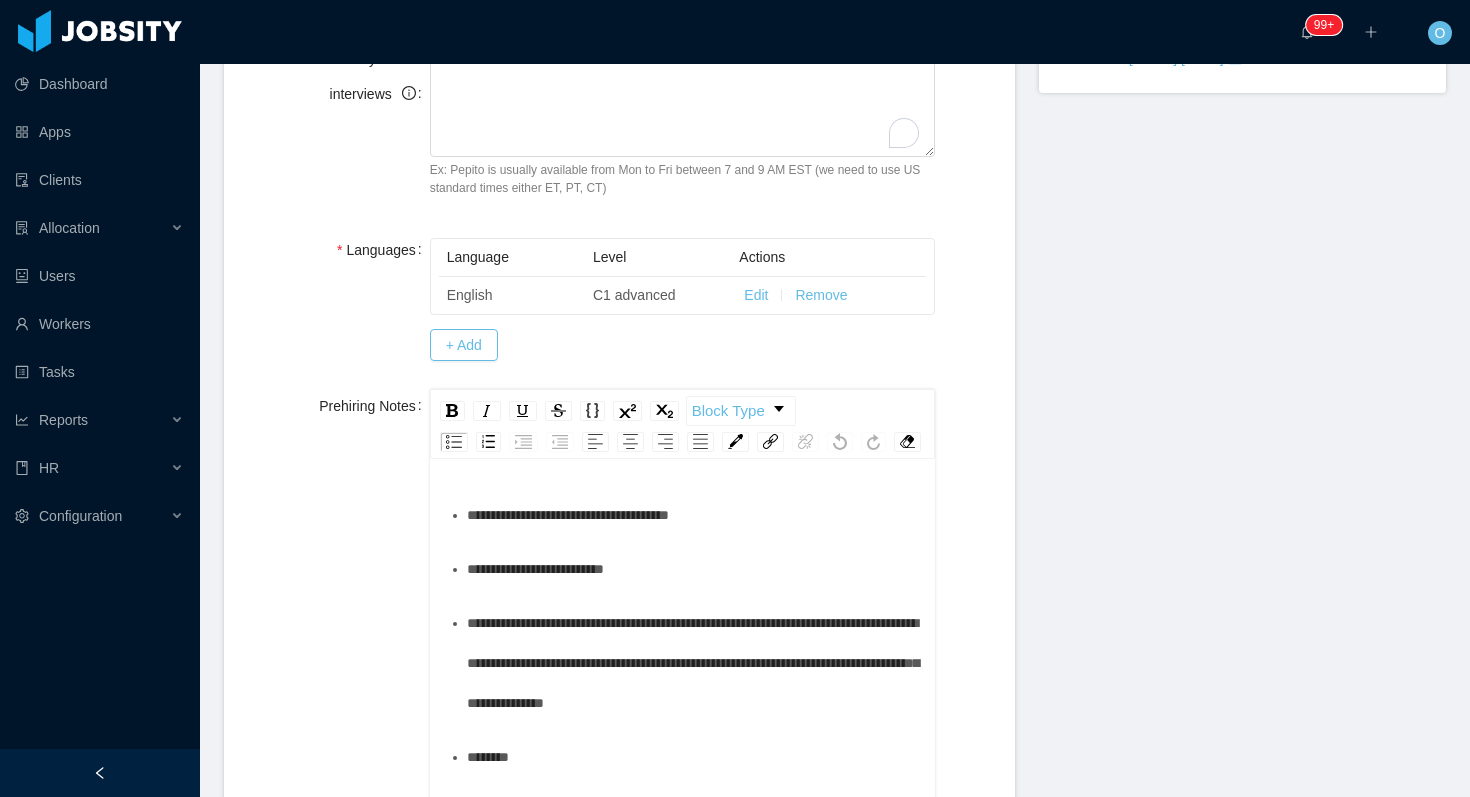 scroll, scrollTop: 564, scrollLeft: 0, axis: vertical 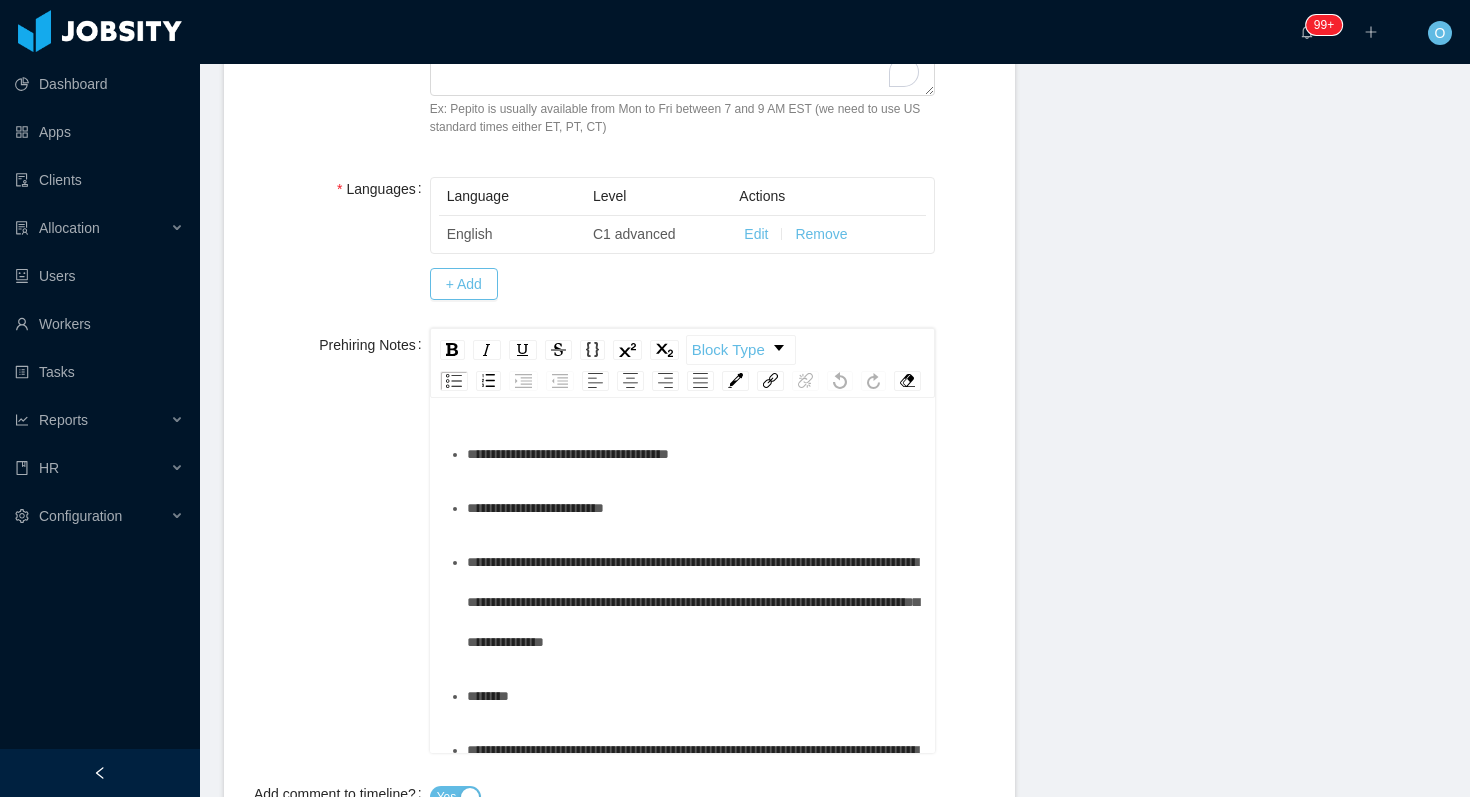 click on "**********" at bounding box center (694, 454) 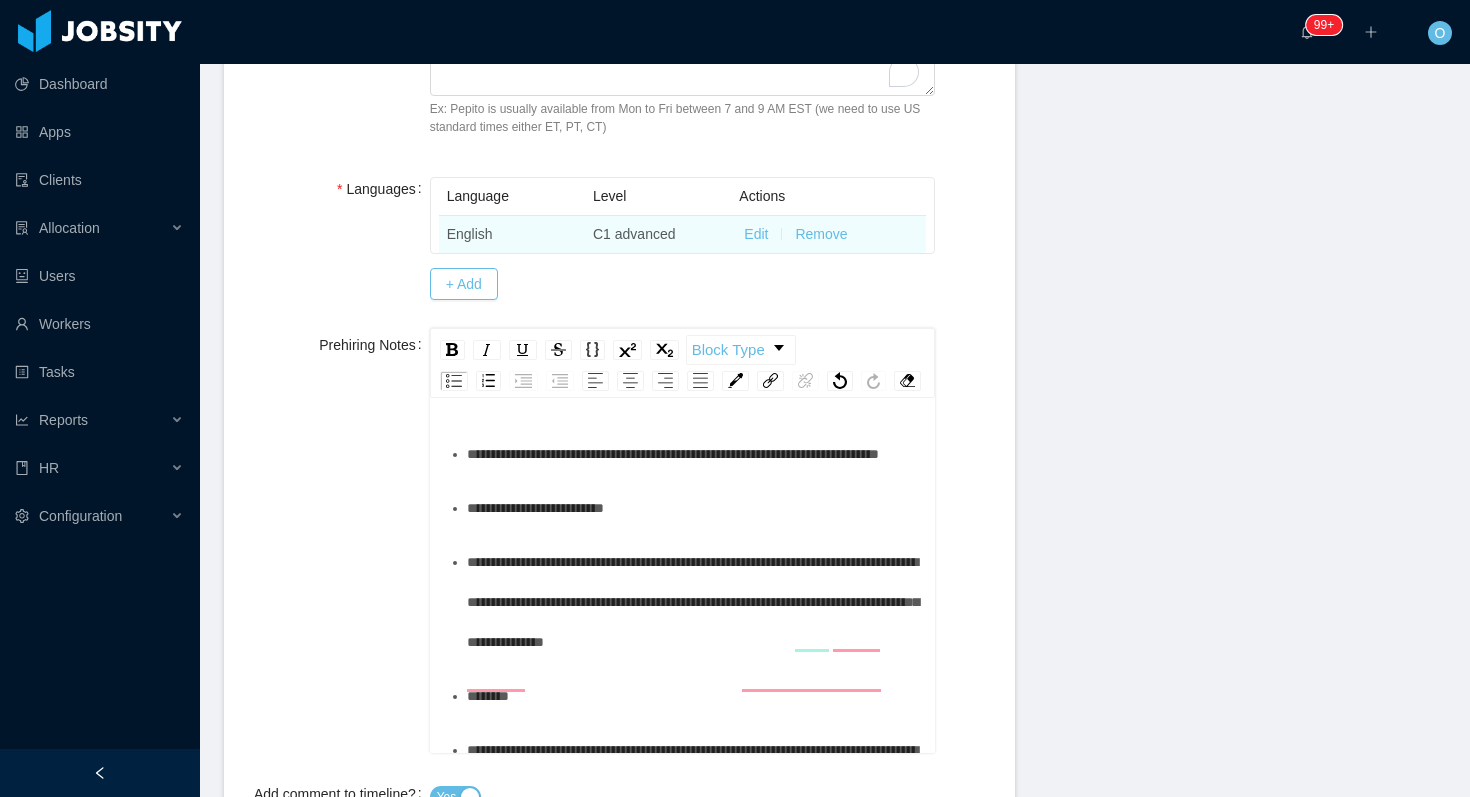 click on "Edit" at bounding box center (756, 234) 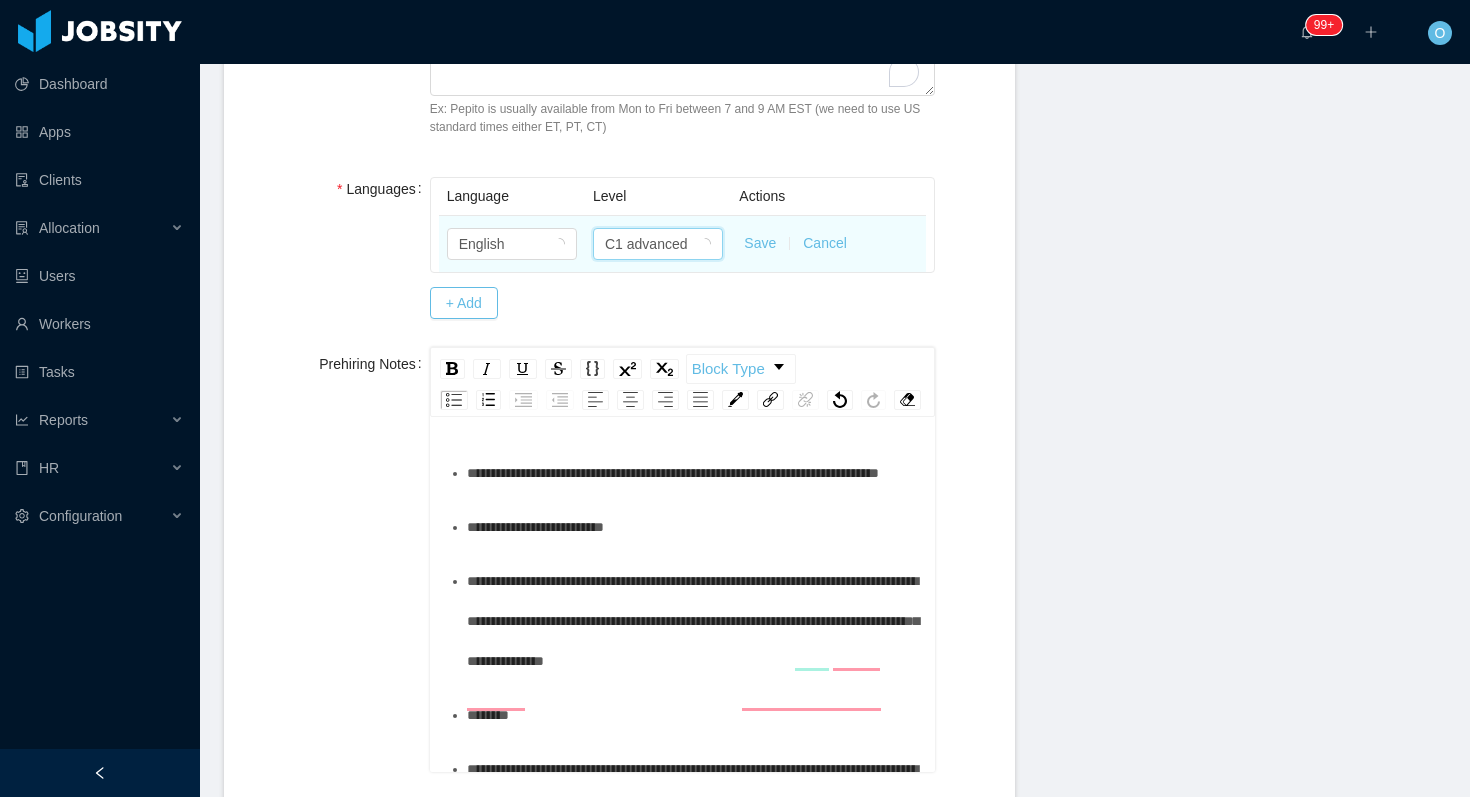 click on "C1 advanced" at bounding box center [646, 244] 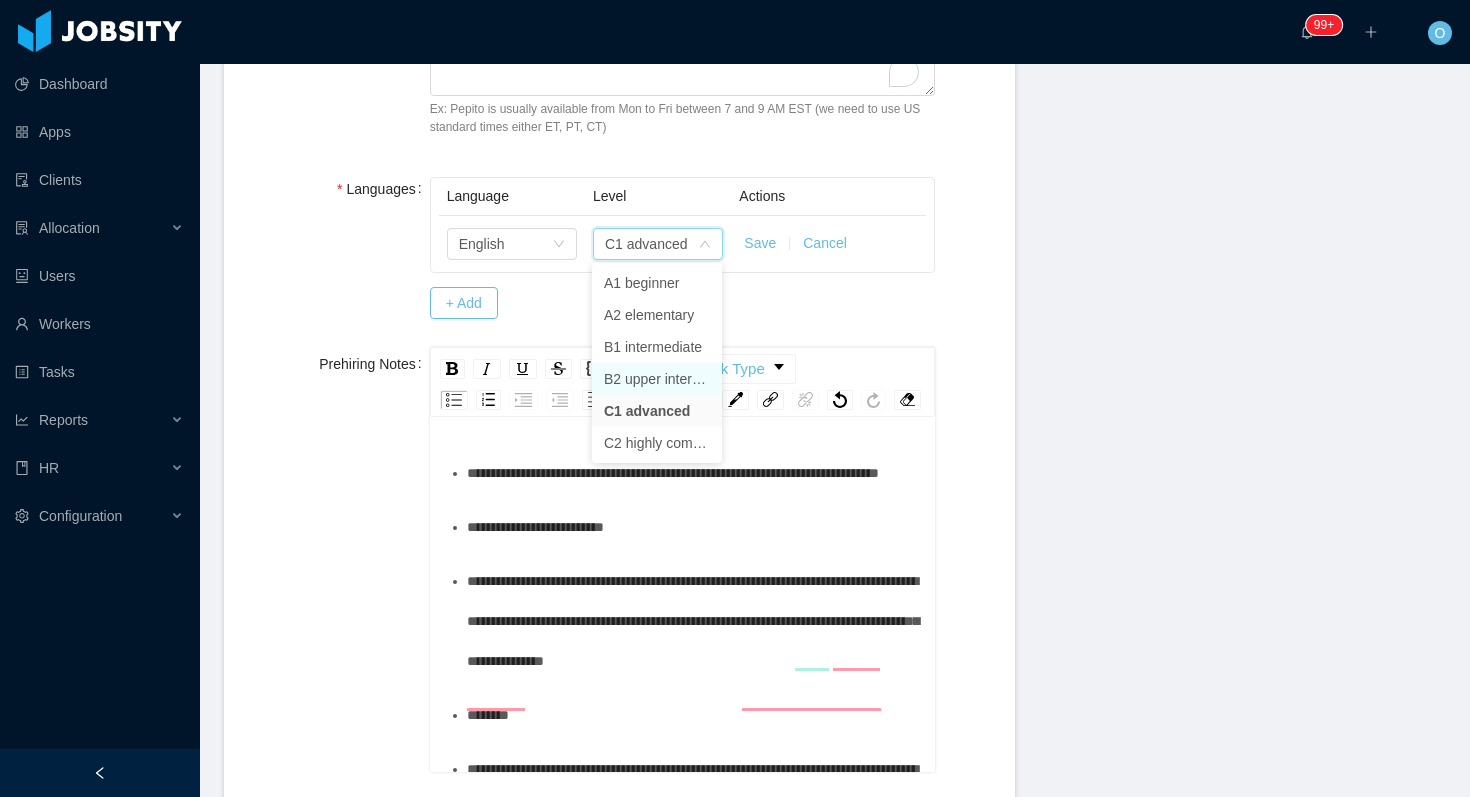 click on "B2 upper intermediate" at bounding box center (657, 379) 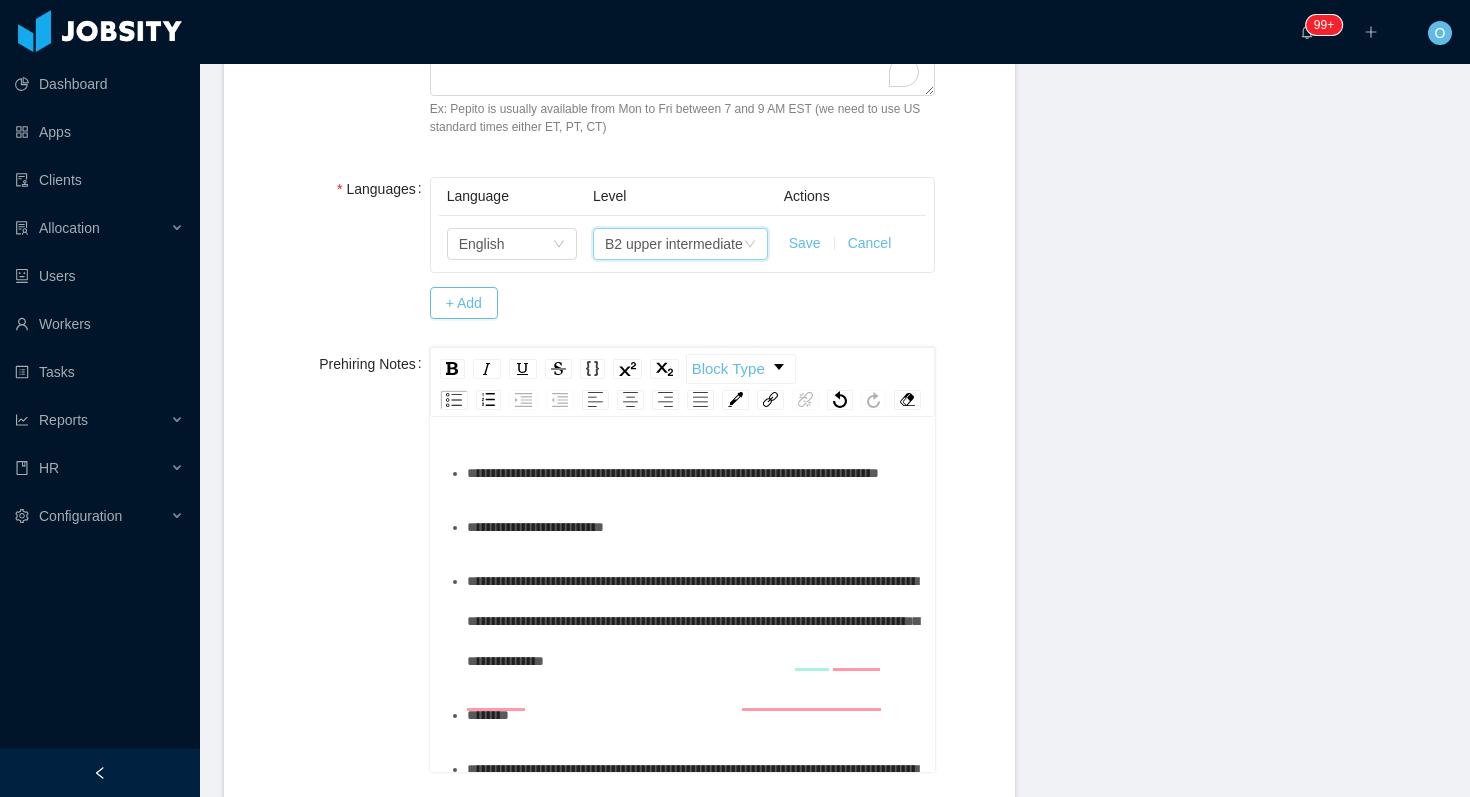 click on "Save" at bounding box center (805, 243) 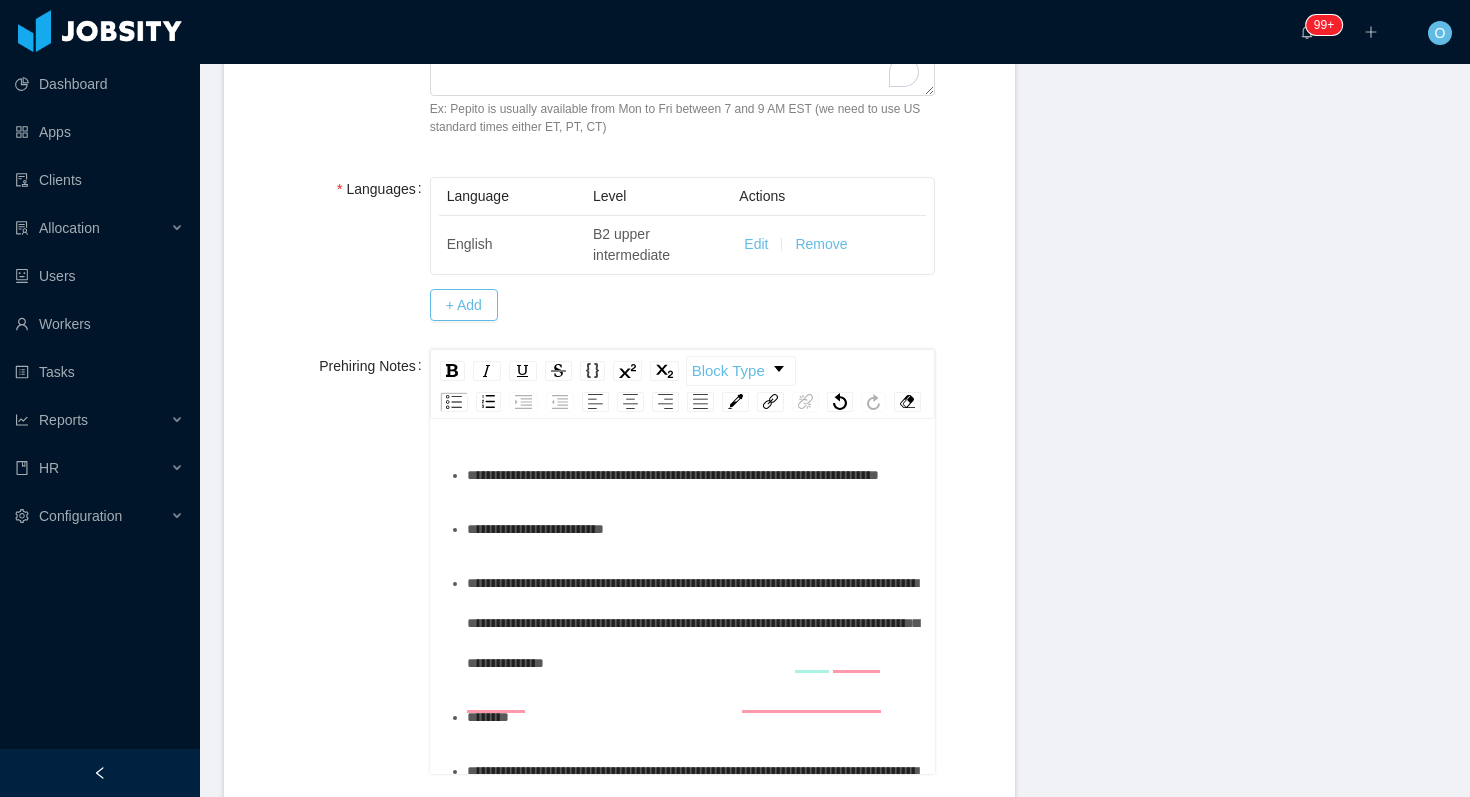 click on "**********" at bounding box center [694, 475] 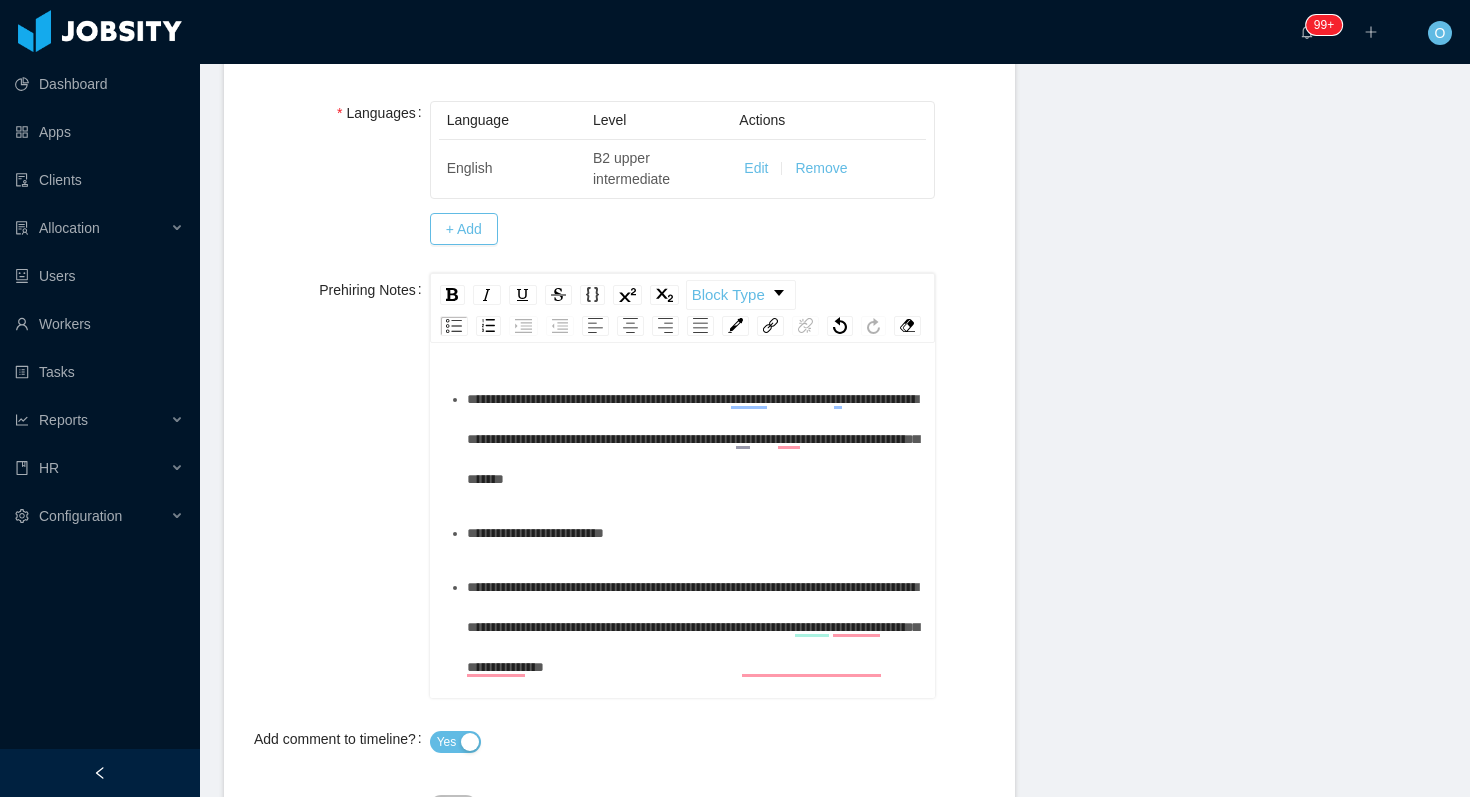 scroll, scrollTop: 641, scrollLeft: 0, axis: vertical 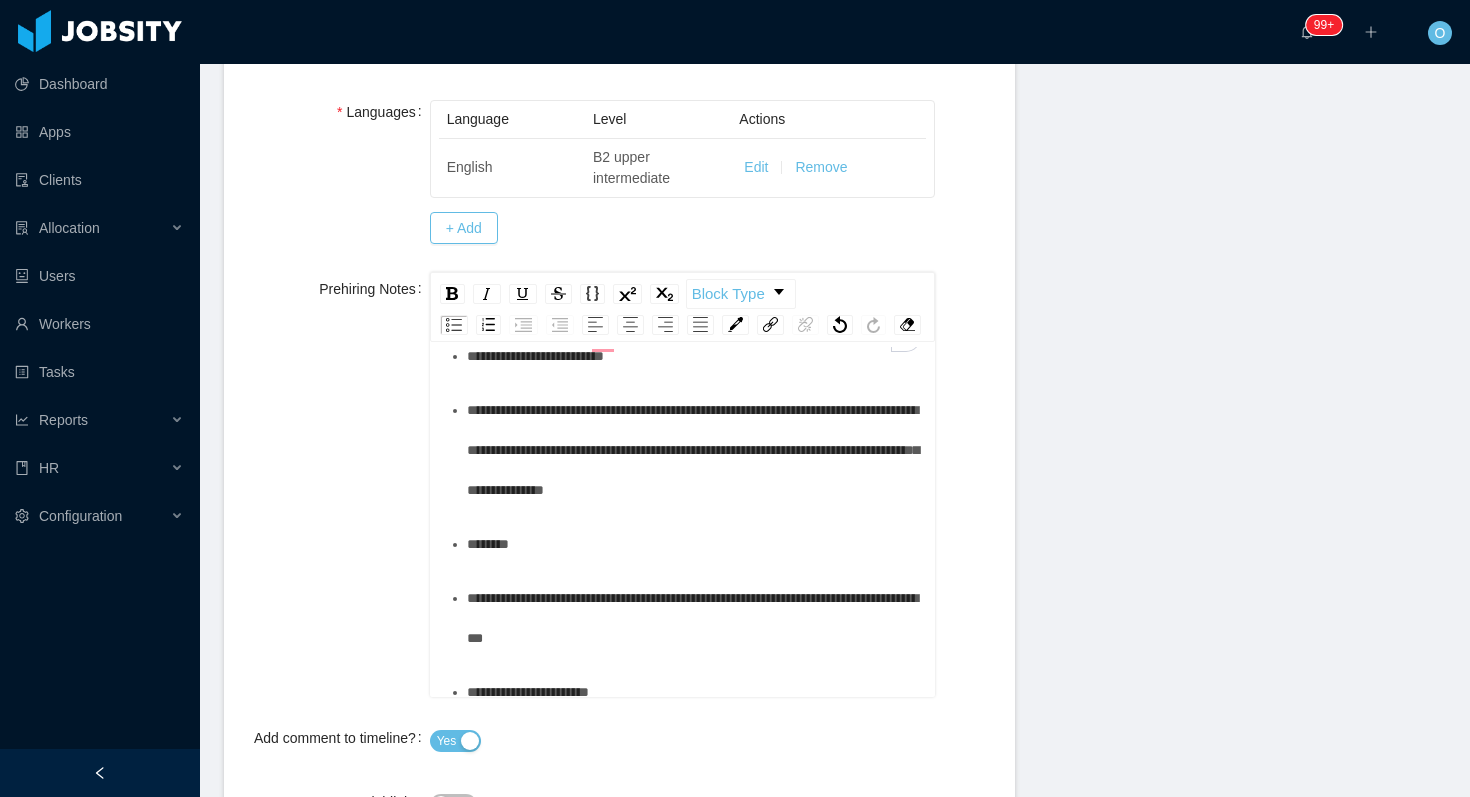click on "**********" at bounding box center [694, 356] 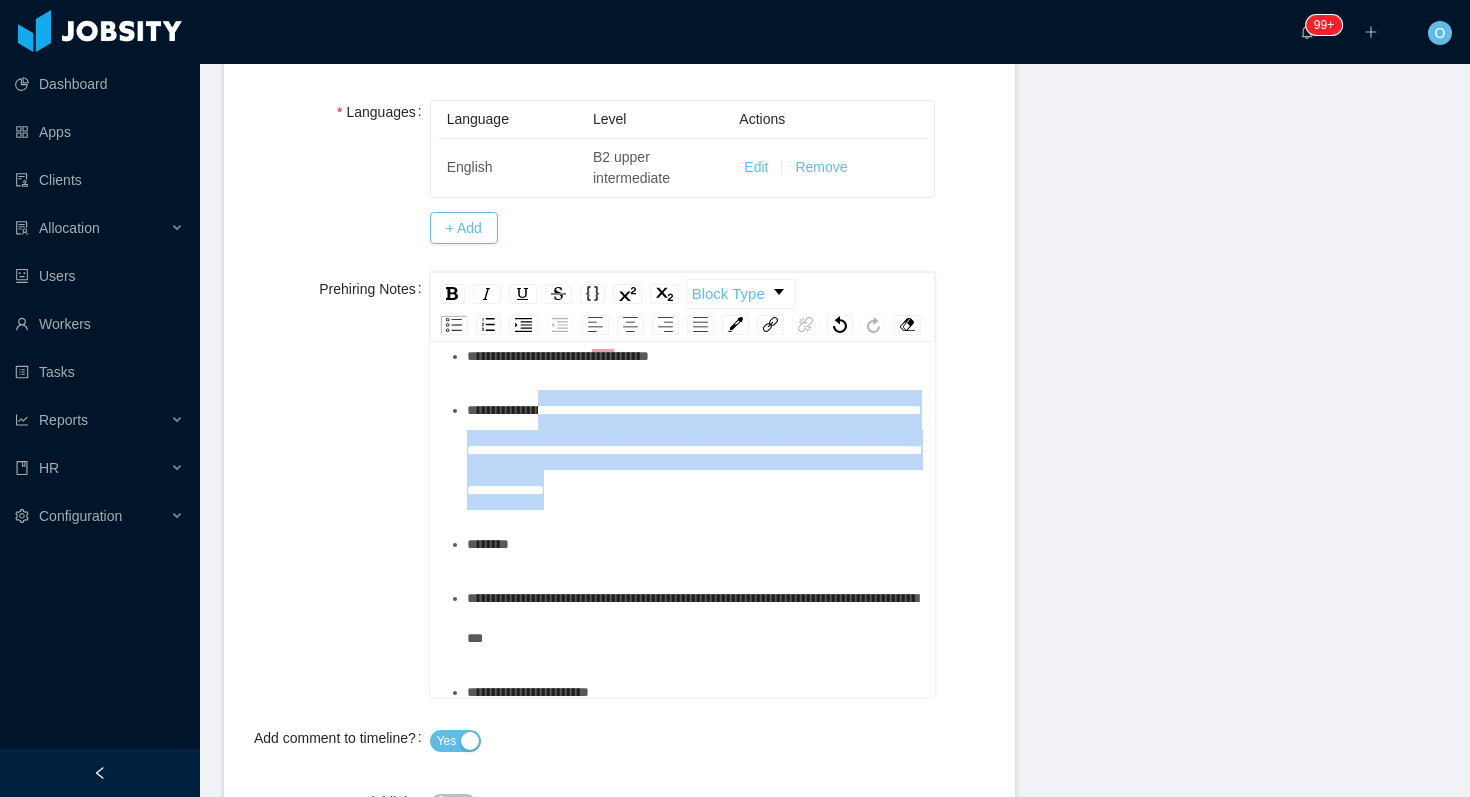 drag, startPoint x: 845, startPoint y: 611, endPoint x: 558, endPoint y: 527, distance: 299.04013 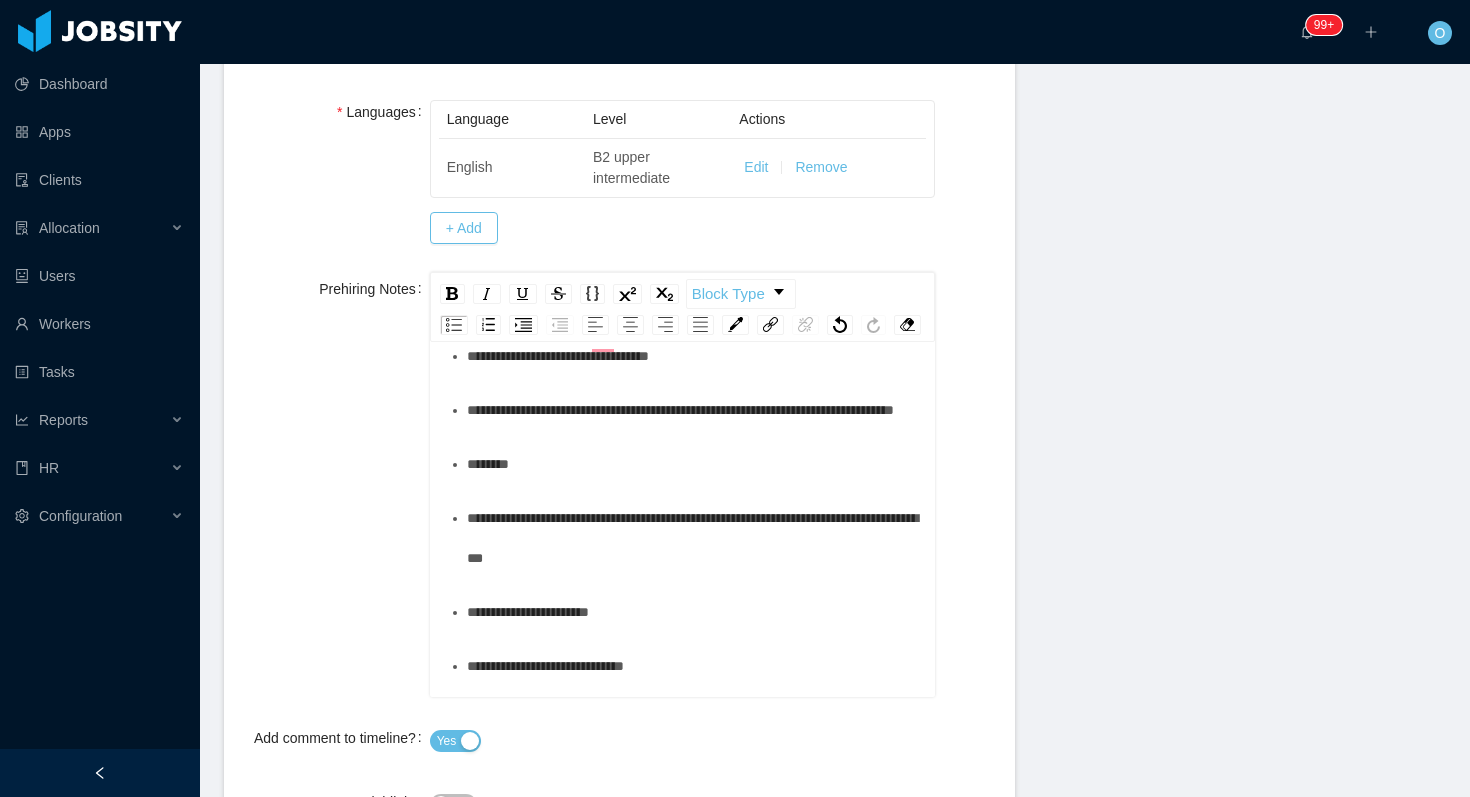 scroll, scrollTop: 439, scrollLeft: 0, axis: vertical 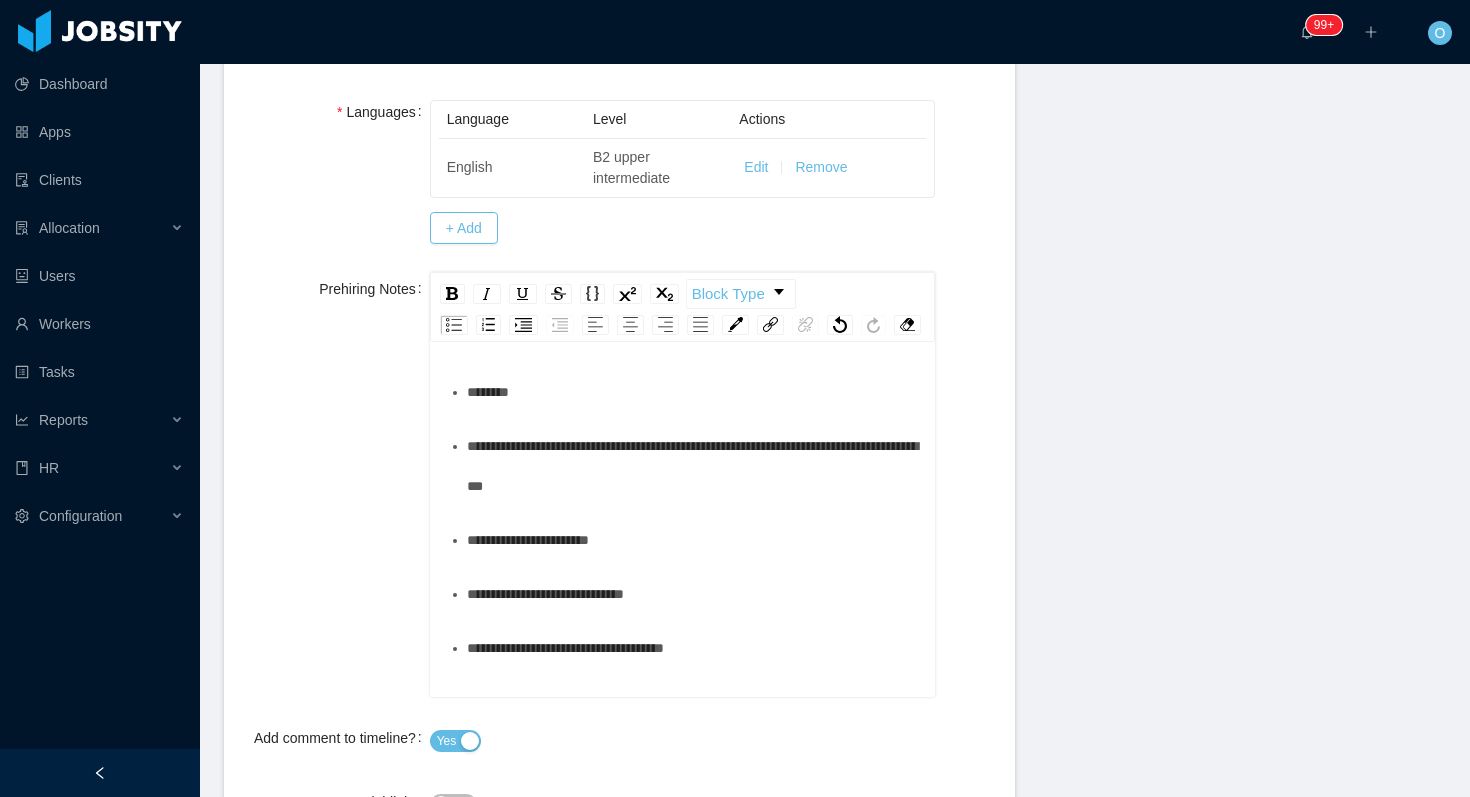 click on "******" at bounding box center (694, 392) 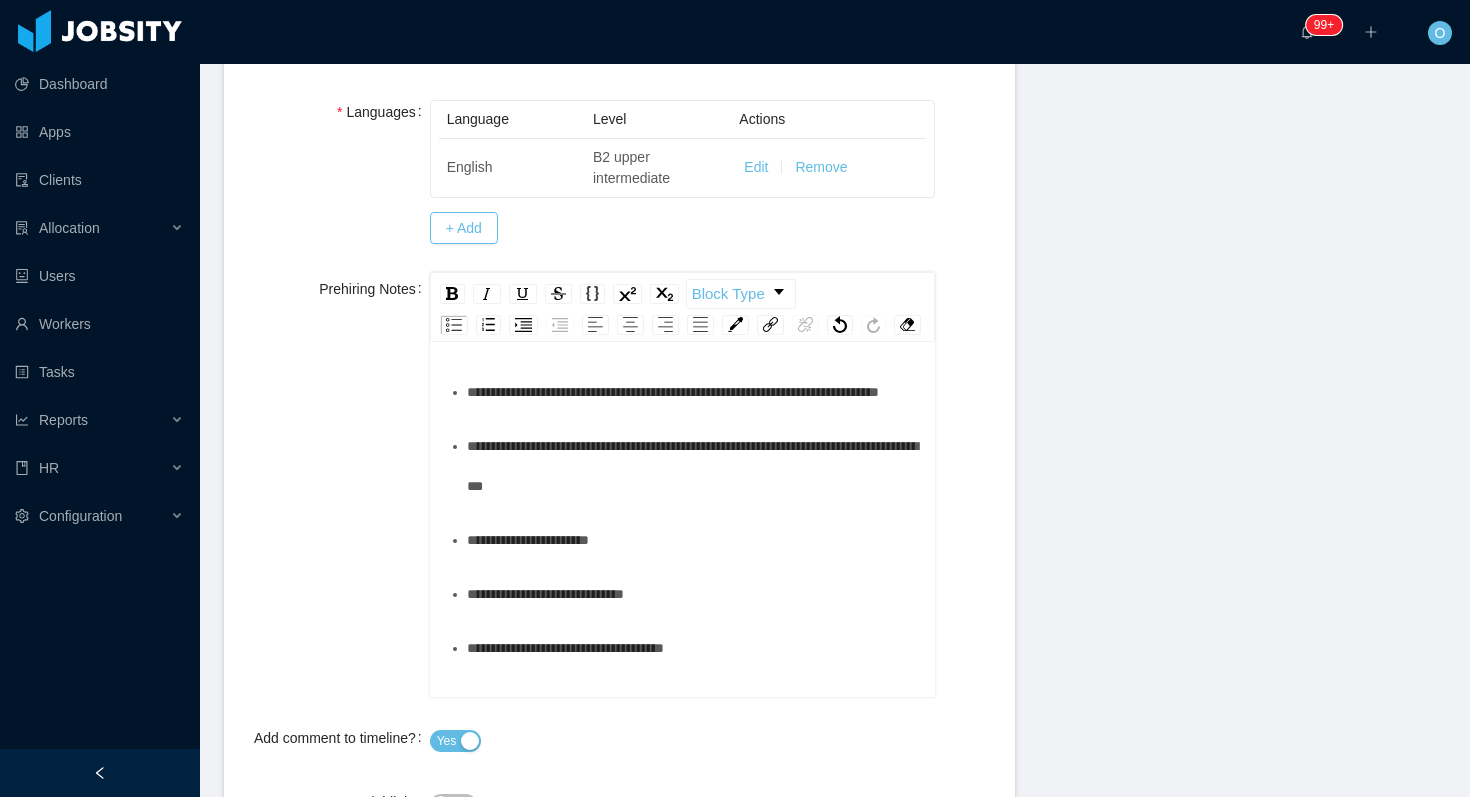 scroll, scrollTop: 642, scrollLeft: 0, axis: vertical 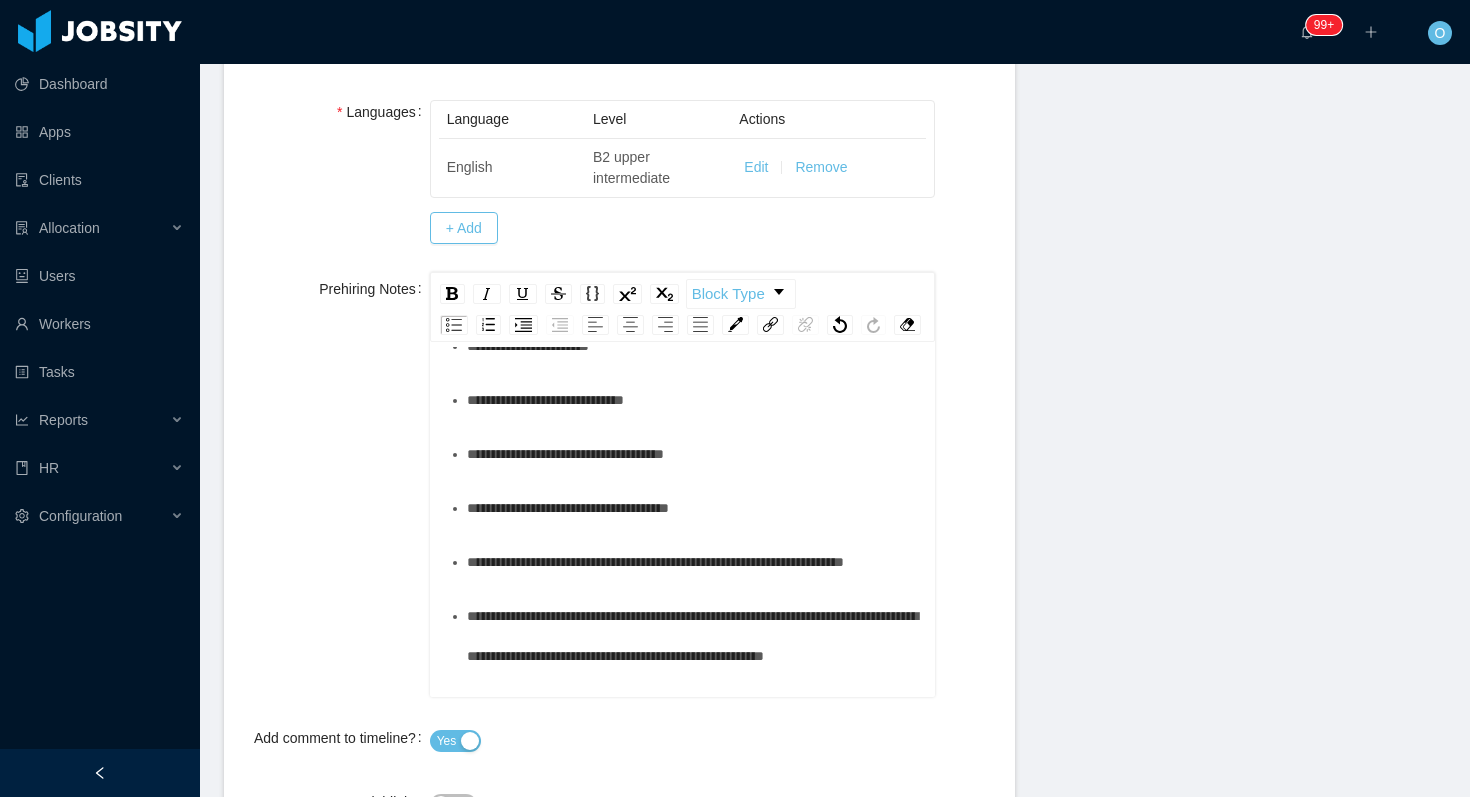 click on "**********" at bounding box center [694, 272] 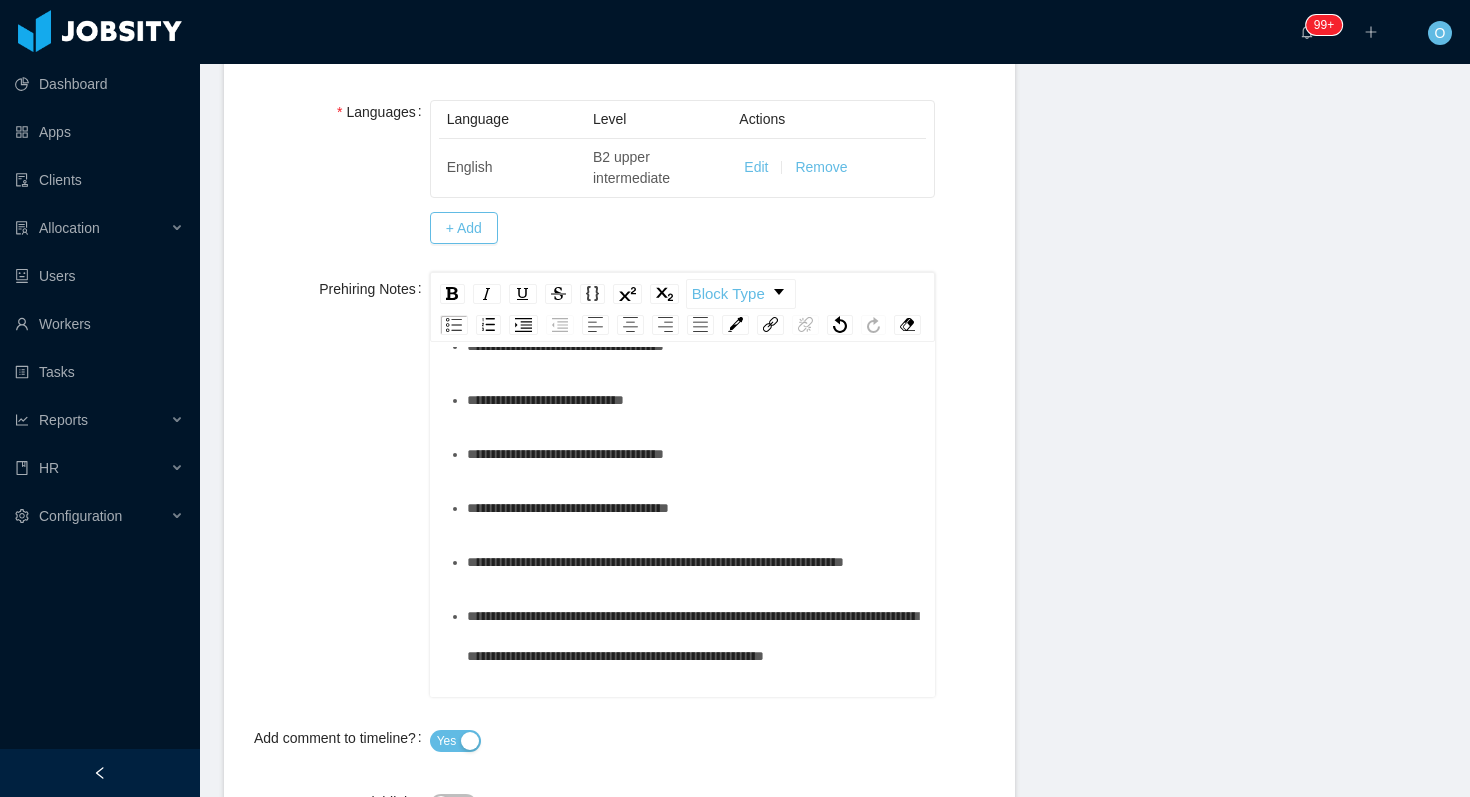 scroll, scrollTop: 722, scrollLeft: 0, axis: vertical 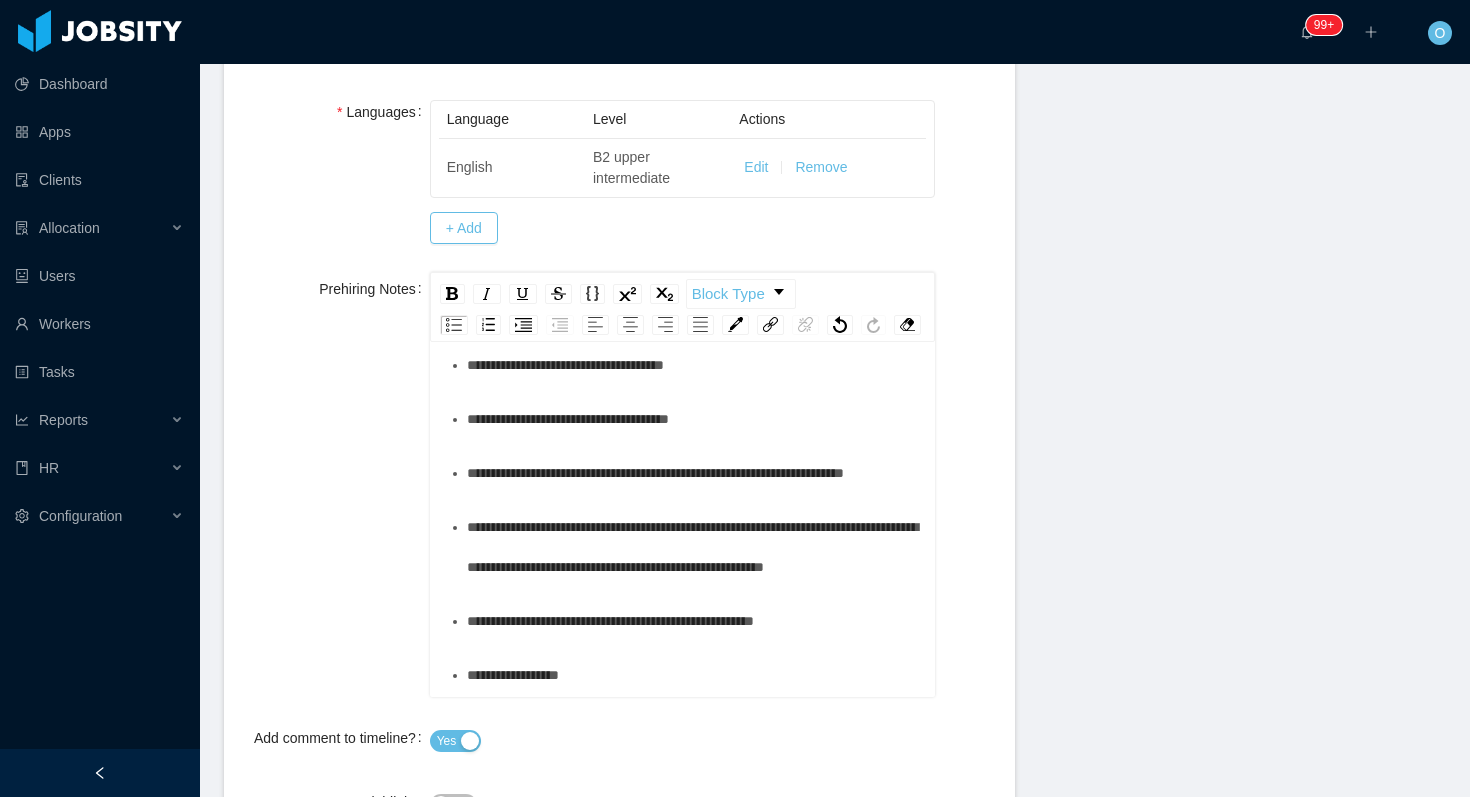 click on "**********" at bounding box center (694, 311) 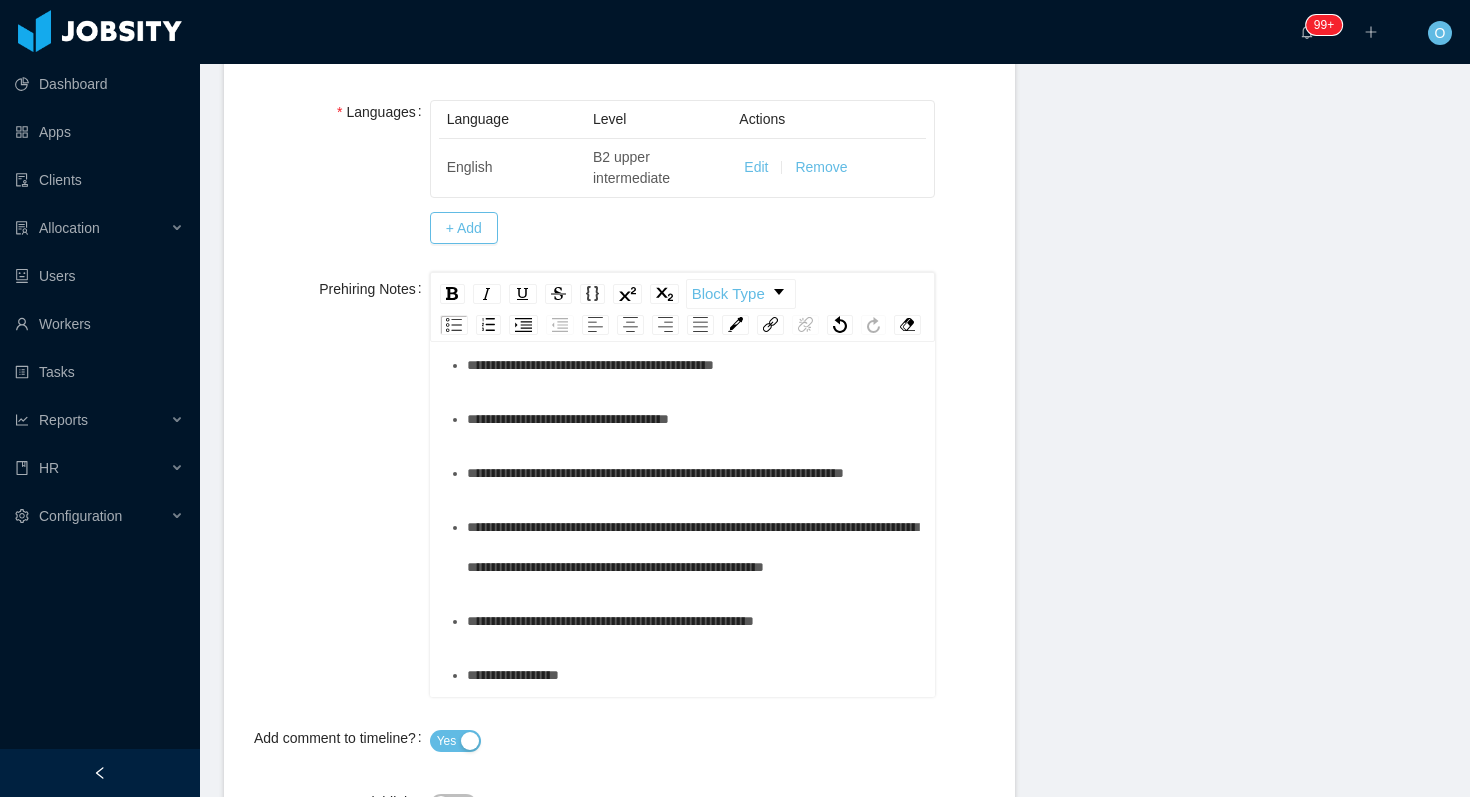 scroll, scrollTop: 853, scrollLeft: 0, axis: vertical 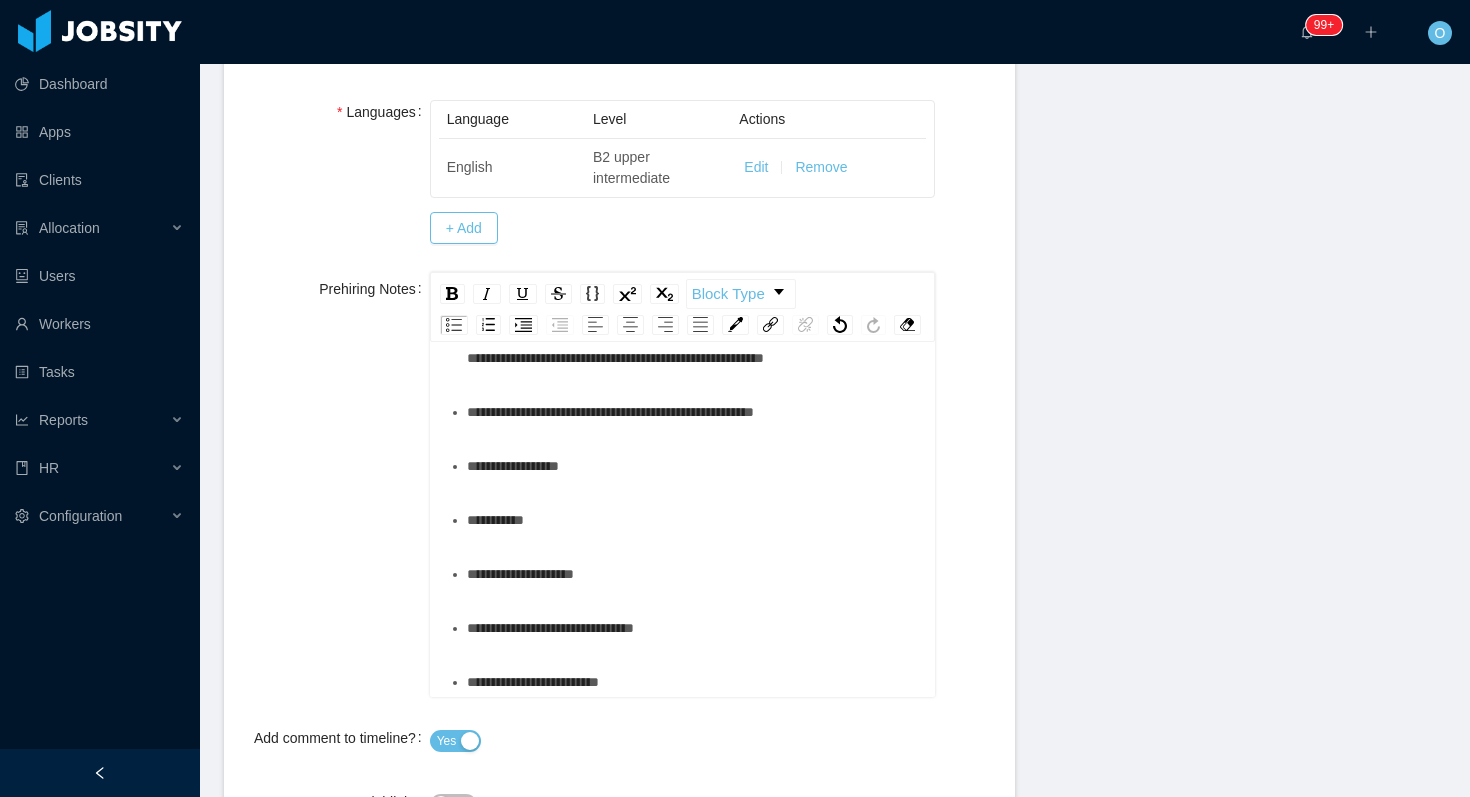 click on "**********" at bounding box center (694, 264) 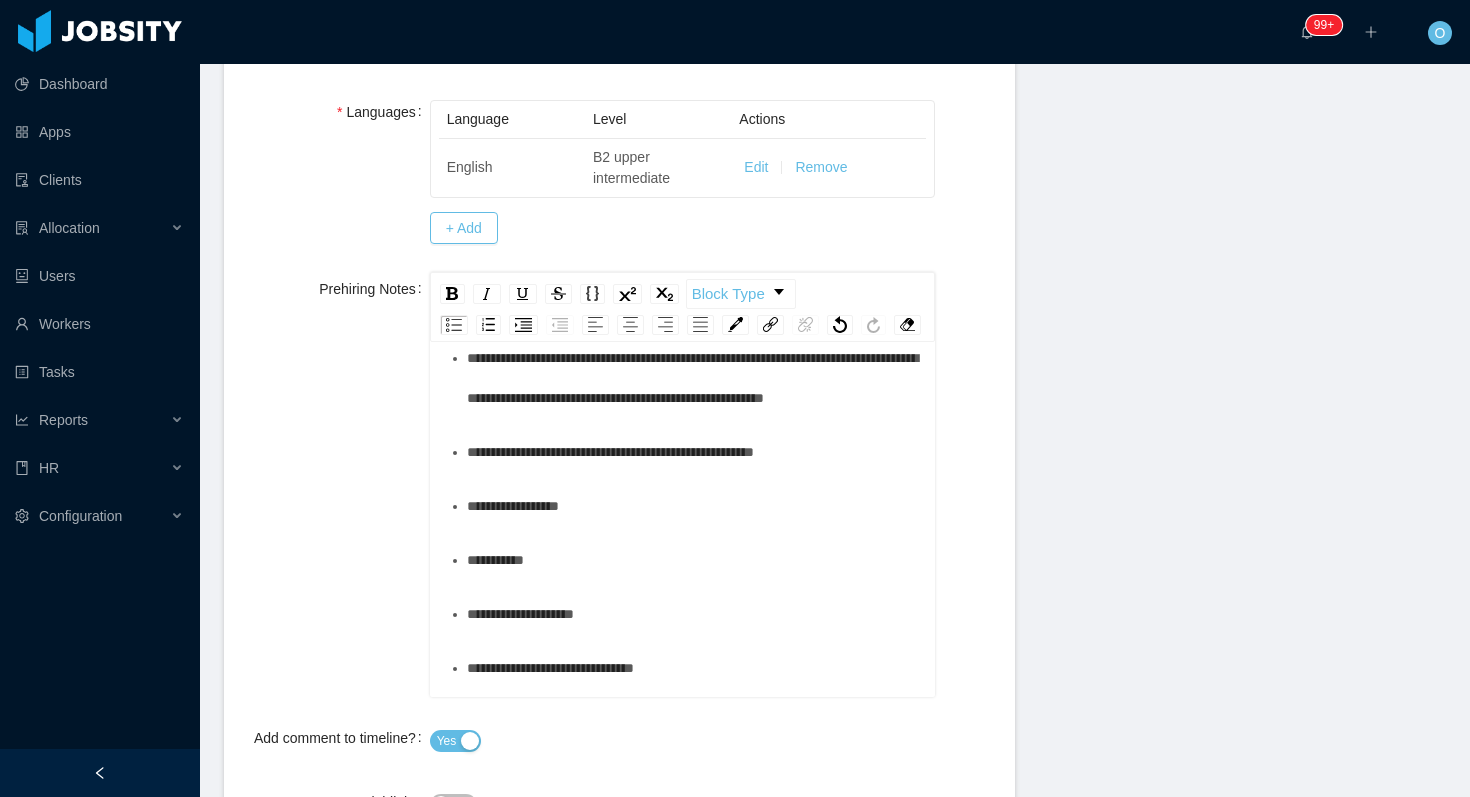 scroll, scrollTop: 1097, scrollLeft: 0, axis: vertical 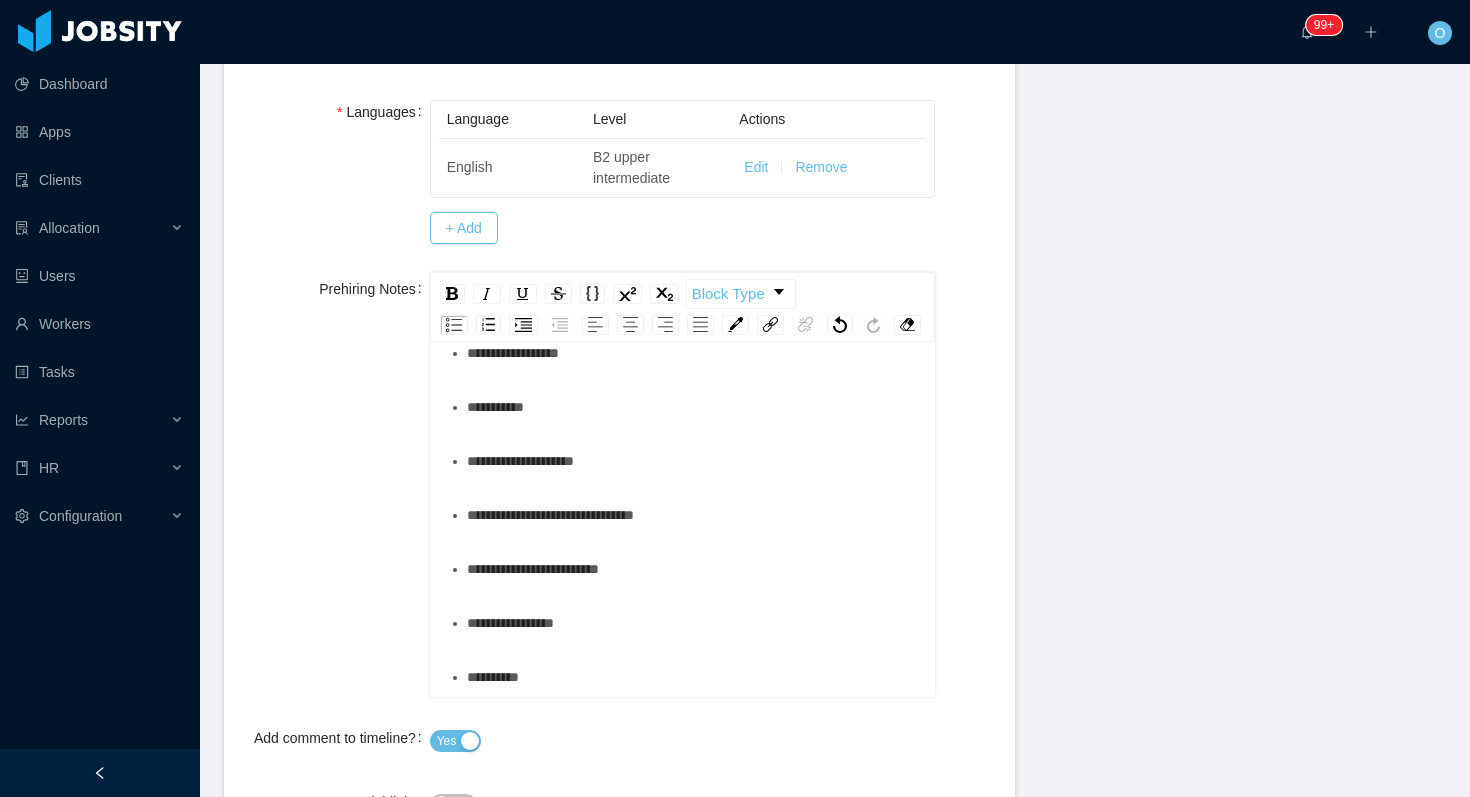 click on "**********" at bounding box center (694, 225) 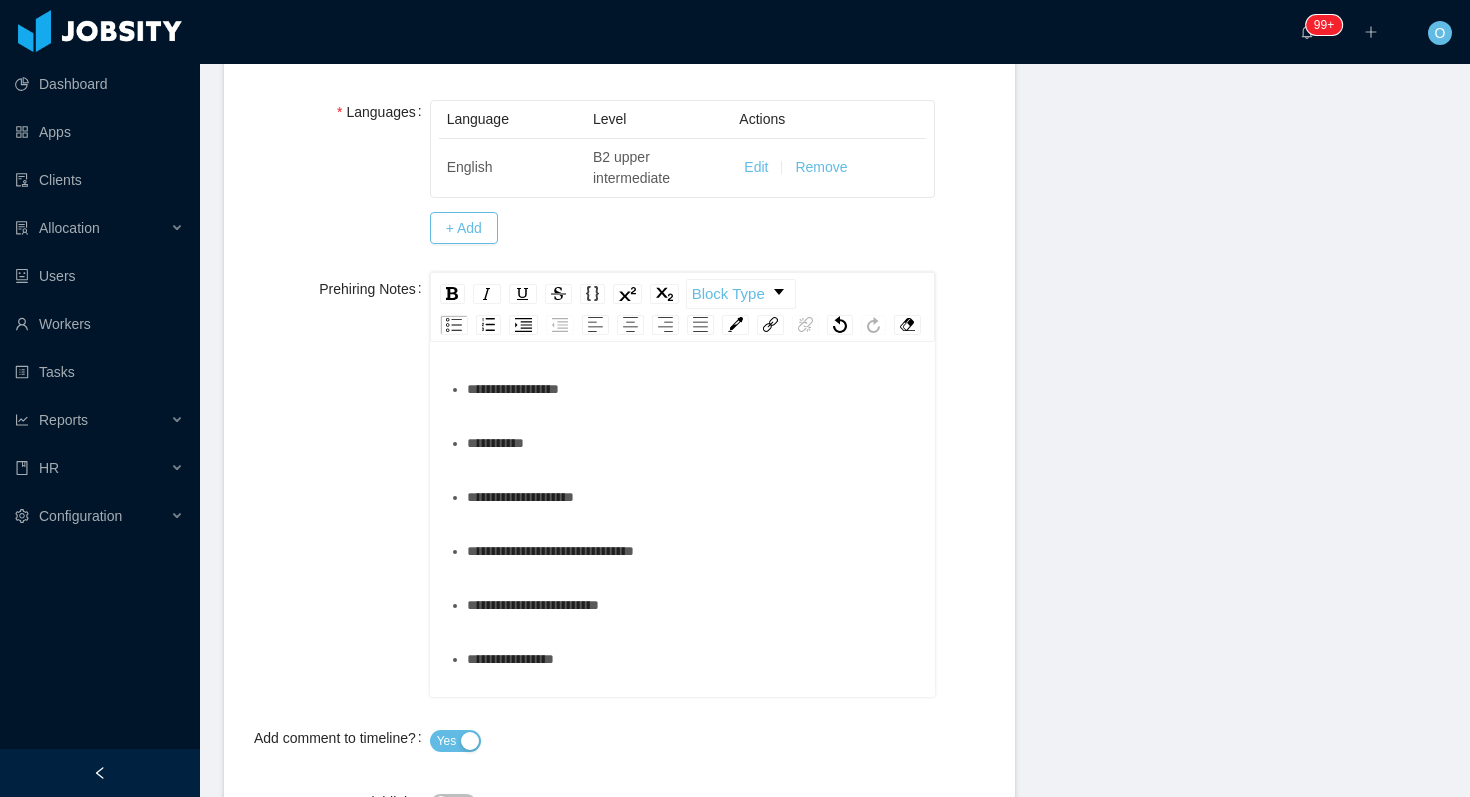 click on "**********" at bounding box center [694, 335] 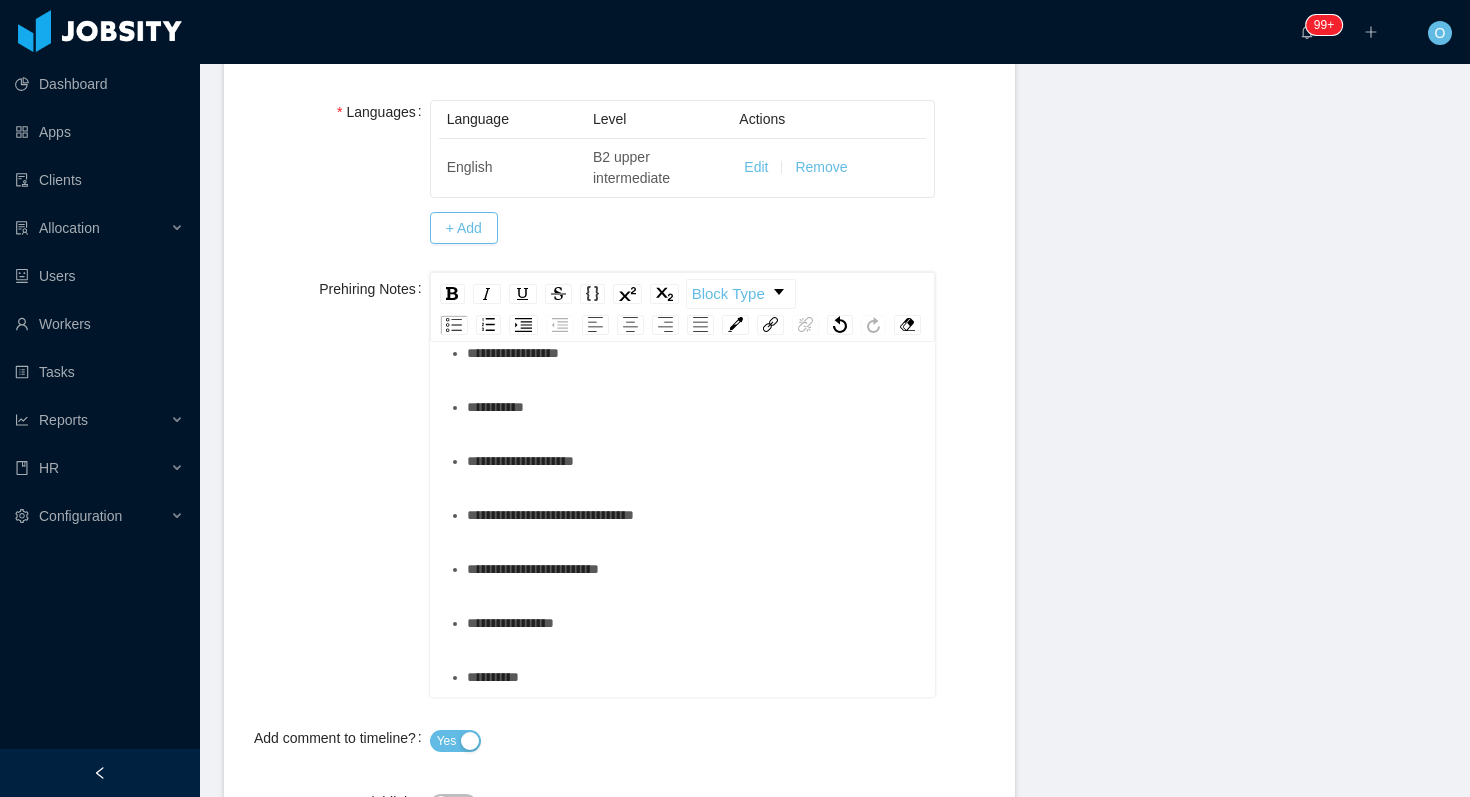 scroll, scrollTop: 1296, scrollLeft: 0, axis: vertical 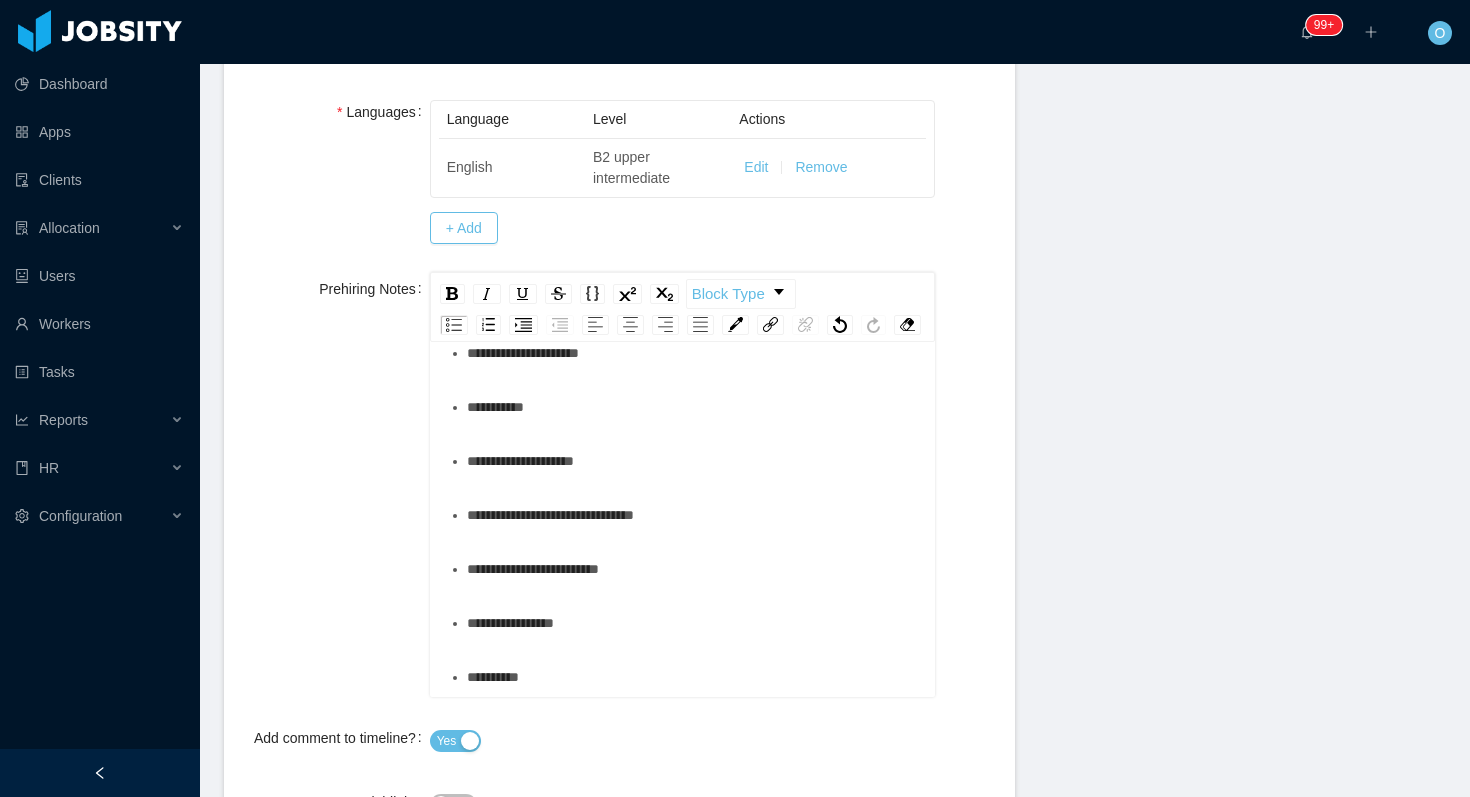 click on "*********" at bounding box center [694, 407] 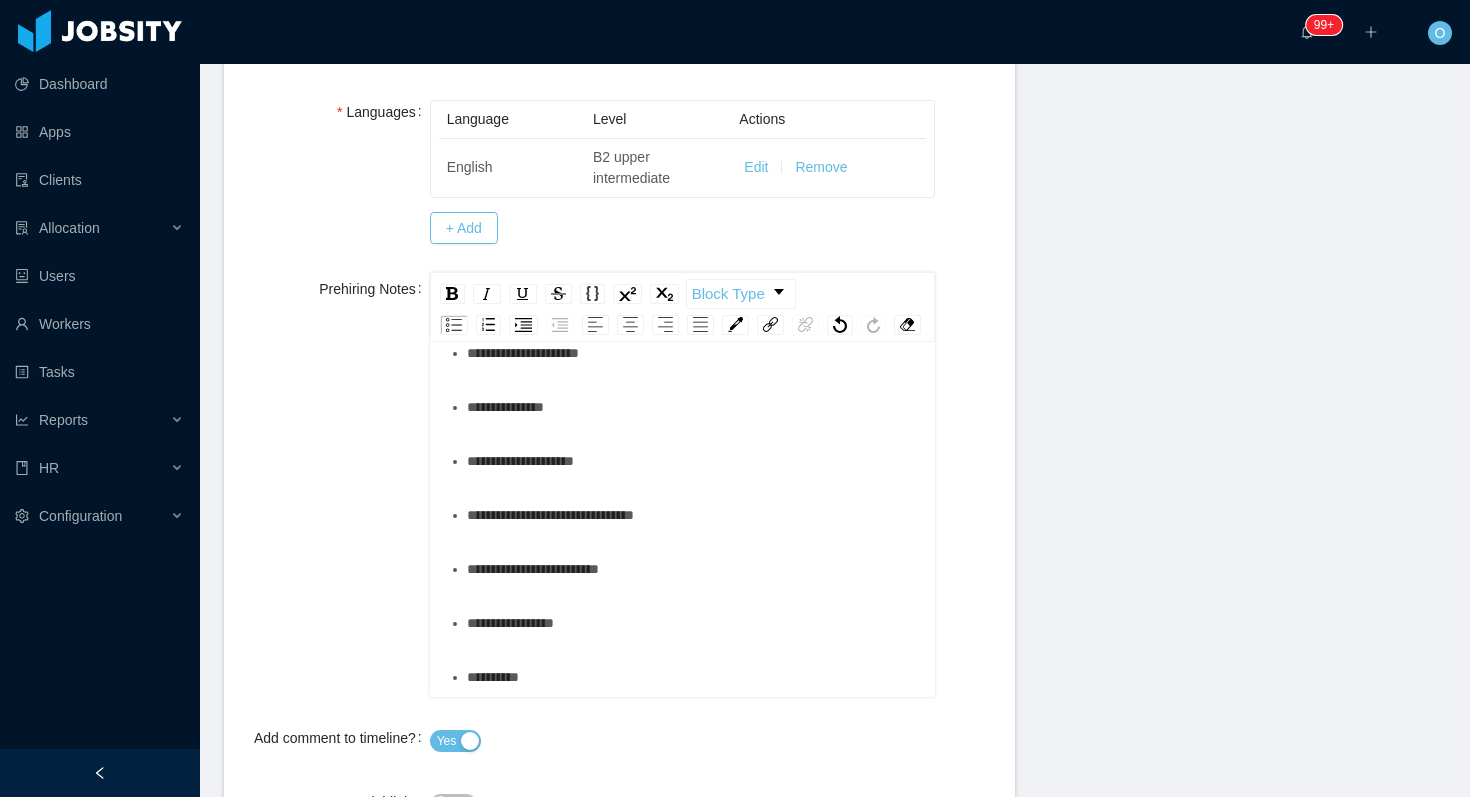scroll, scrollTop: 1493, scrollLeft: 0, axis: vertical 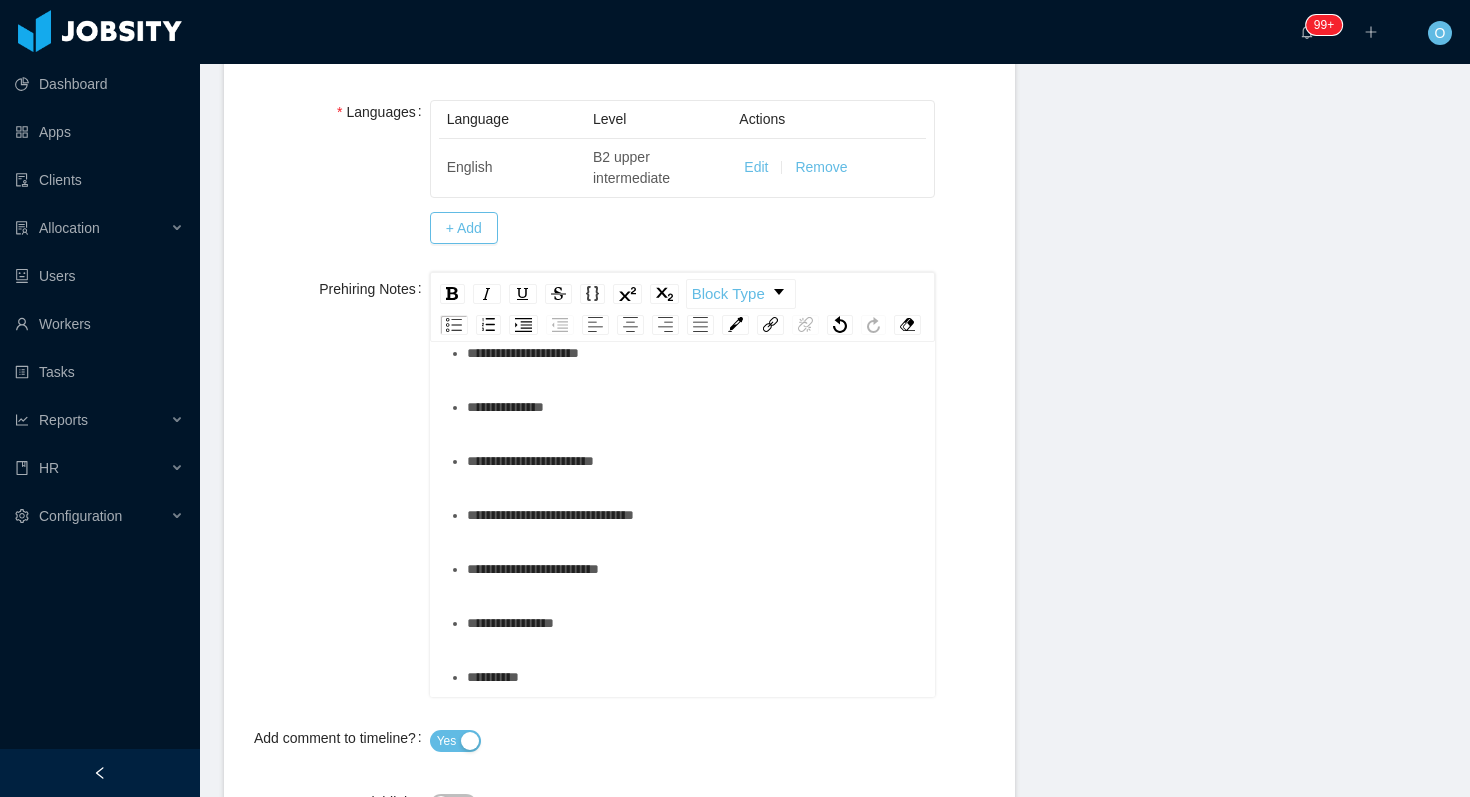 click on "**********" at bounding box center (694, 515) 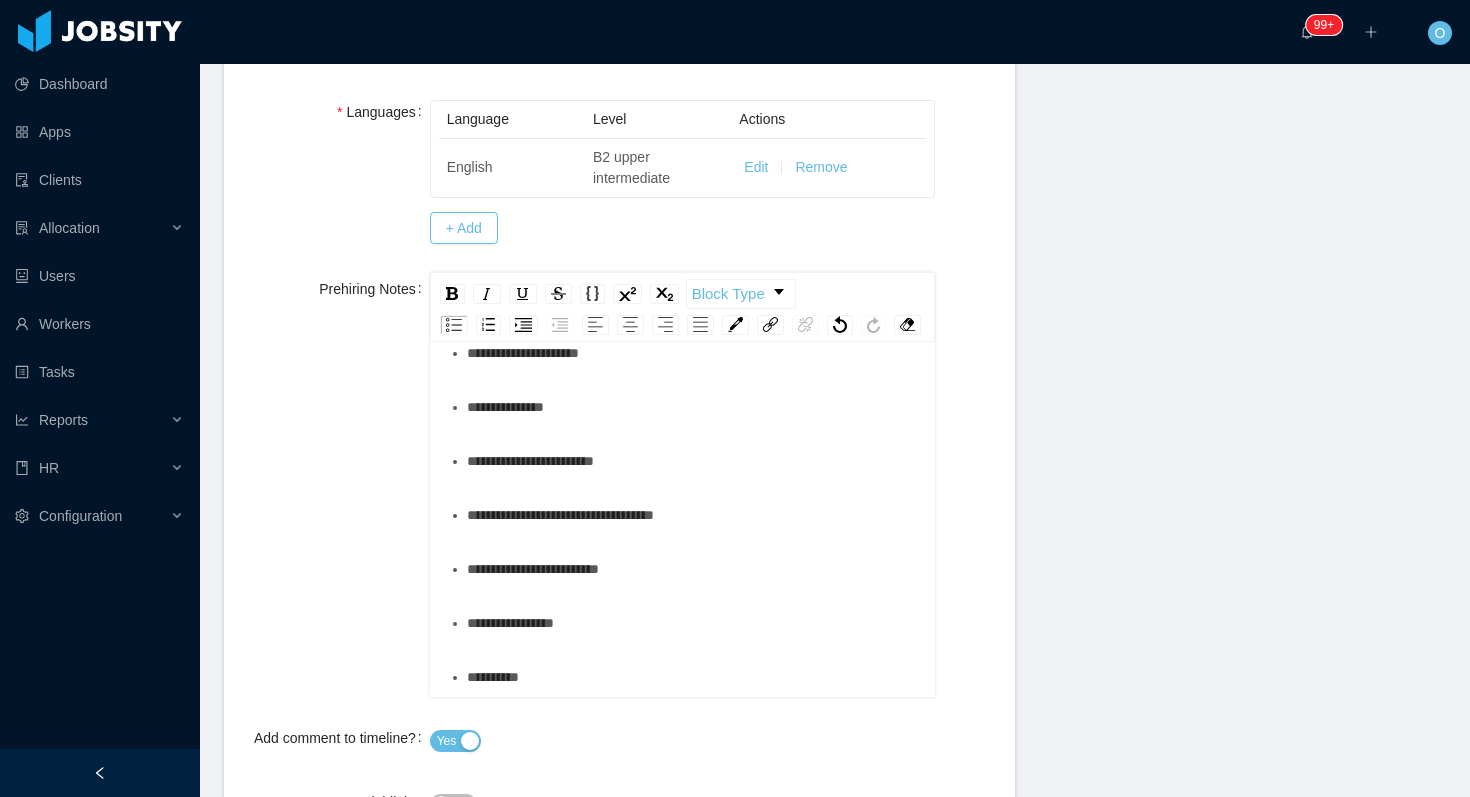 click on "**********" at bounding box center (694, 569) 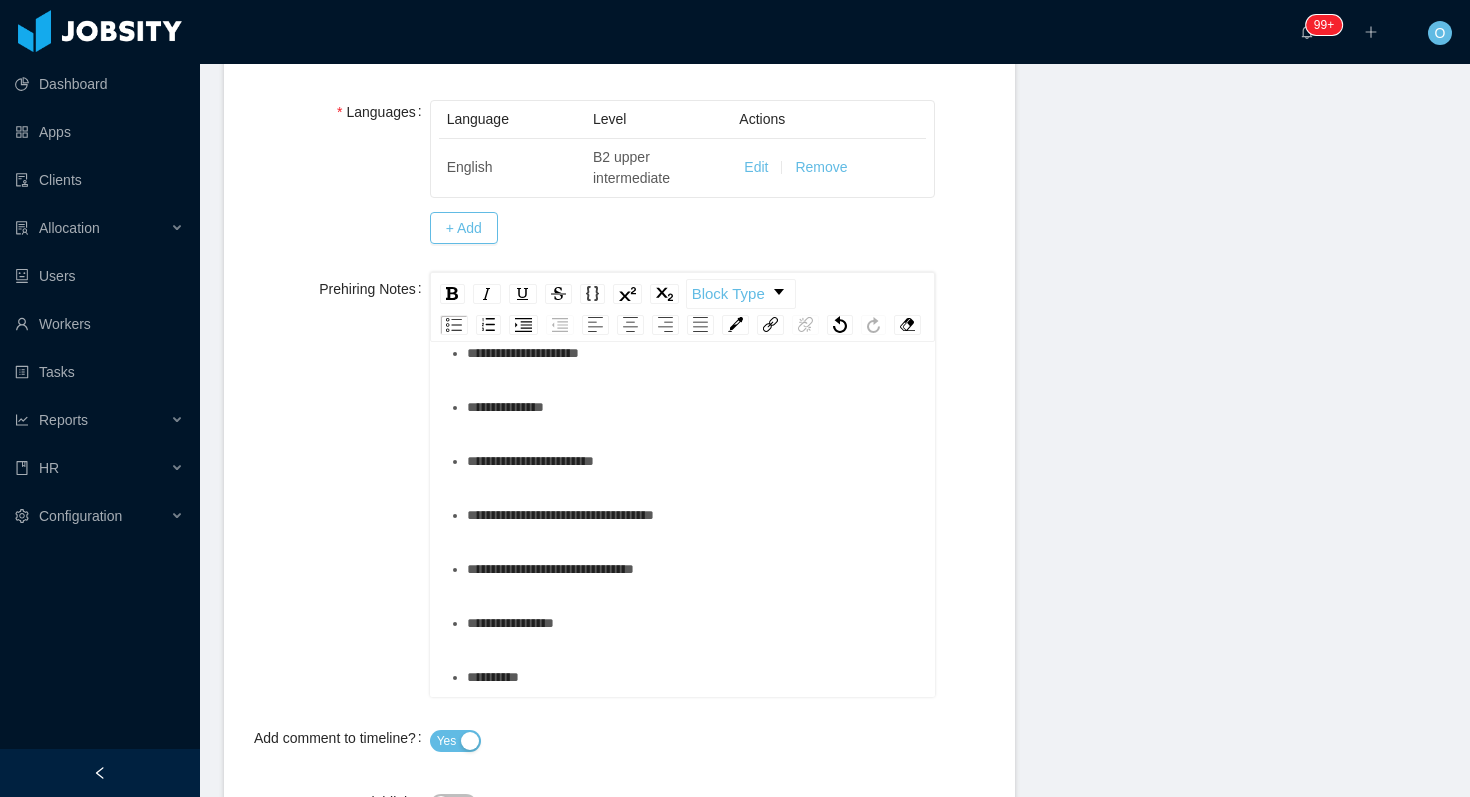 click on "**********" at bounding box center (694, 623) 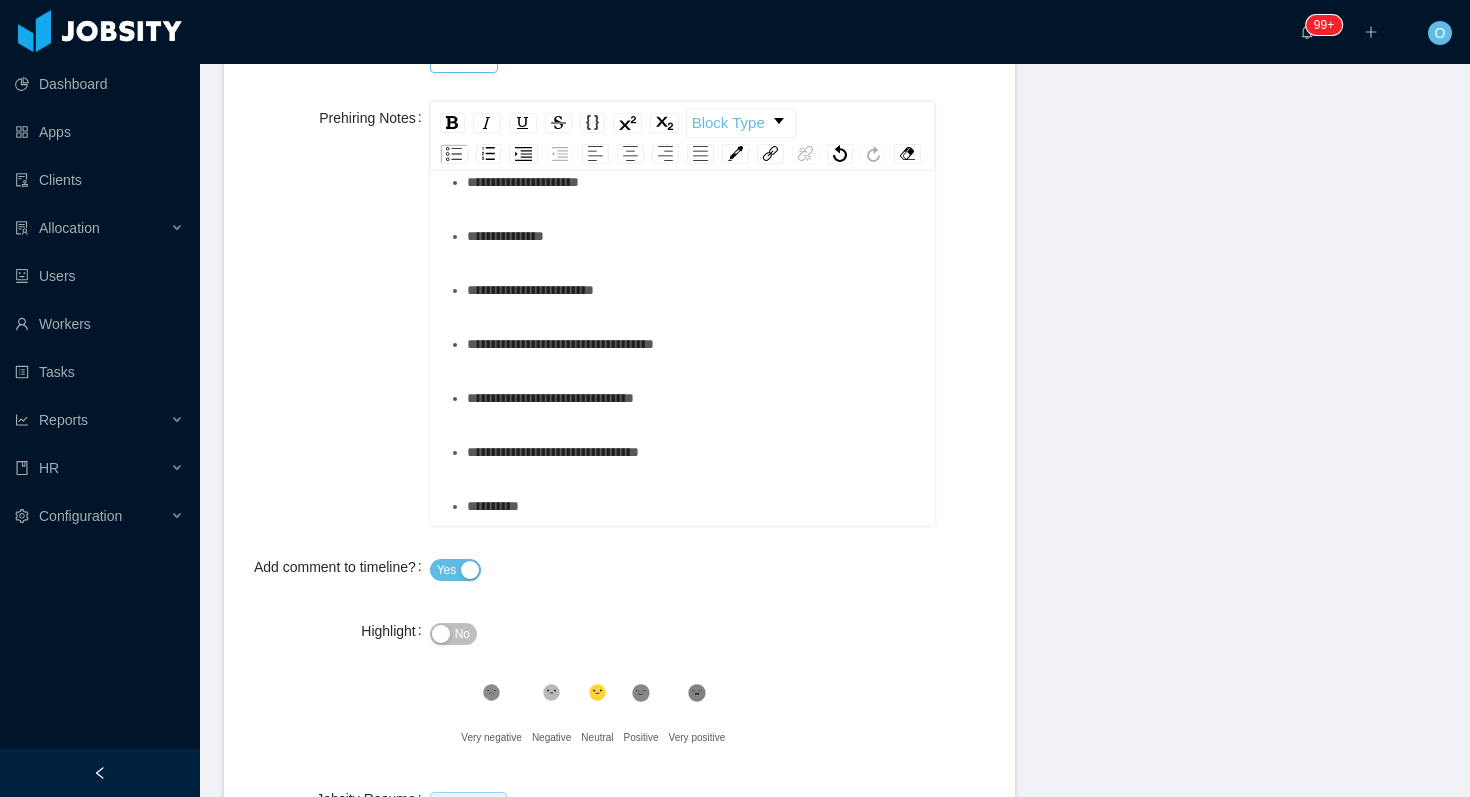 scroll, scrollTop: 819, scrollLeft: 0, axis: vertical 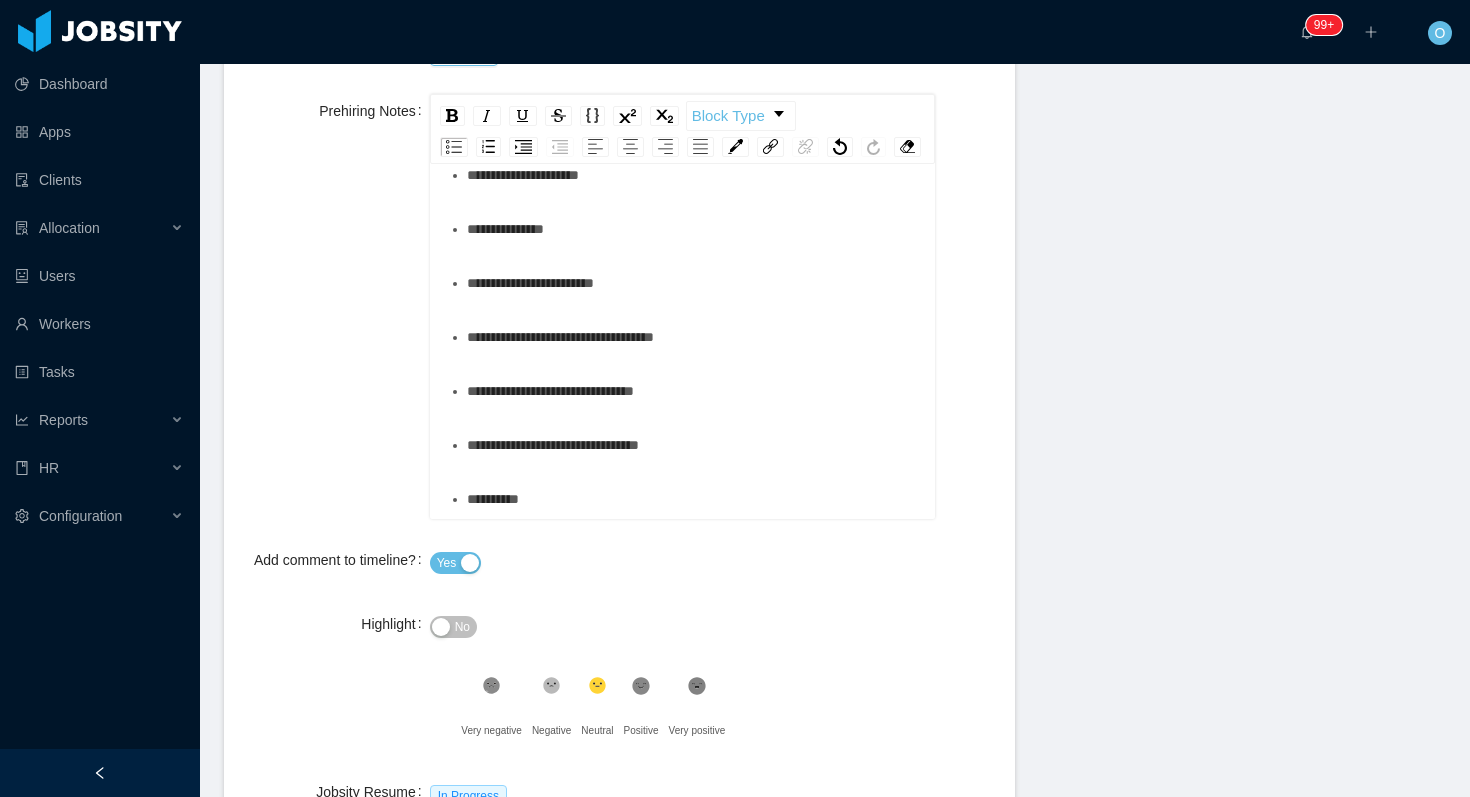 click on "No" at bounding box center (453, 627) 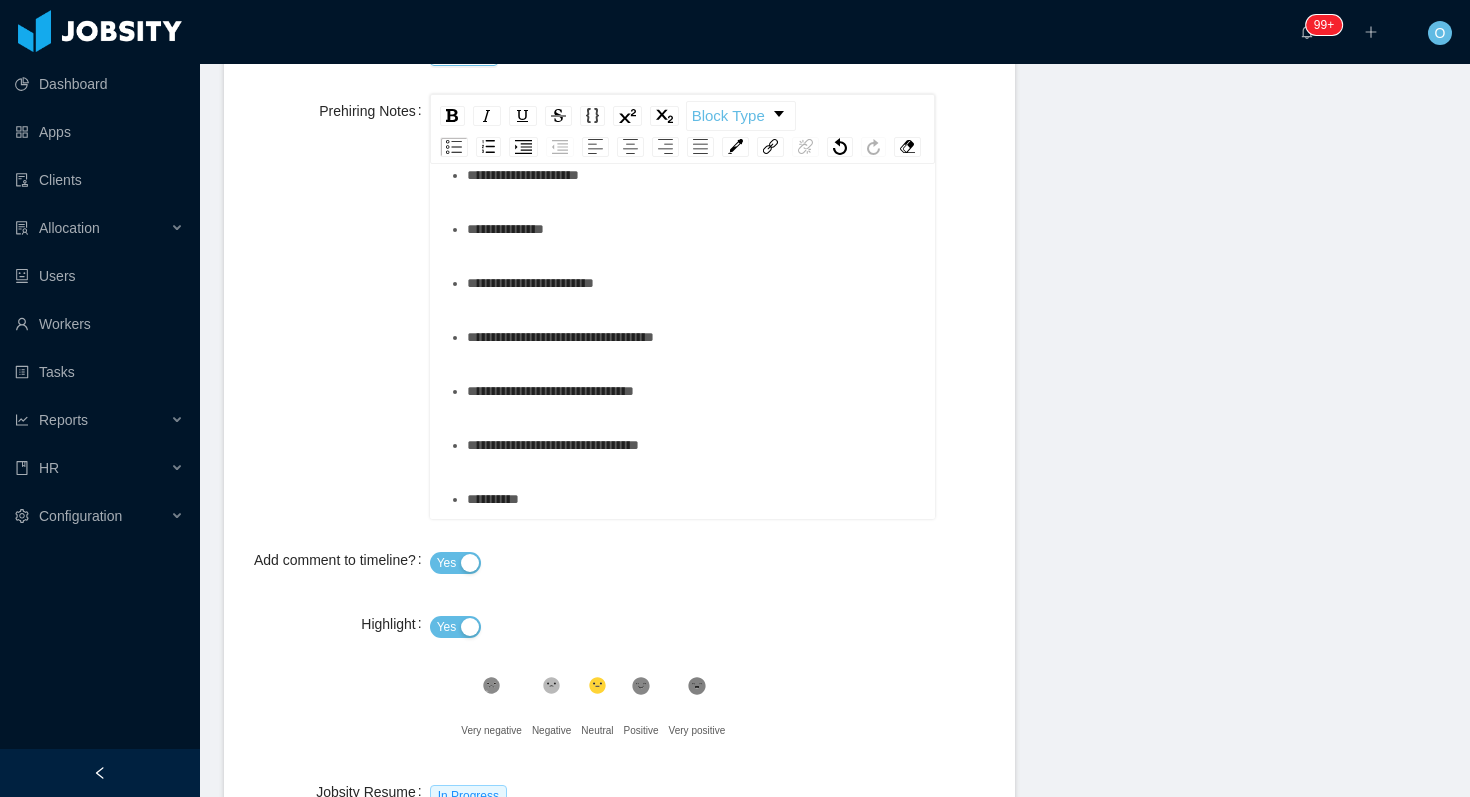 click 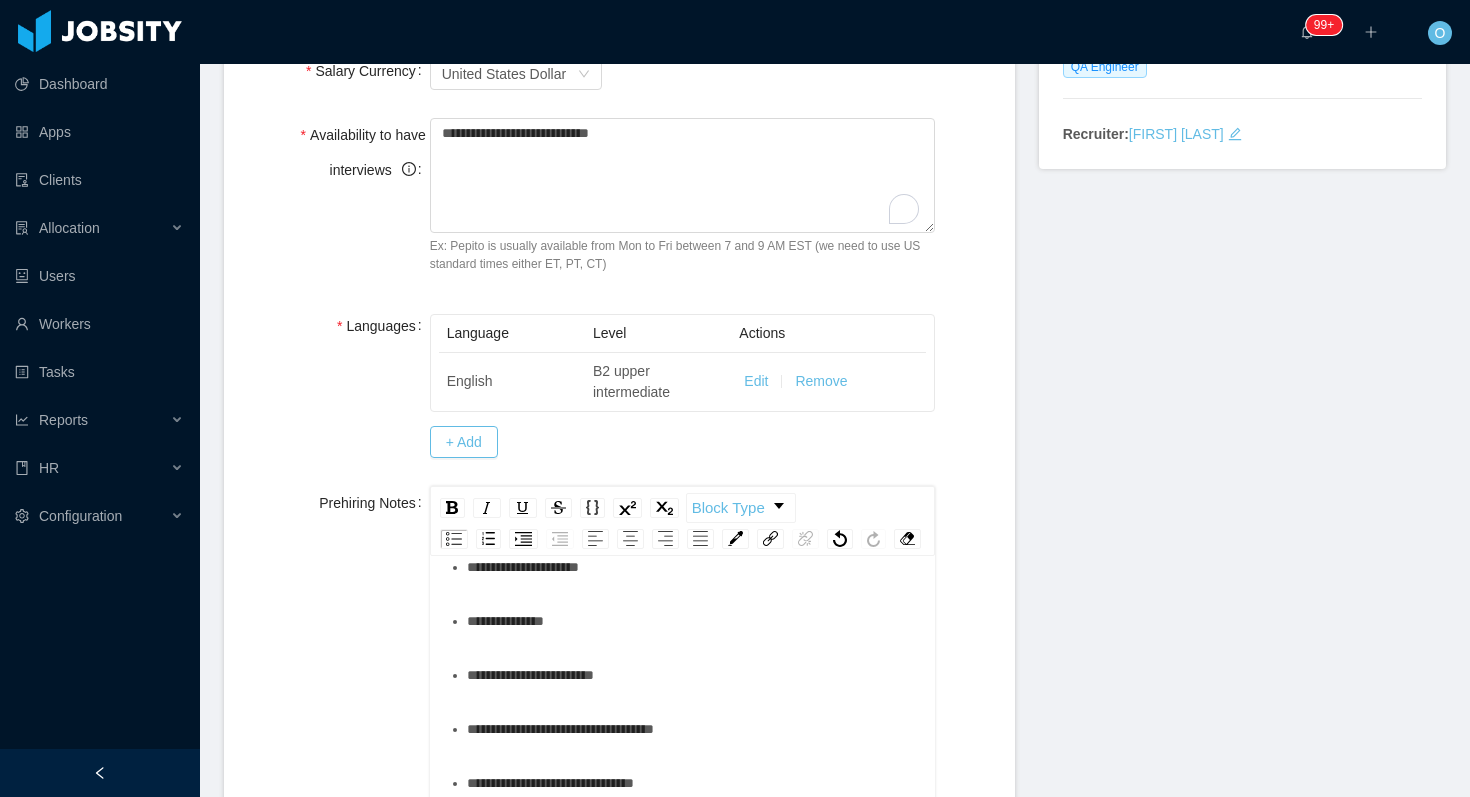 scroll, scrollTop: 0, scrollLeft: 0, axis: both 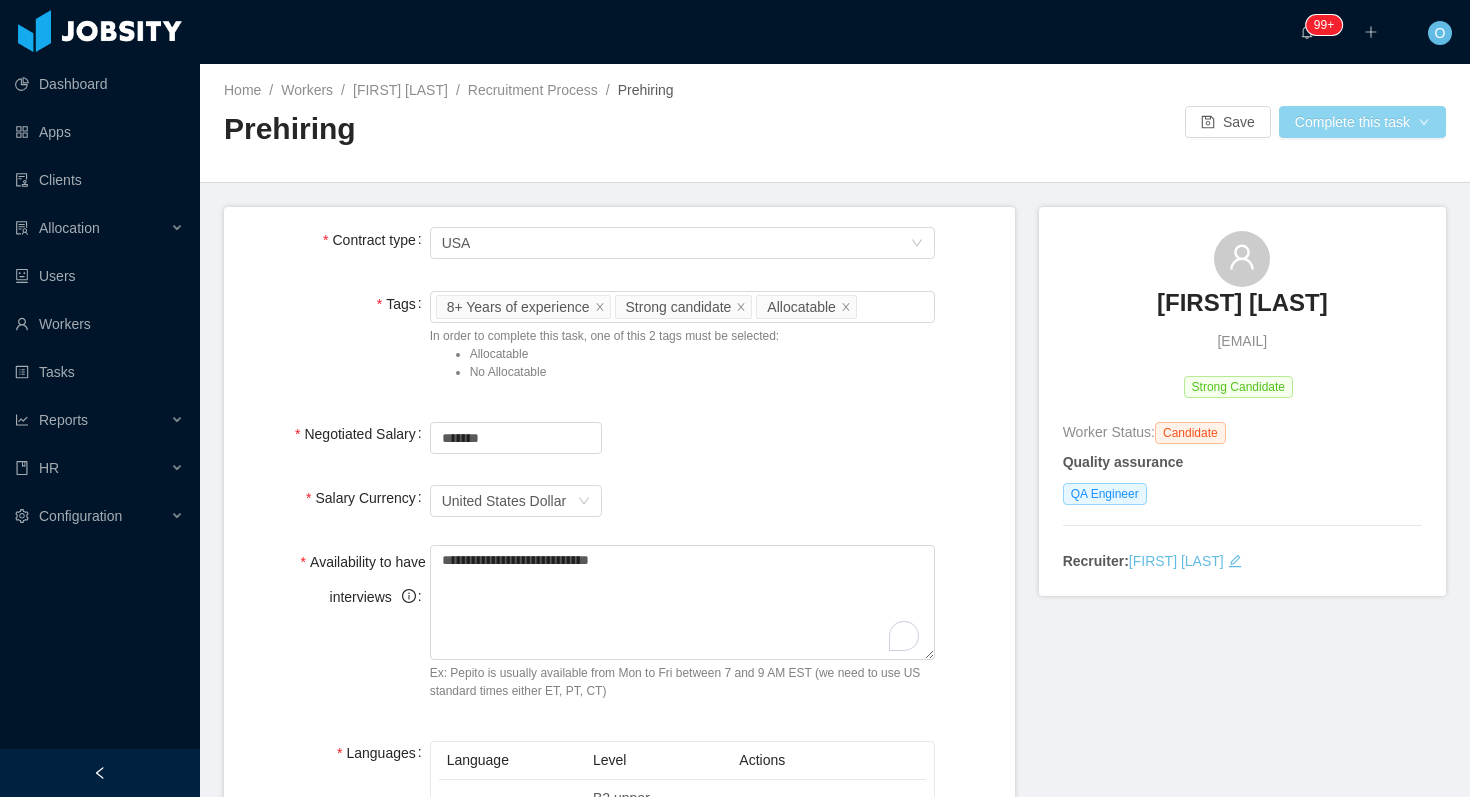 click on "Complete this task" at bounding box center [1362, 122] 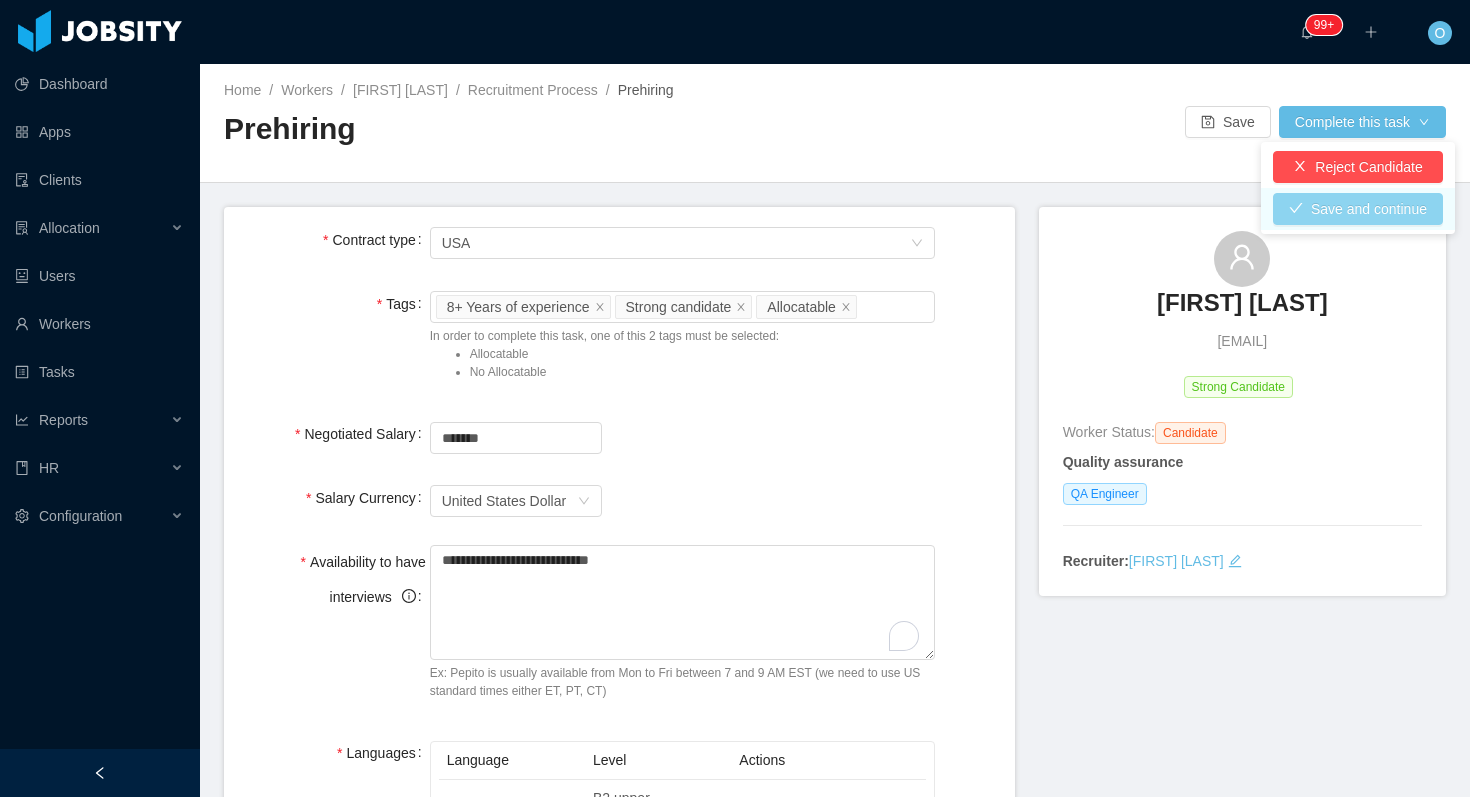 click on "Save and continue" at bounding box center [1358, 209] 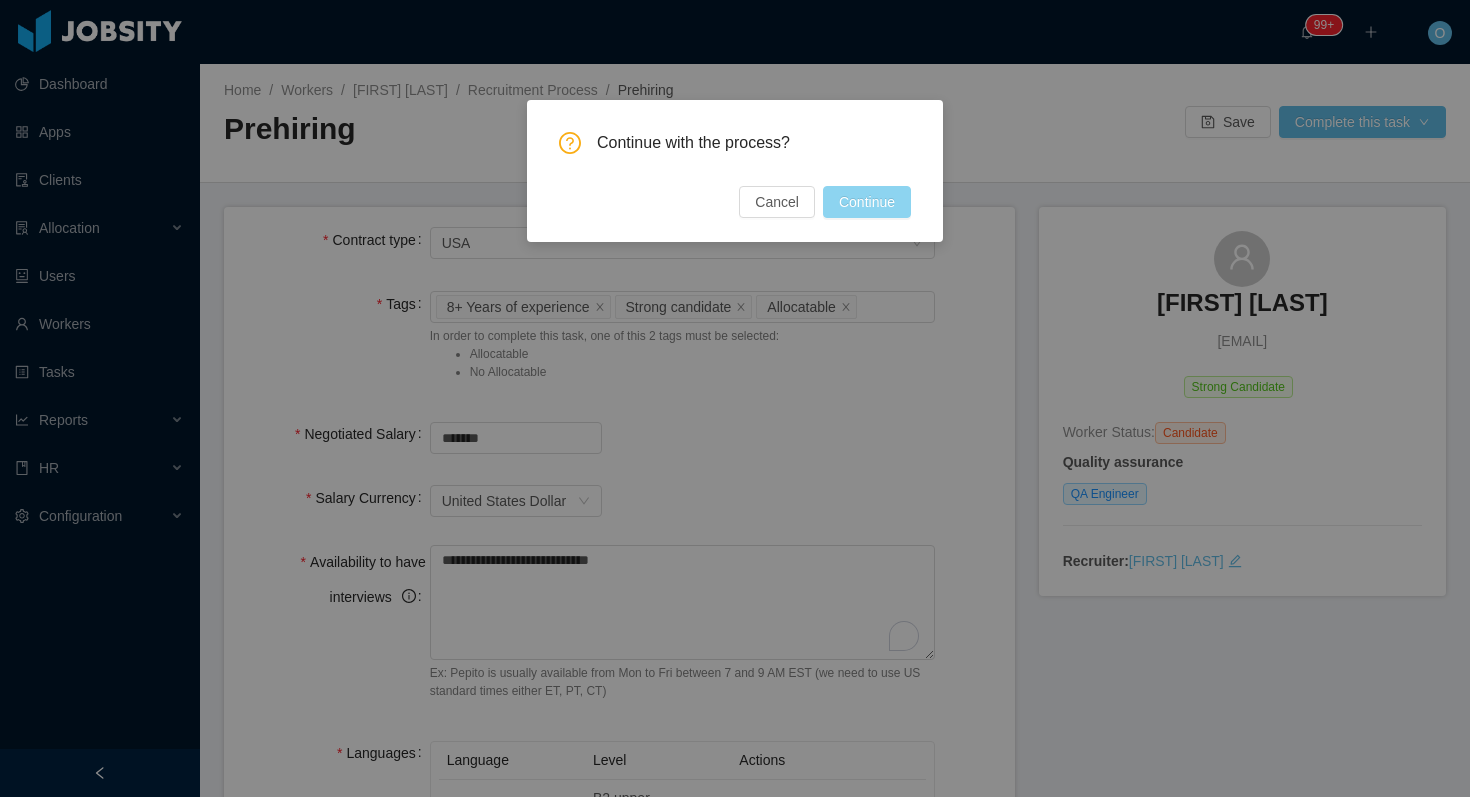 click on "Continue" at bounding box center (867, 202) 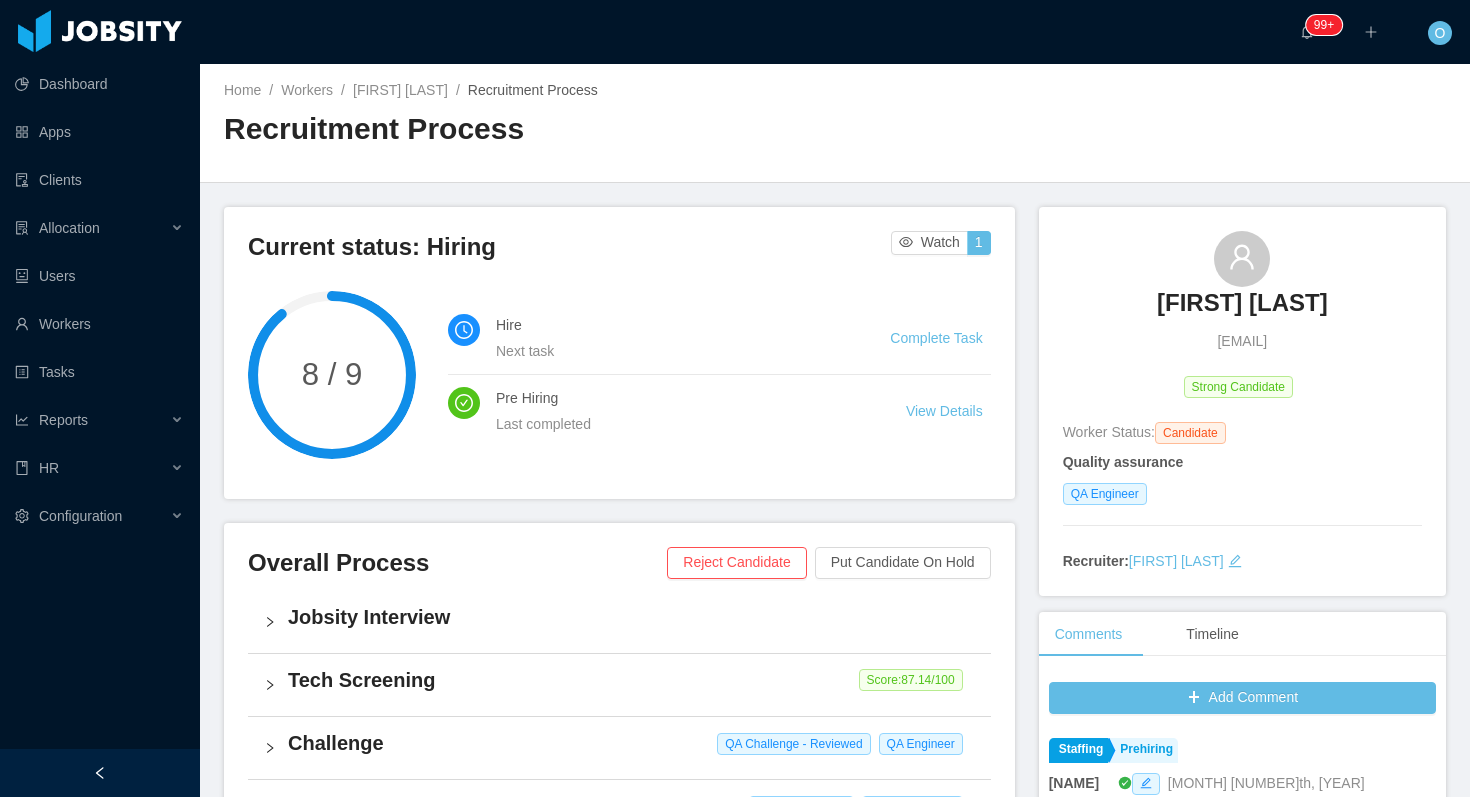 click on "giovannydeleon@gmail.com" at bounding box center [1242, 341] 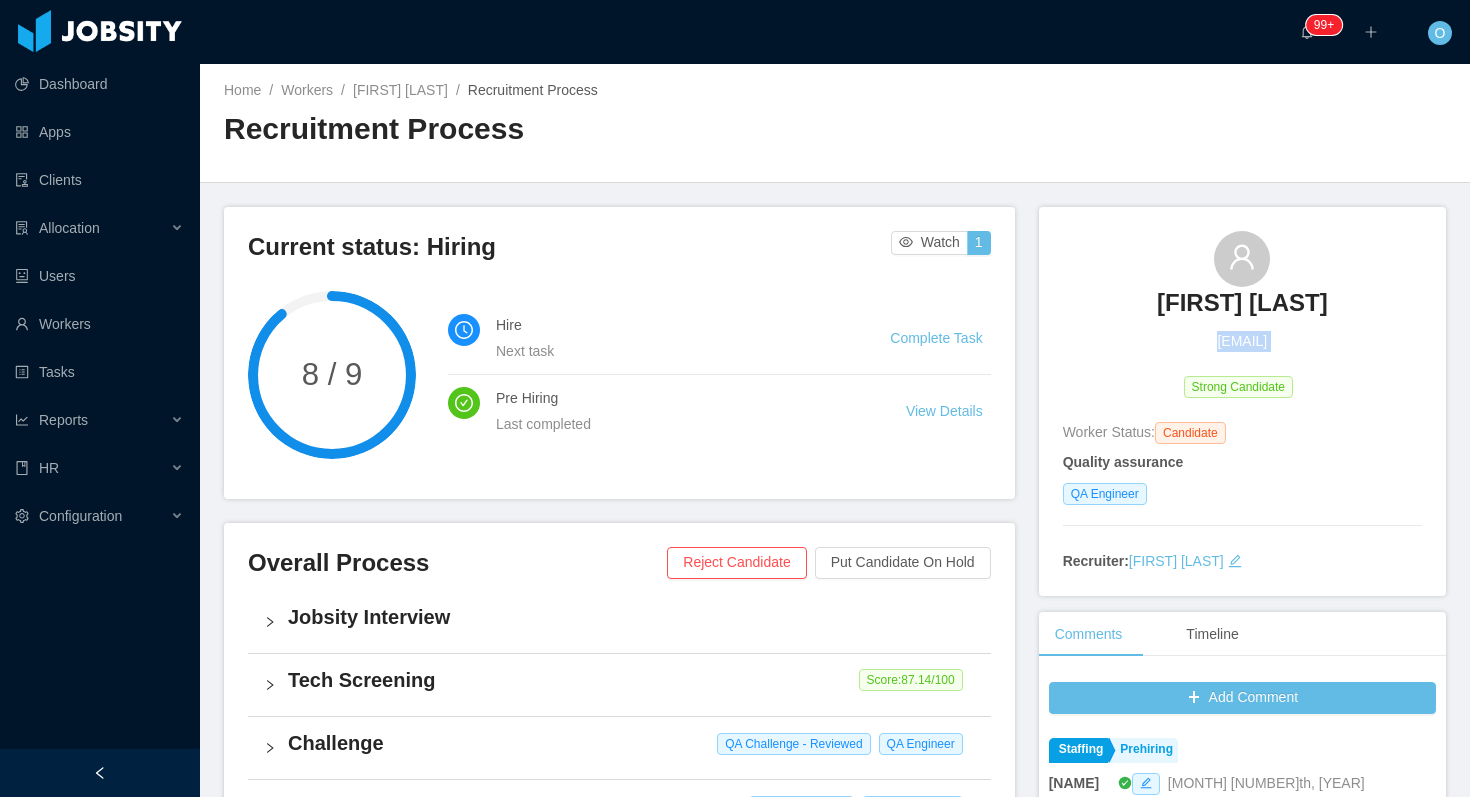 click on "giovannydeleon@gmail.com" at bounding box center (1242, 341) 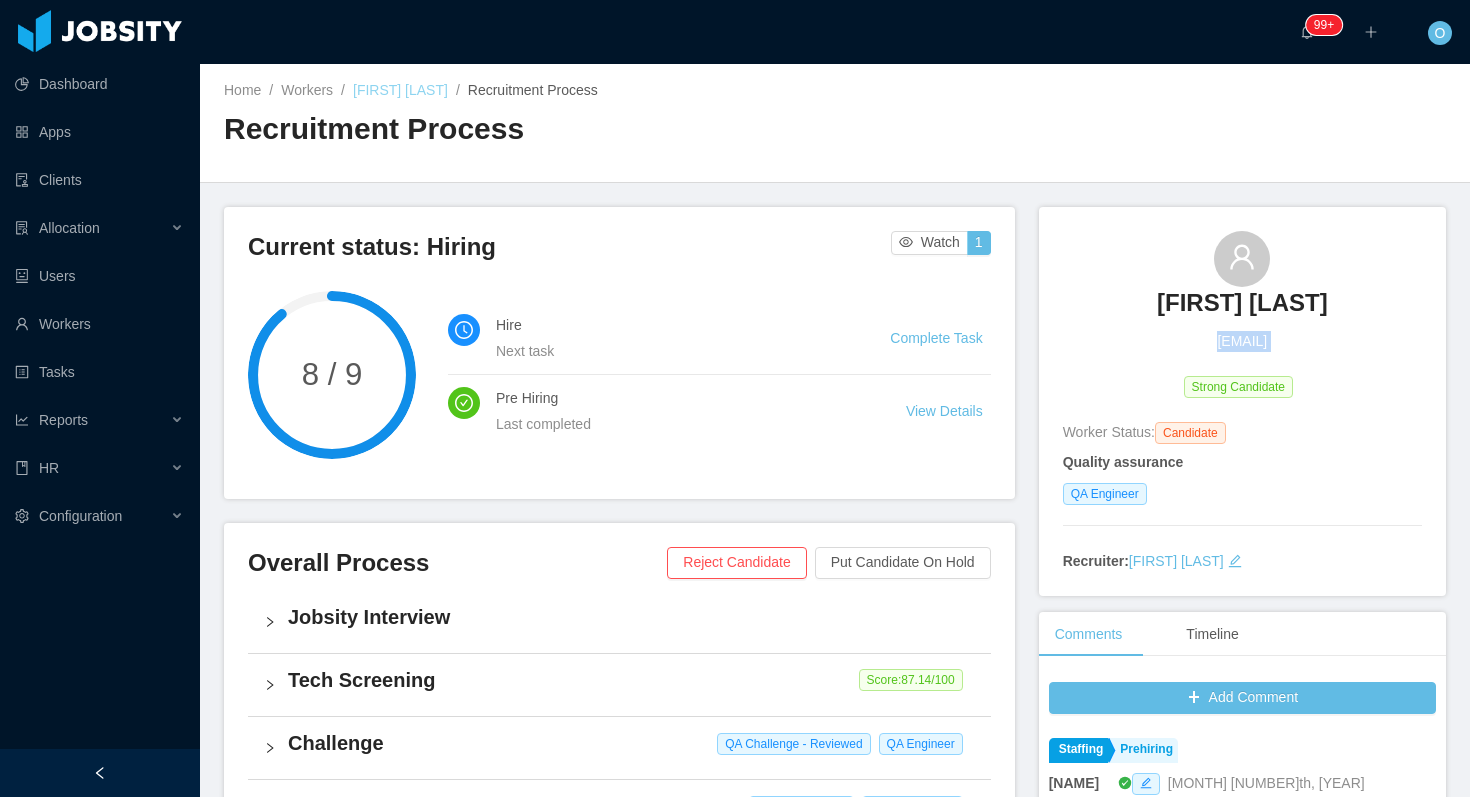 click on "Giovanny De leon" at bounding box center [400, 90] 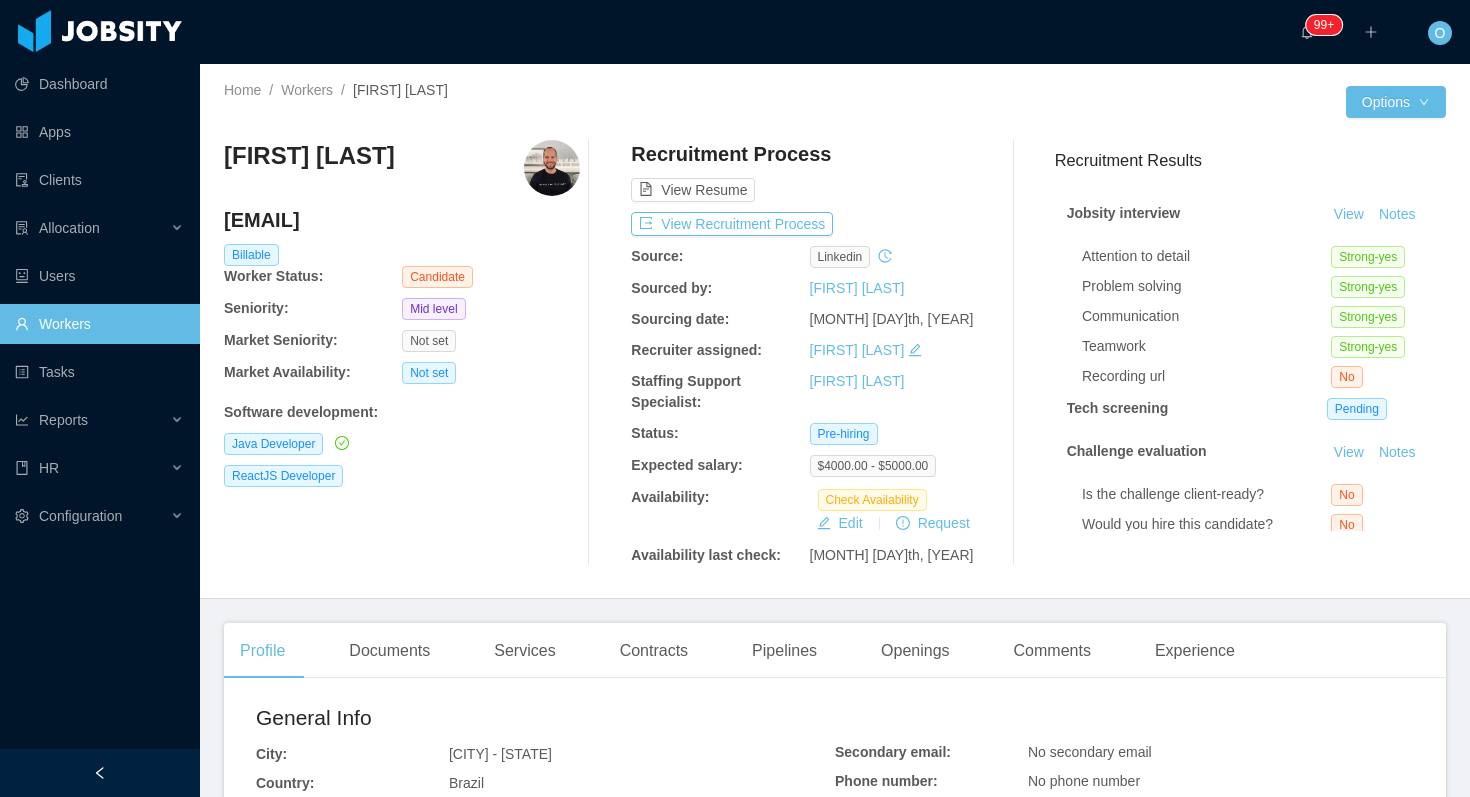scroll, scrollTop: 0, scrollLeft: 0, axis: both 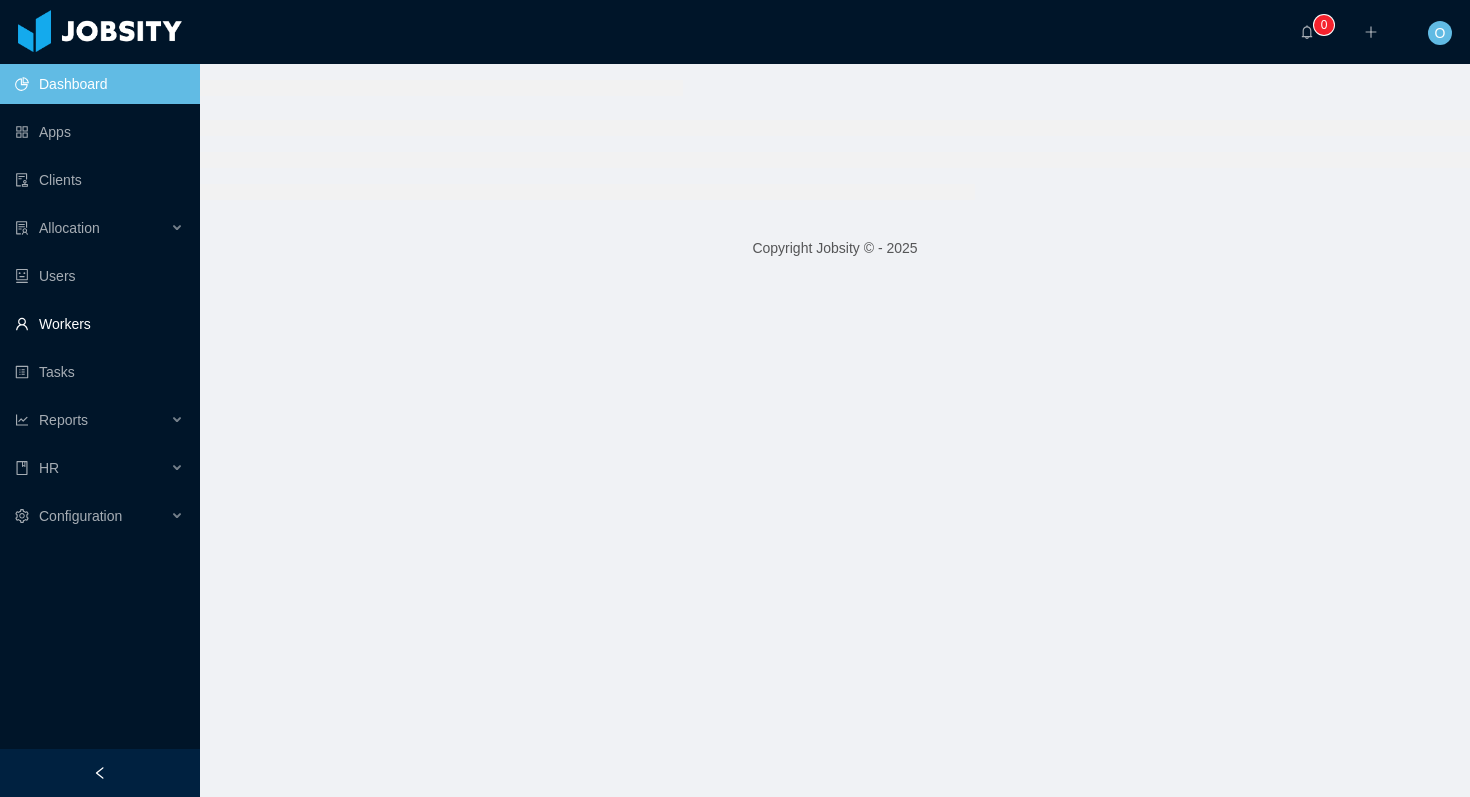 click on "Workers" at bounding box center [99, 324] 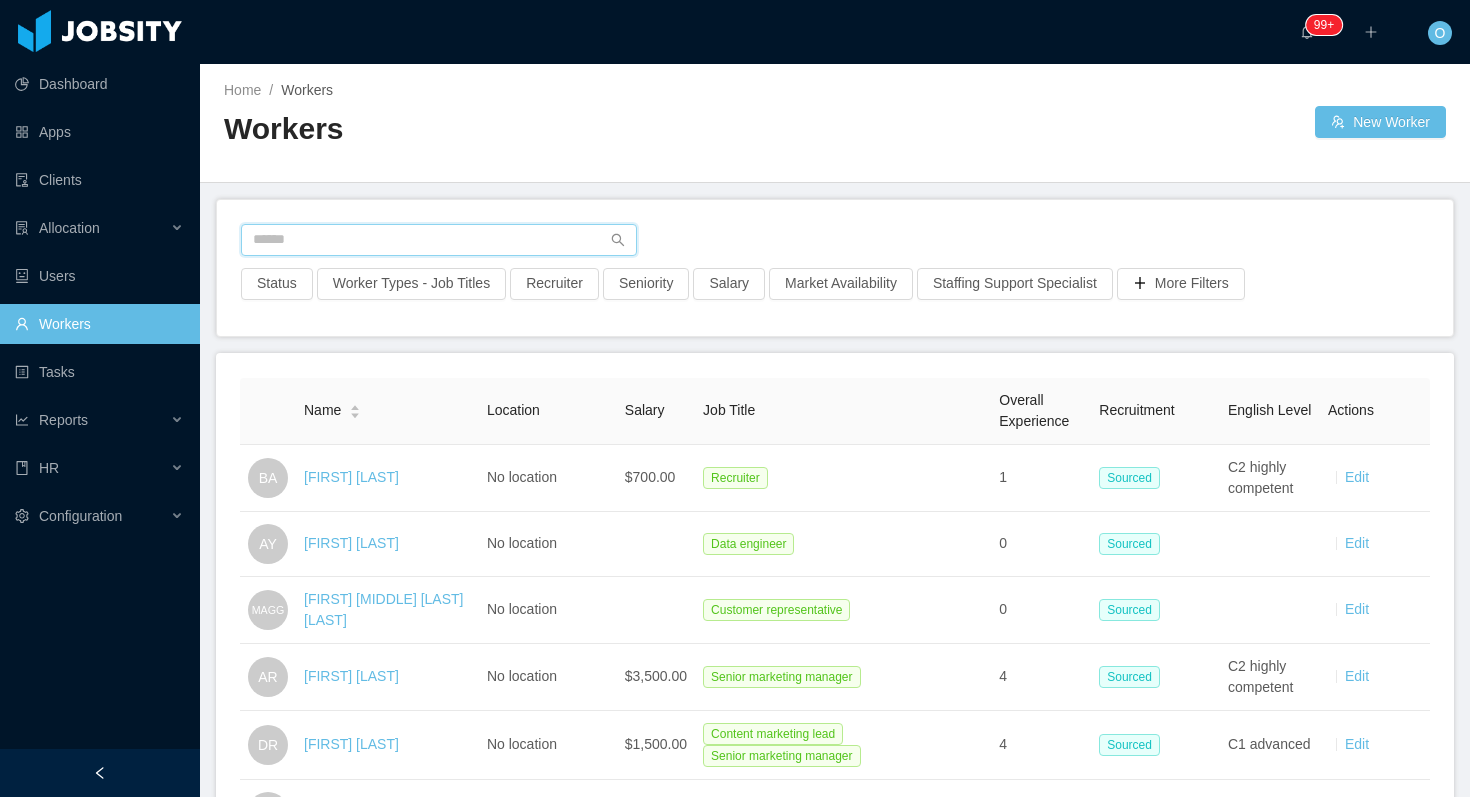 click at bounding box center [439, 240] 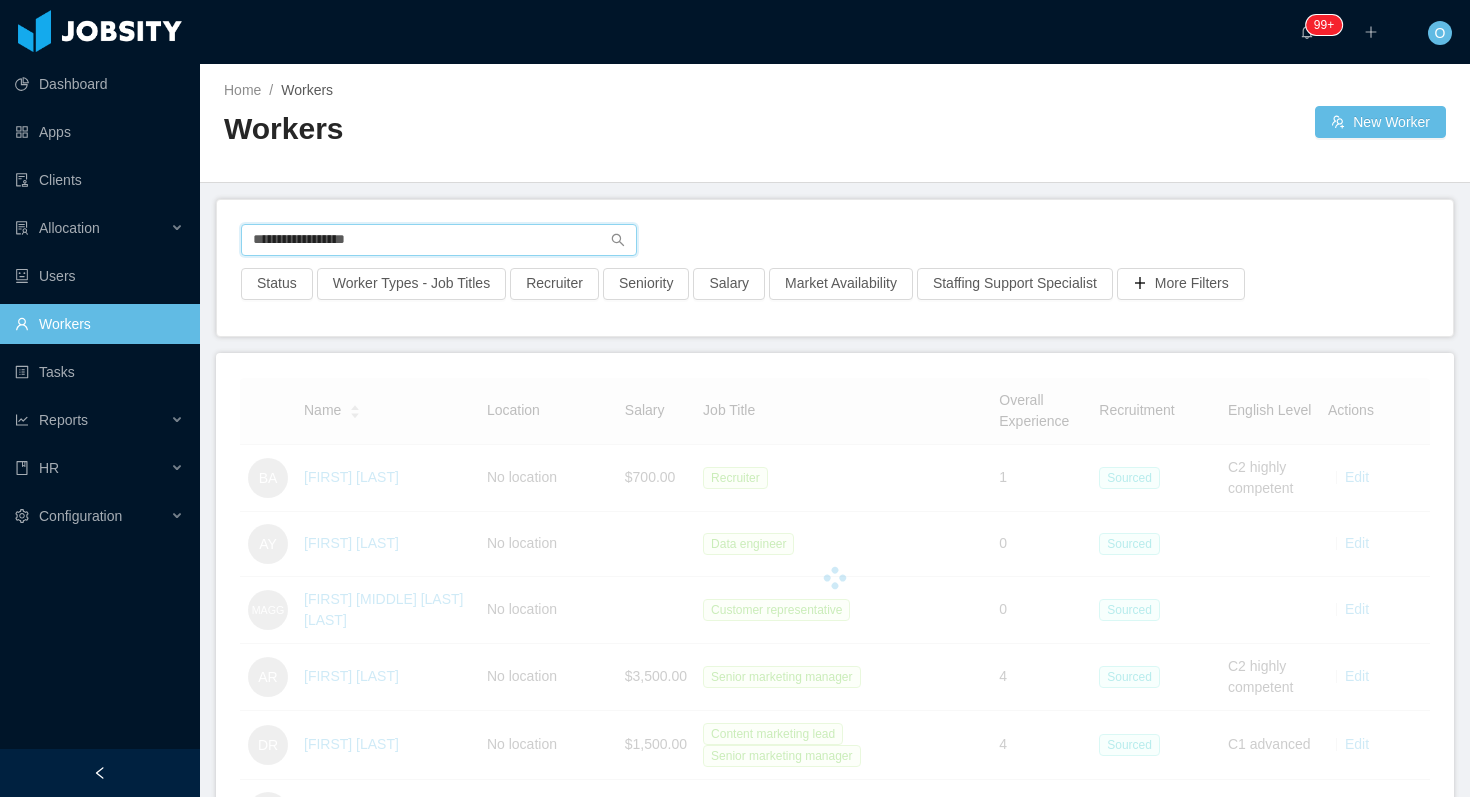 type on "**********" 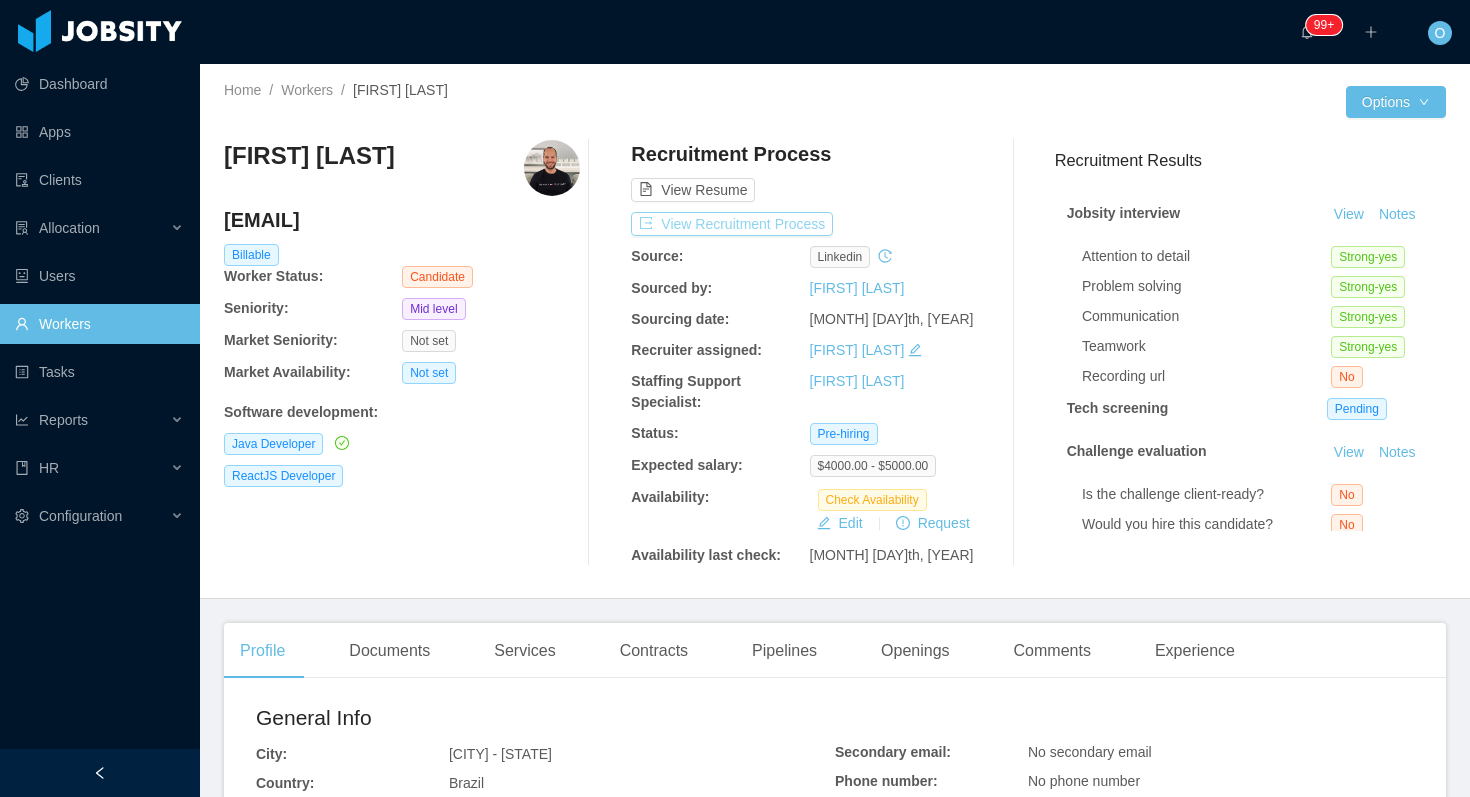 scroll, scrollTop: 0, scrollLeft: 0, axis: both 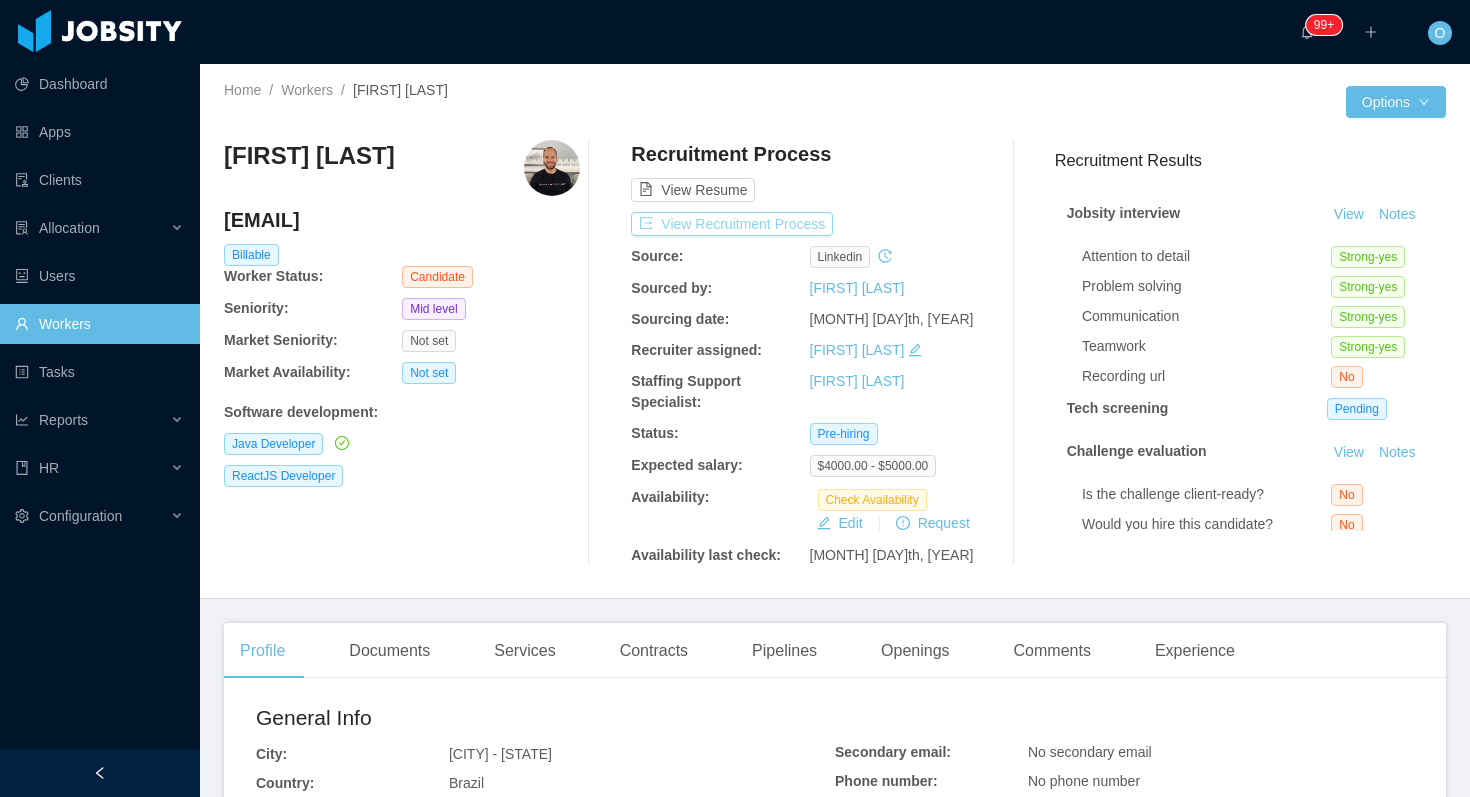 click on "View Recruitment Process" at bounding box center (732, 224) 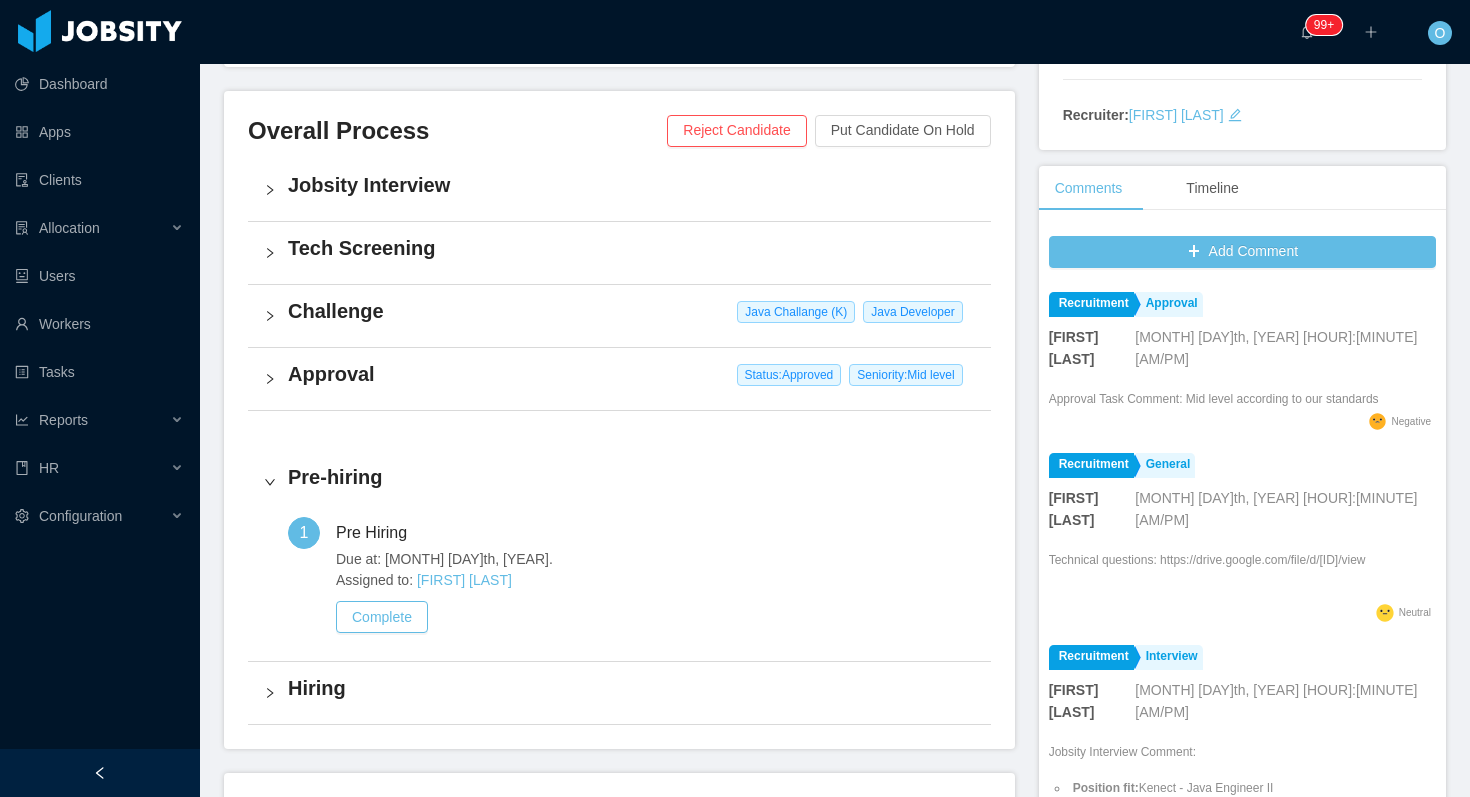 scroll, scrollTop: 622, scrollLeft: 0, axis: vertical 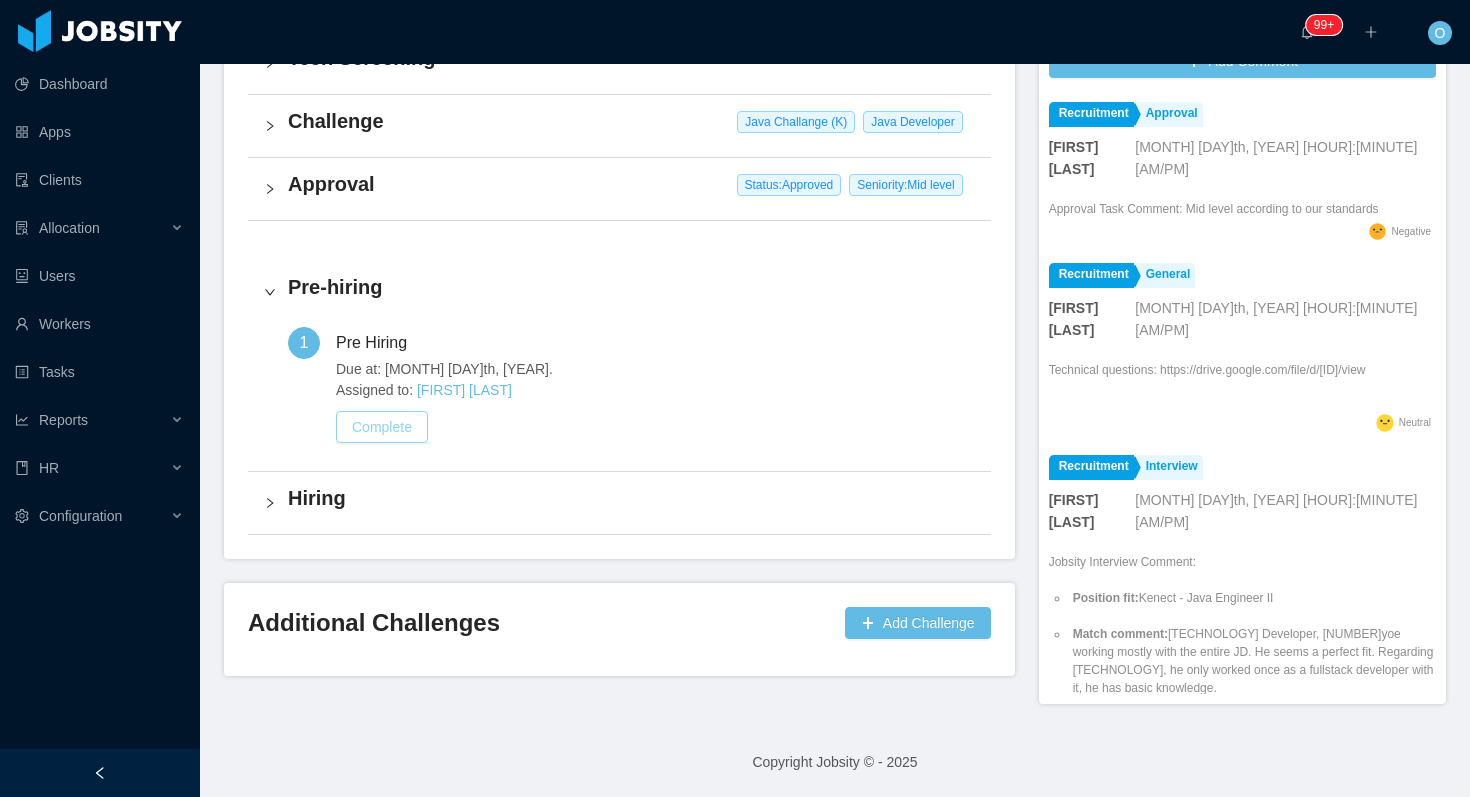 click on "Complete" at bounding box center [382, 427] 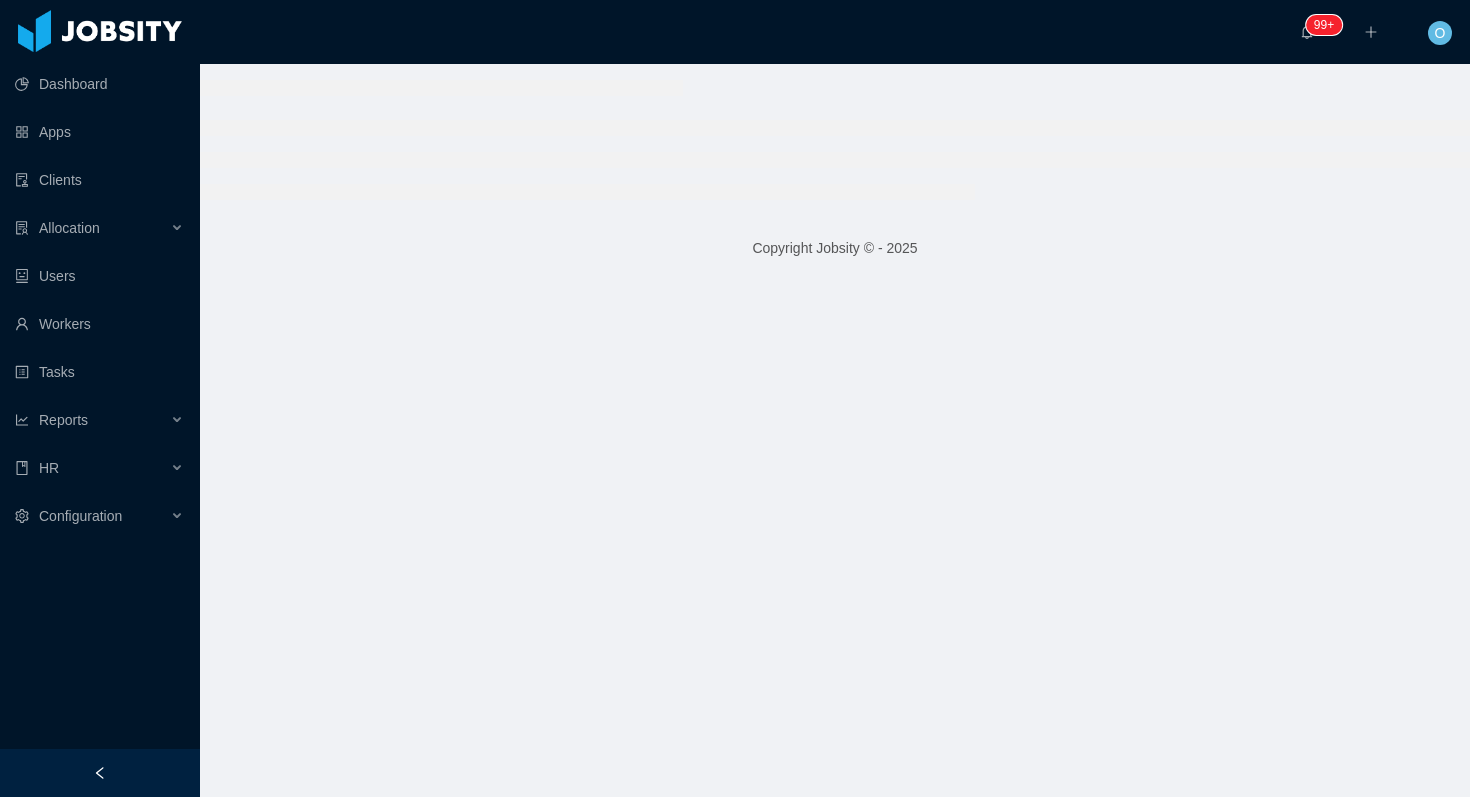 scroll, scrollTop: 0, scrollLeft: 0, axis: both 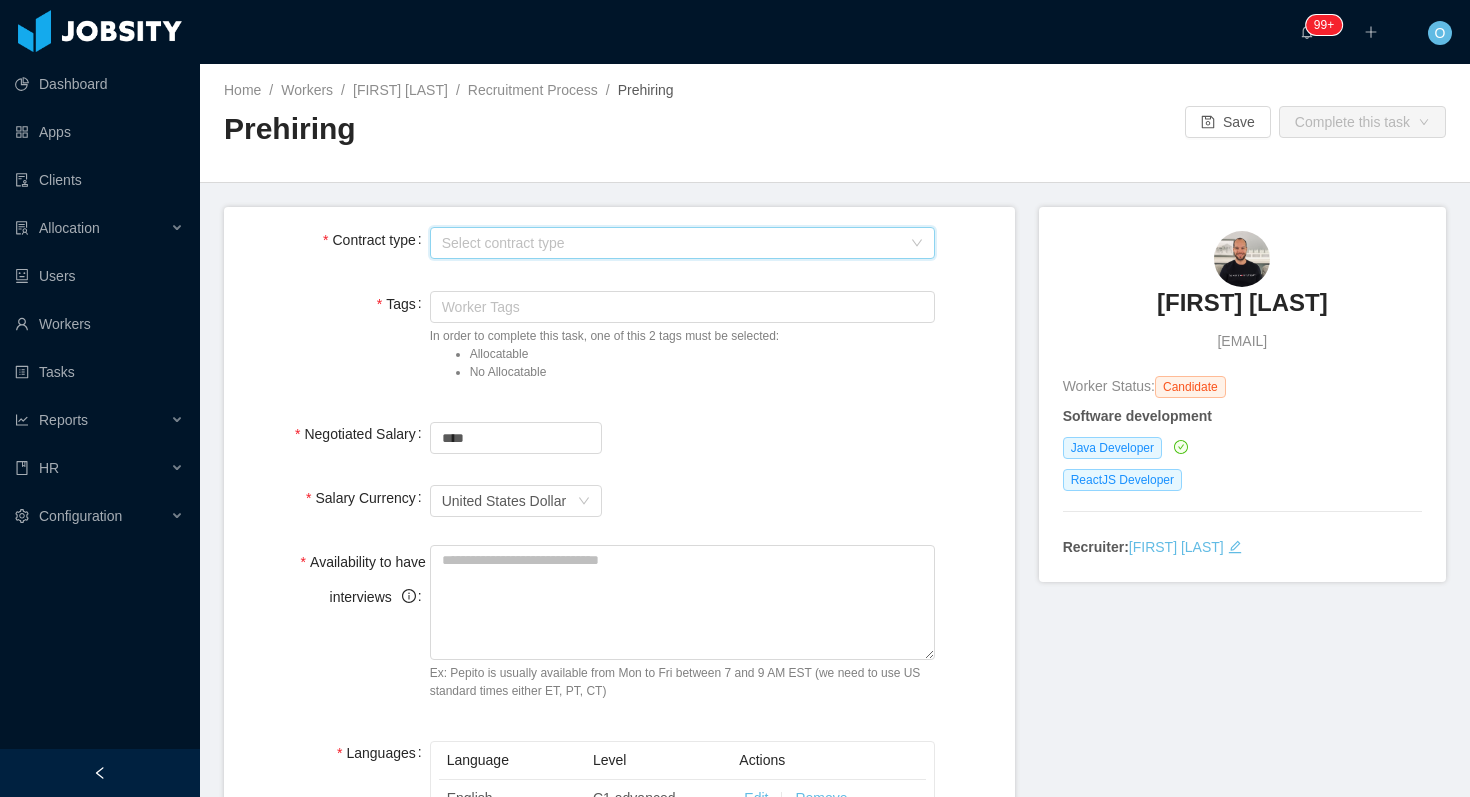 click on "Select contract type" at bounding box center (676, 243) 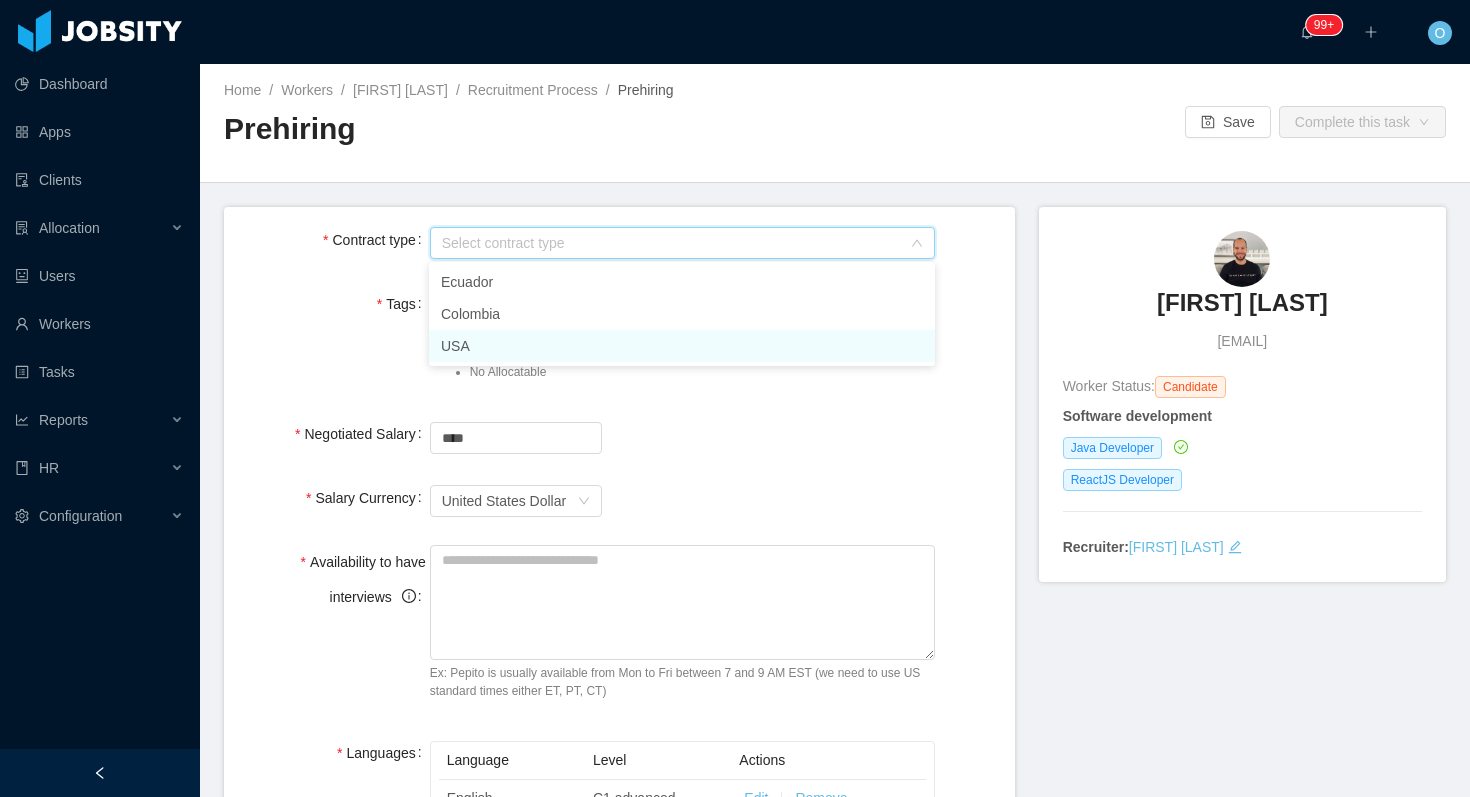 click on "USA" at bounding box center (682, 346) 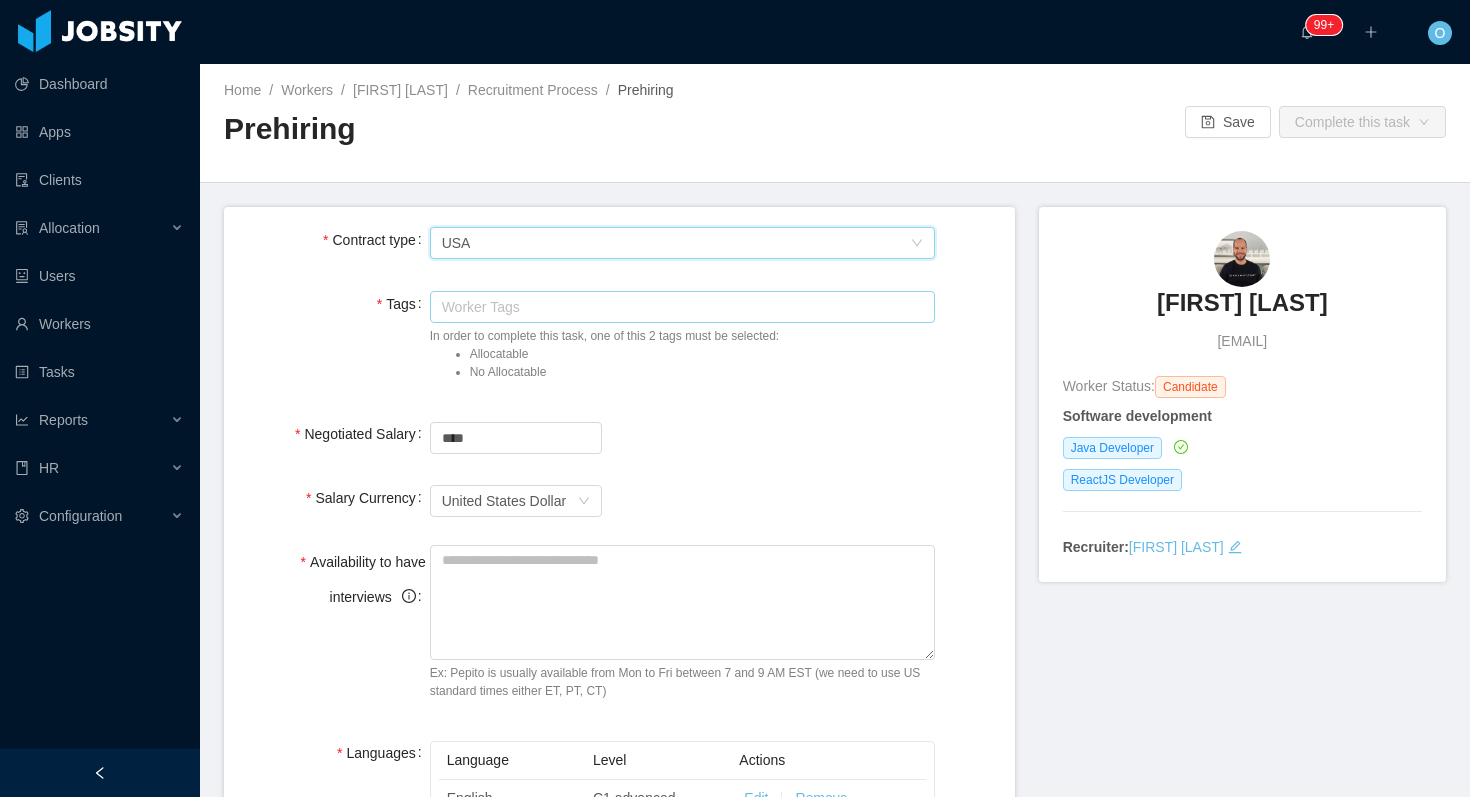 click on "Worker Tags" at bounding box center (678, 307) 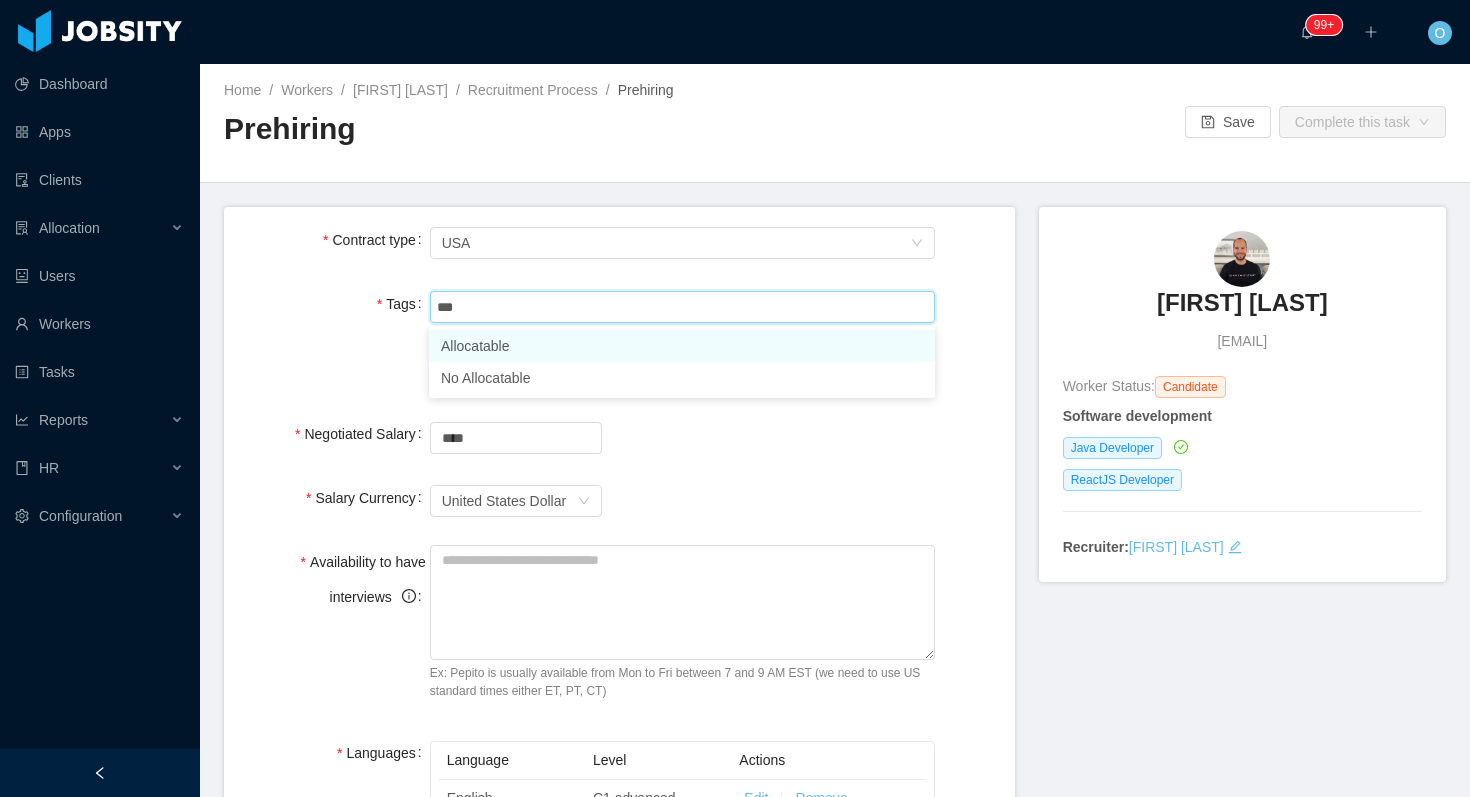 type on "****" 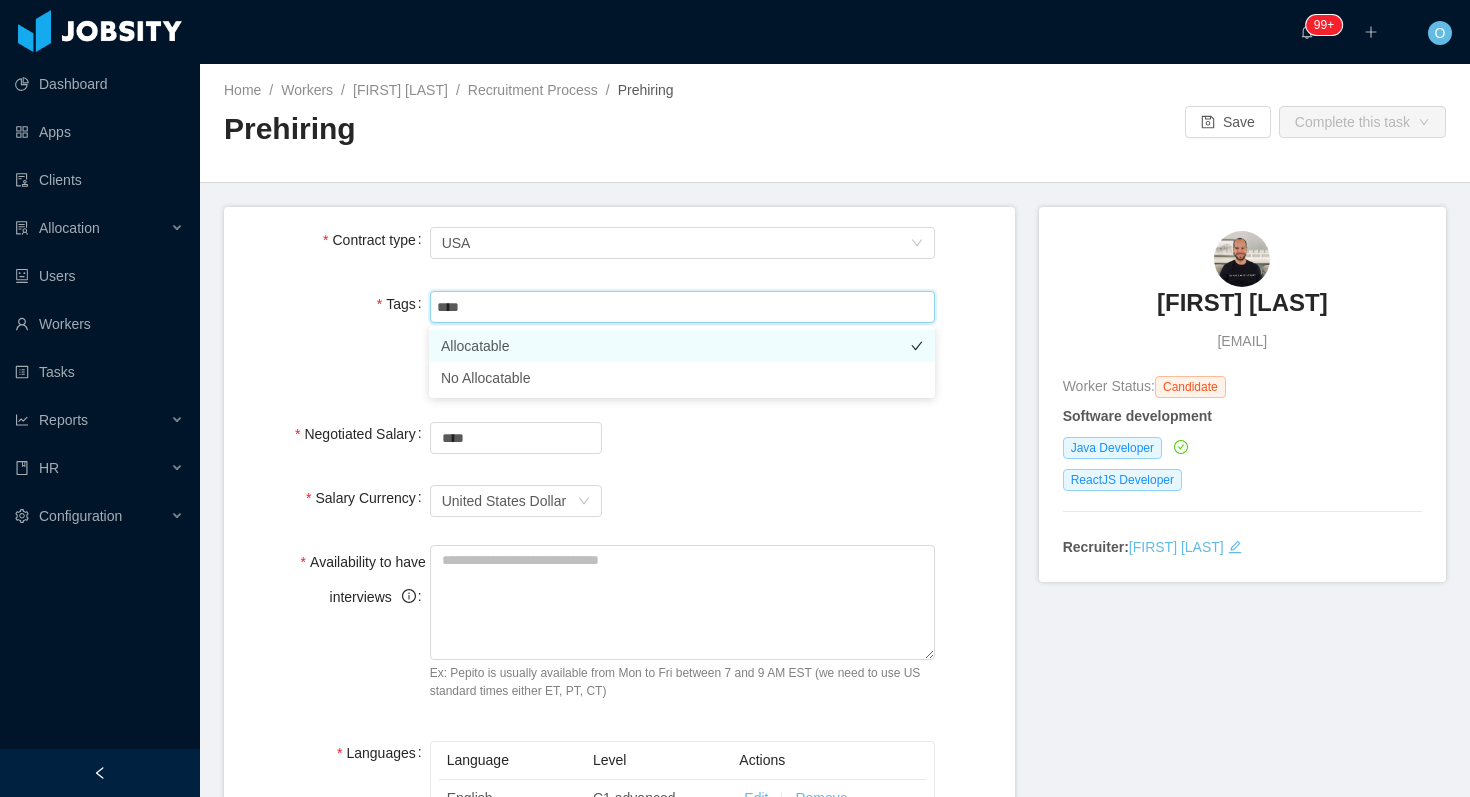 click on "Allocatable" at bounding box center (682, 346) 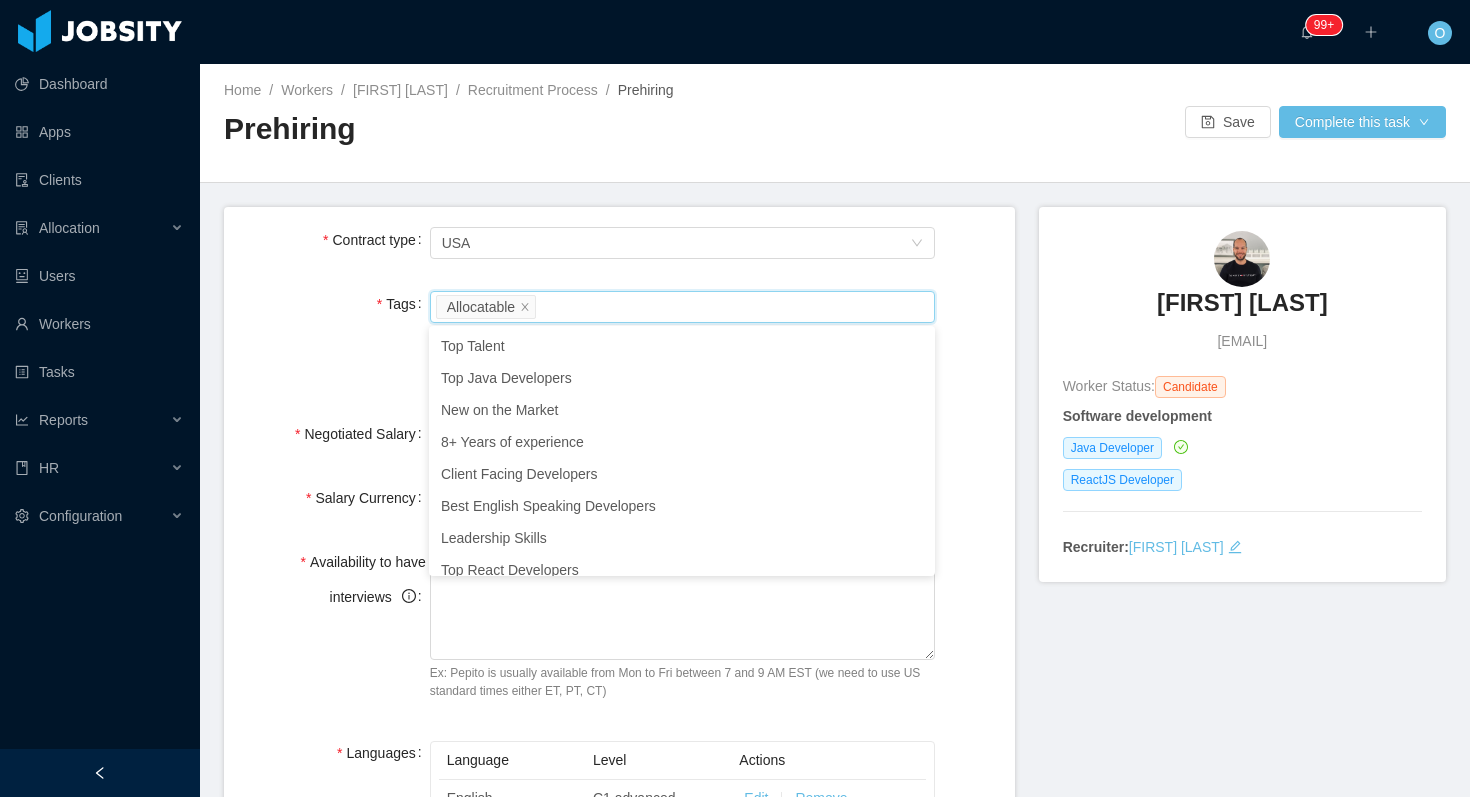click on "Prehiring" at bounding box center (529, 137) 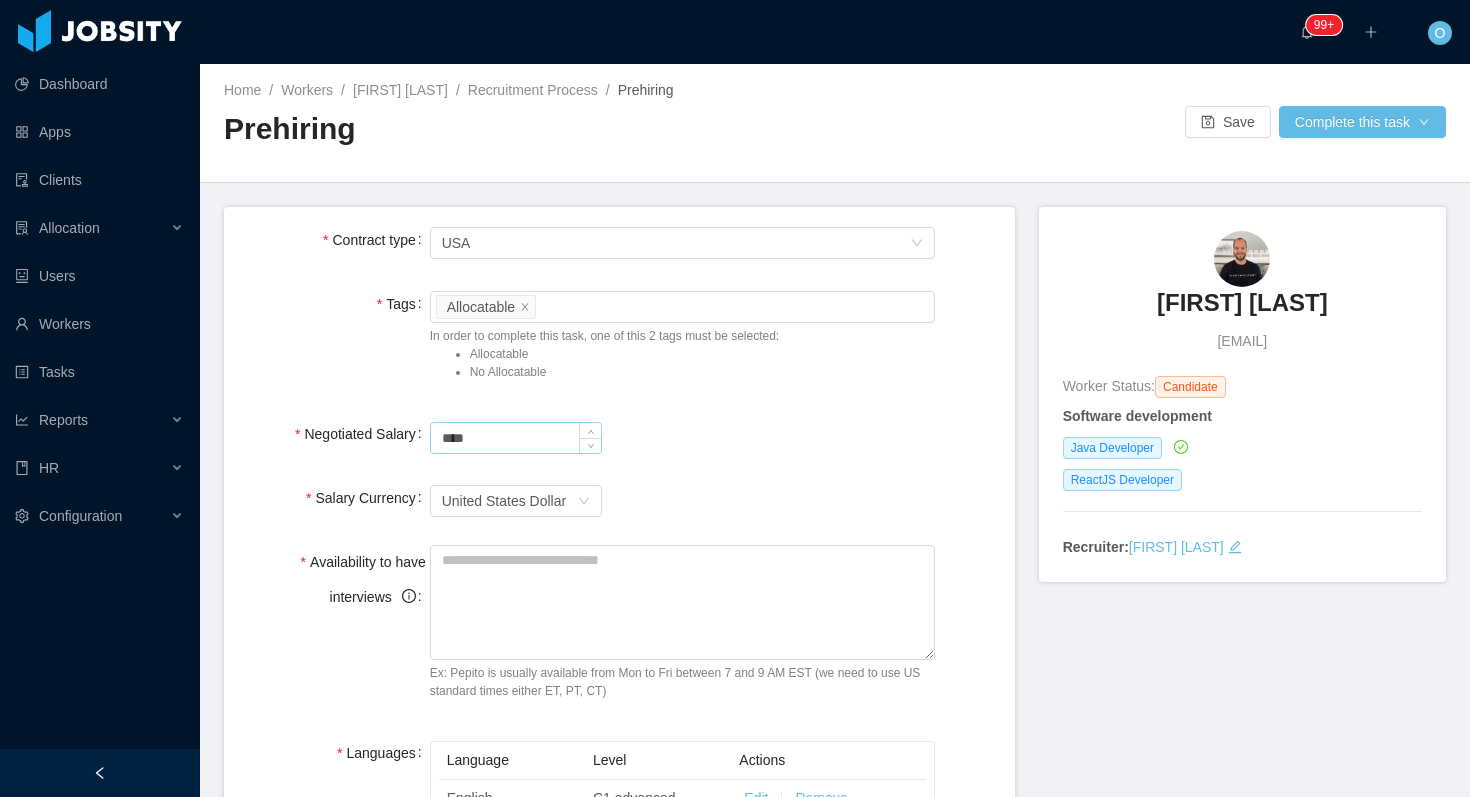 click on "****" at bounding box center [516, 438] 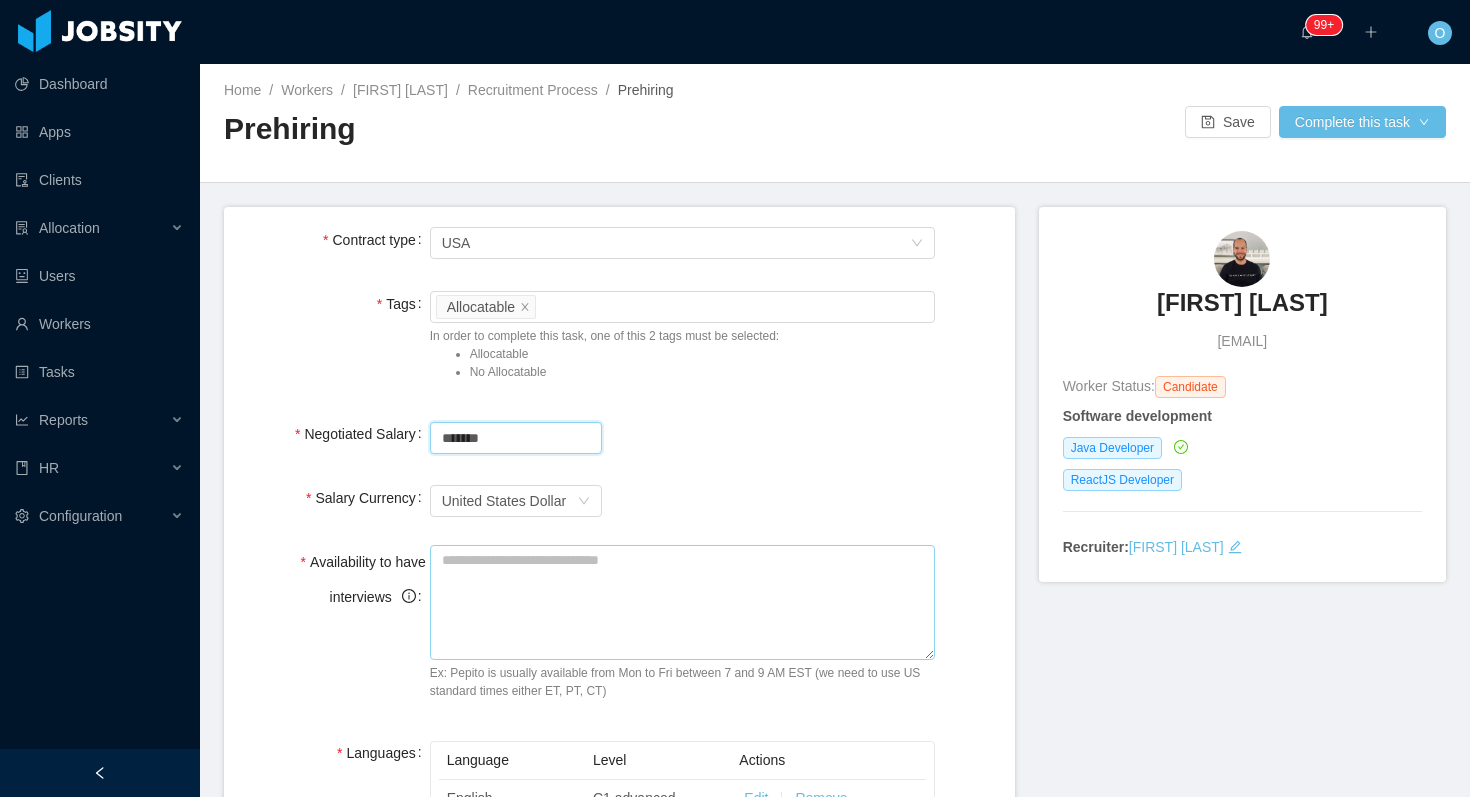 type on "*******" 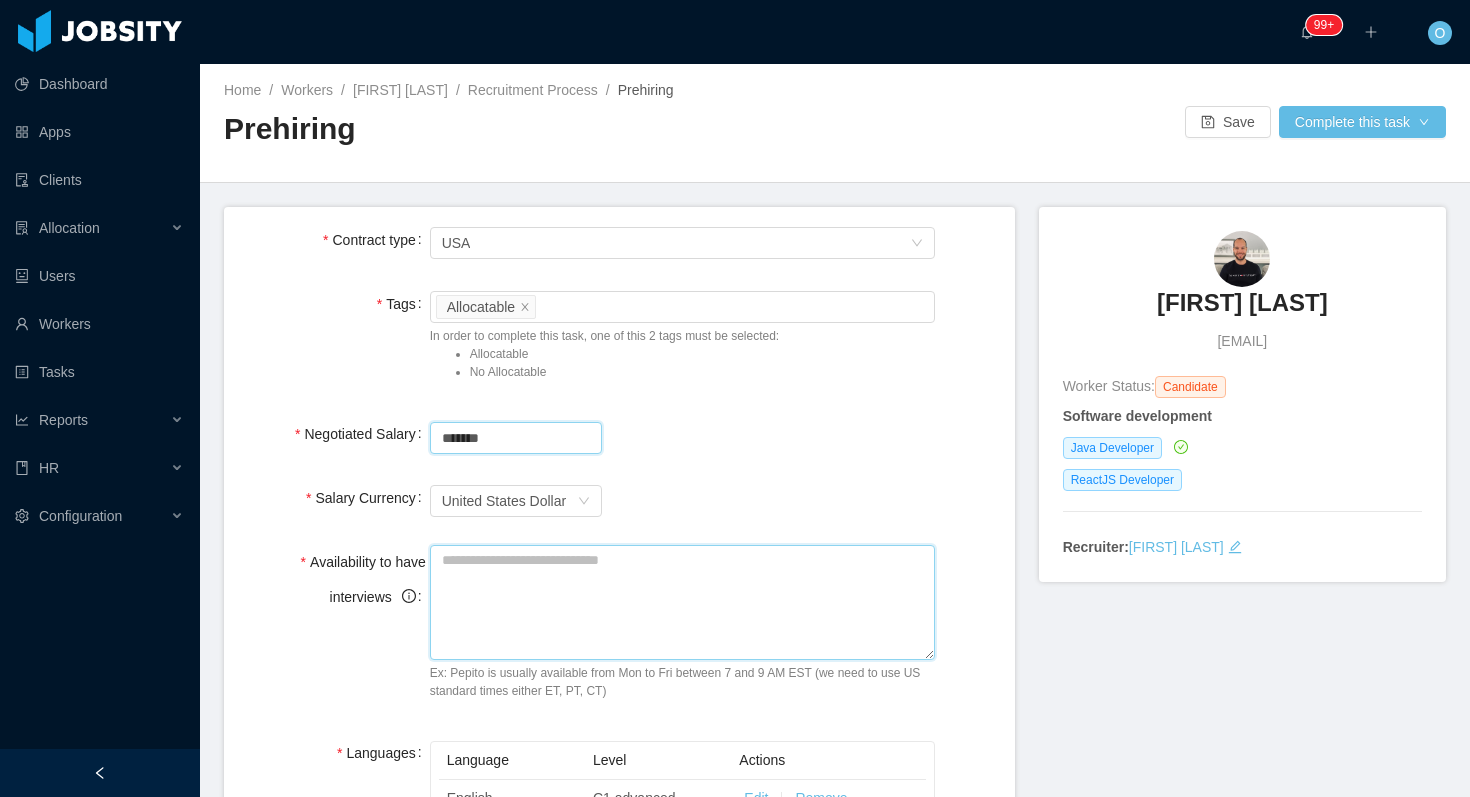 click on "Availability to have interviews" at bounding box center (683, 602) 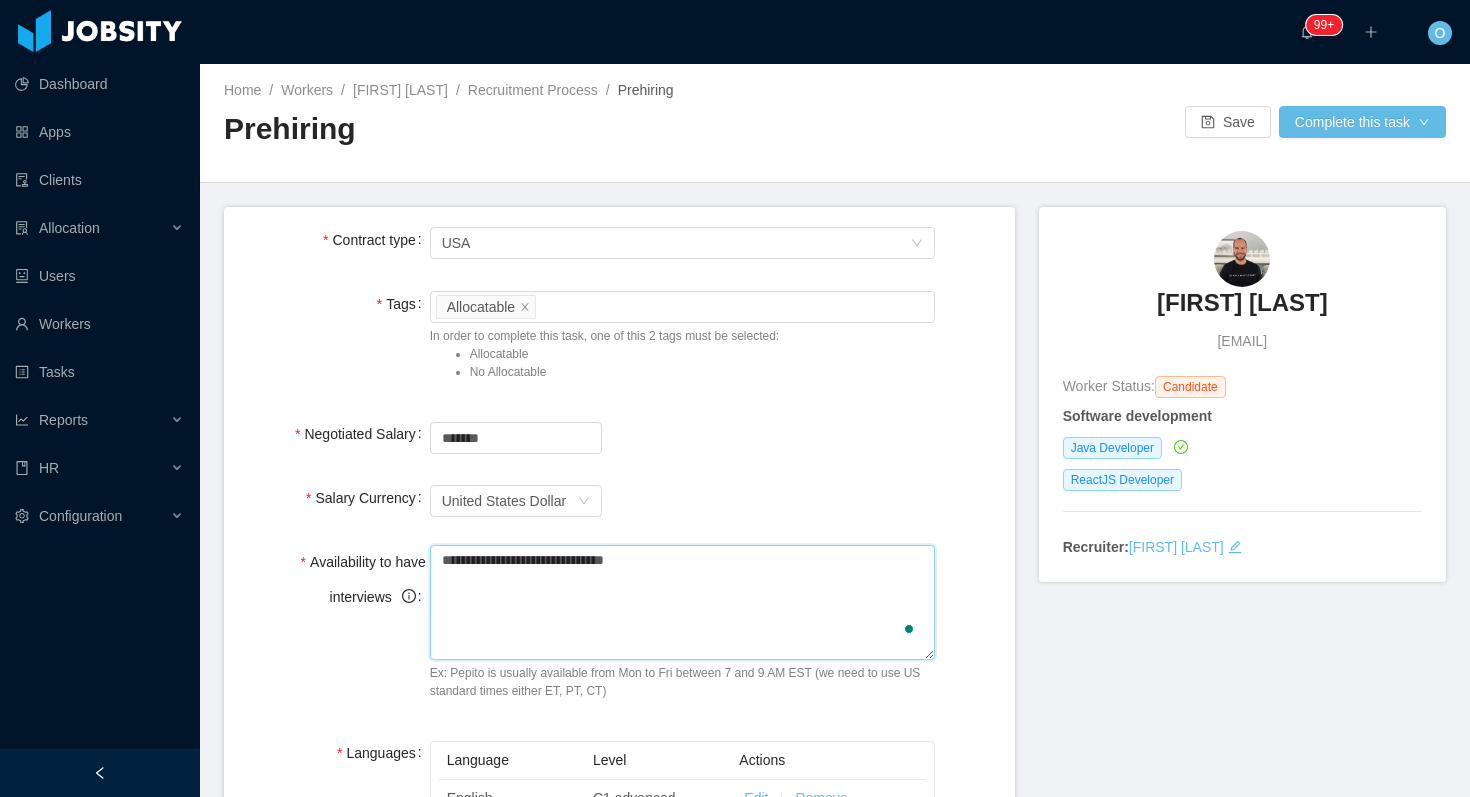 type on "**********" 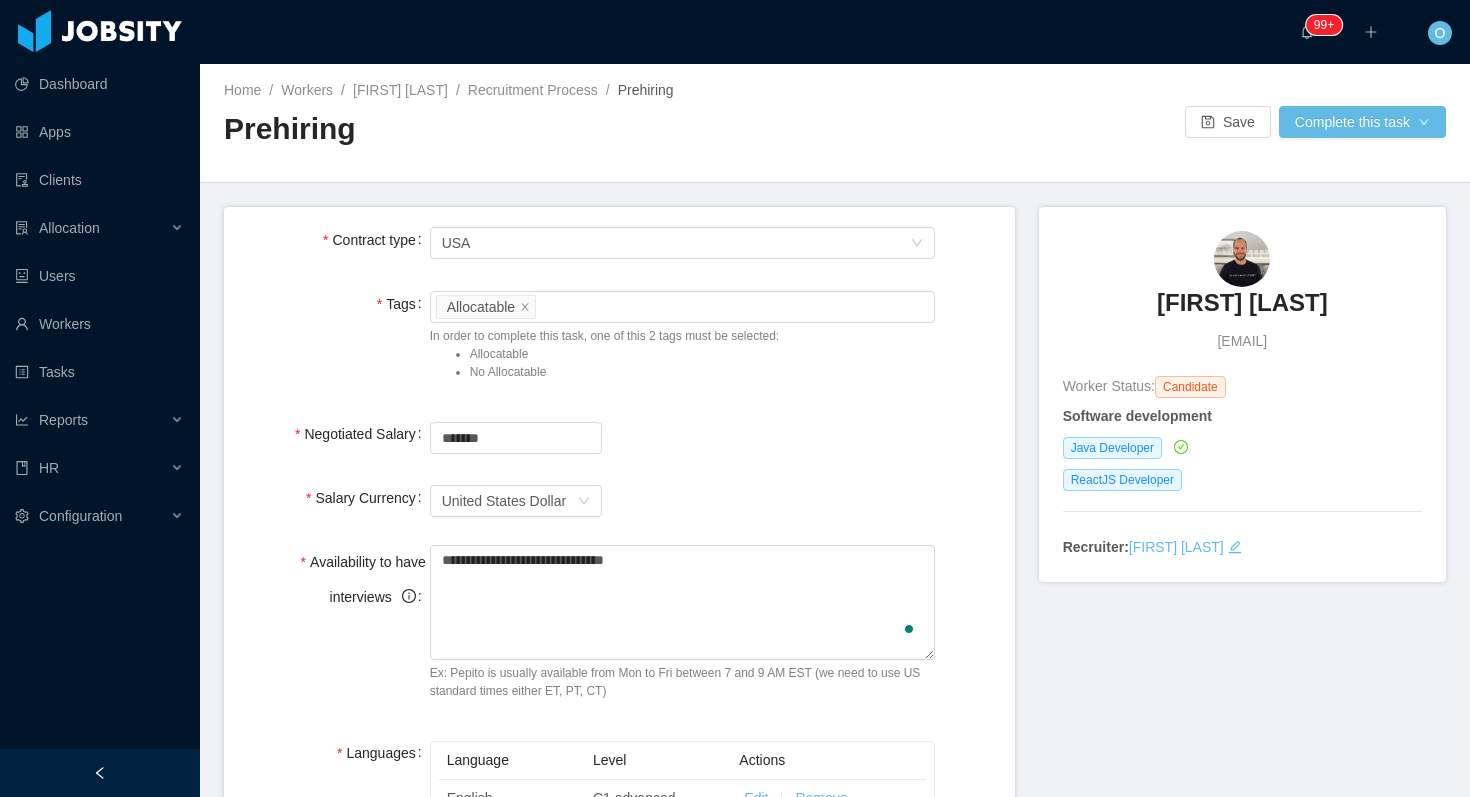 click on "Salary Currency Currency United States Dollar" at bounding box center [619, 501] 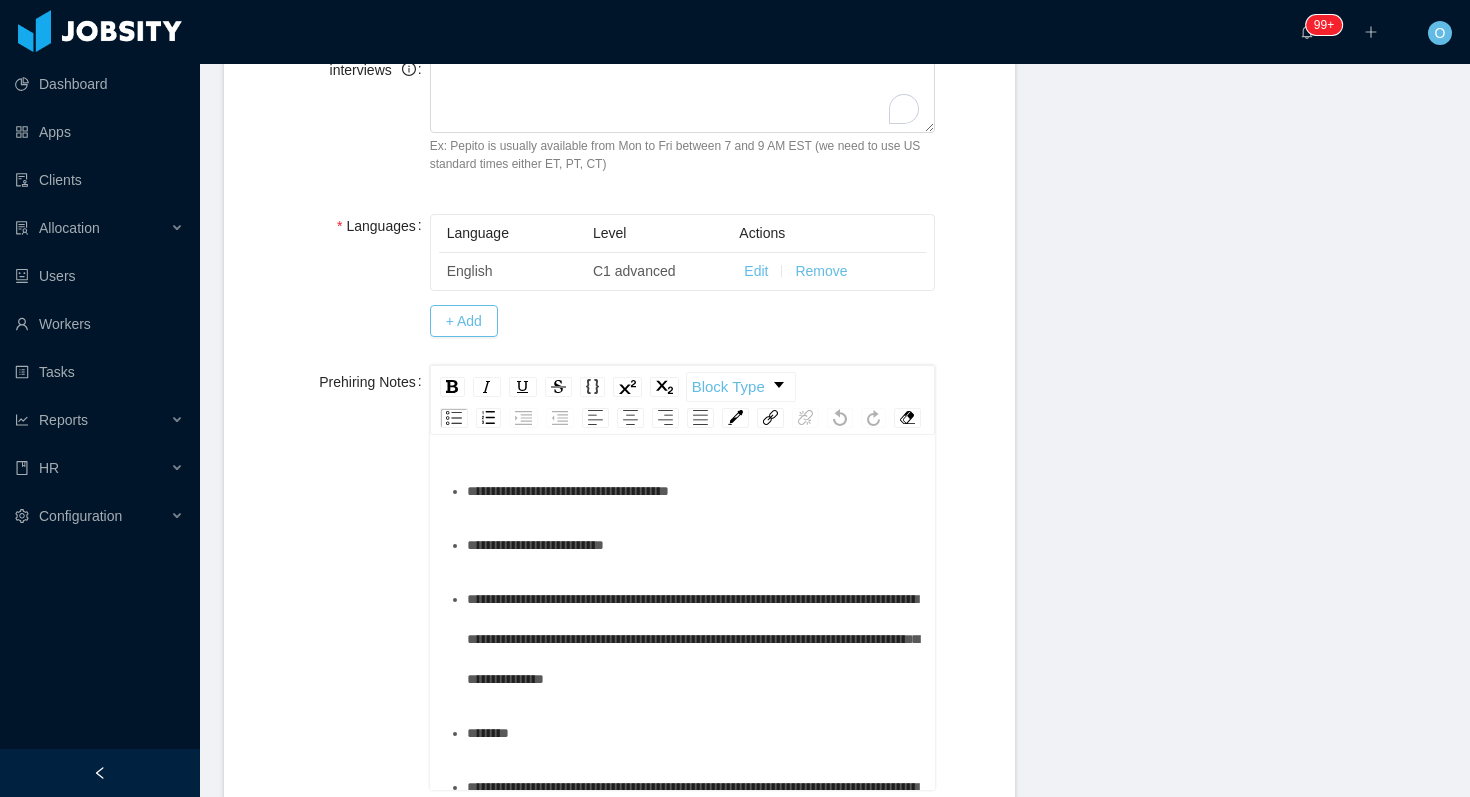 scroll, scrollTop: 535, scrollLeft: 0, axis: vertical 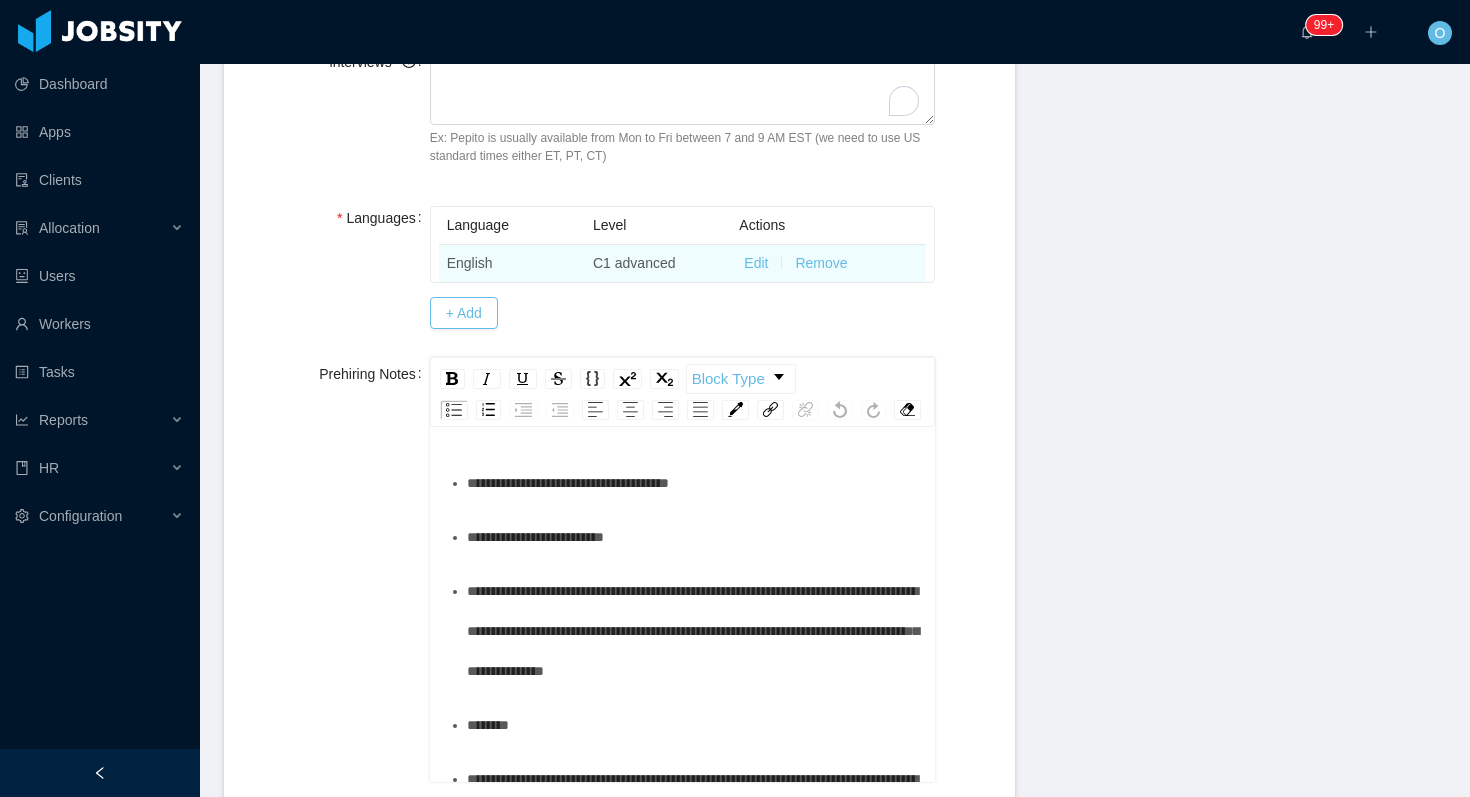 click on "Edit" at bounding box center (756, 263) 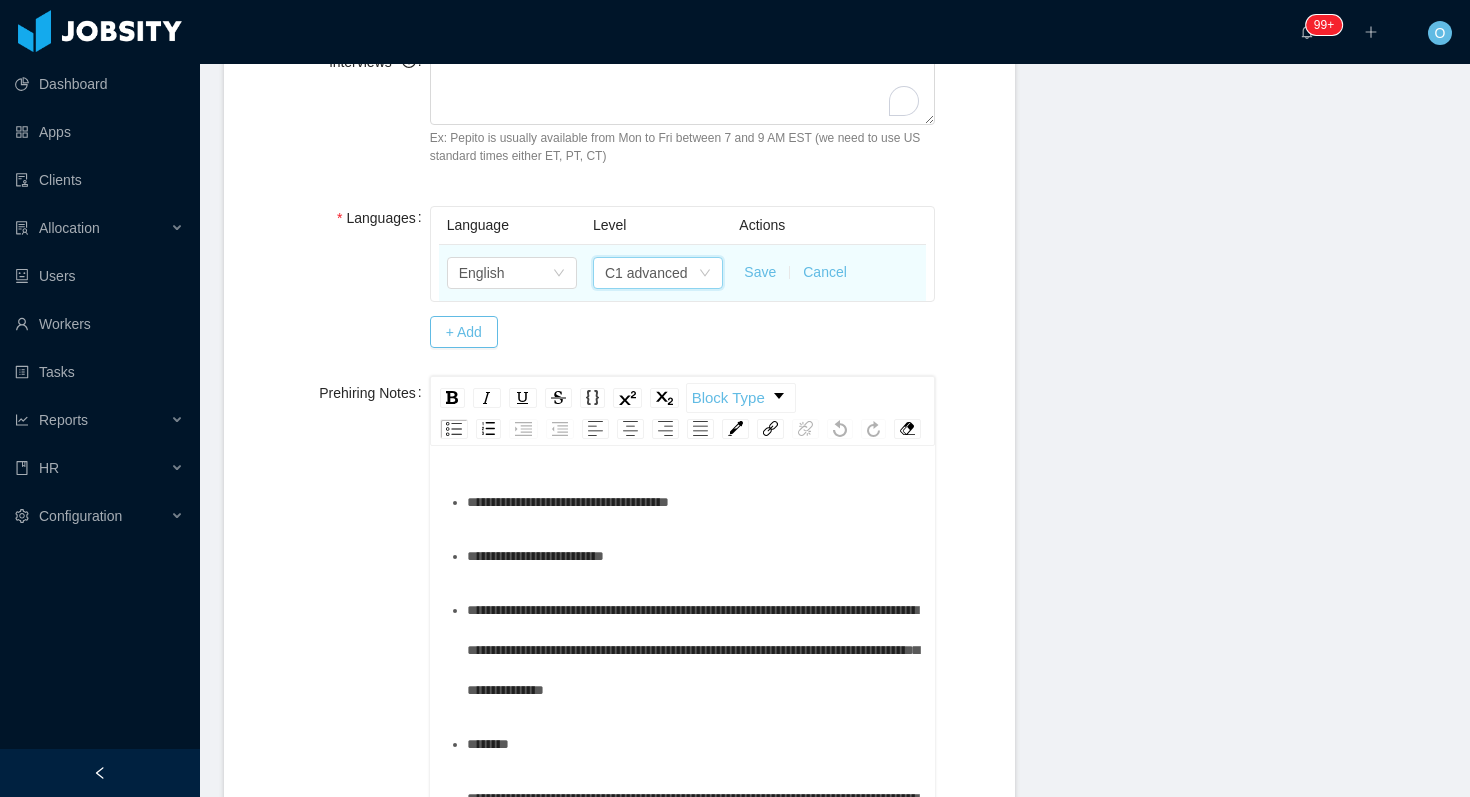 click on "C1 advanced" at bounding box center [646, 273] 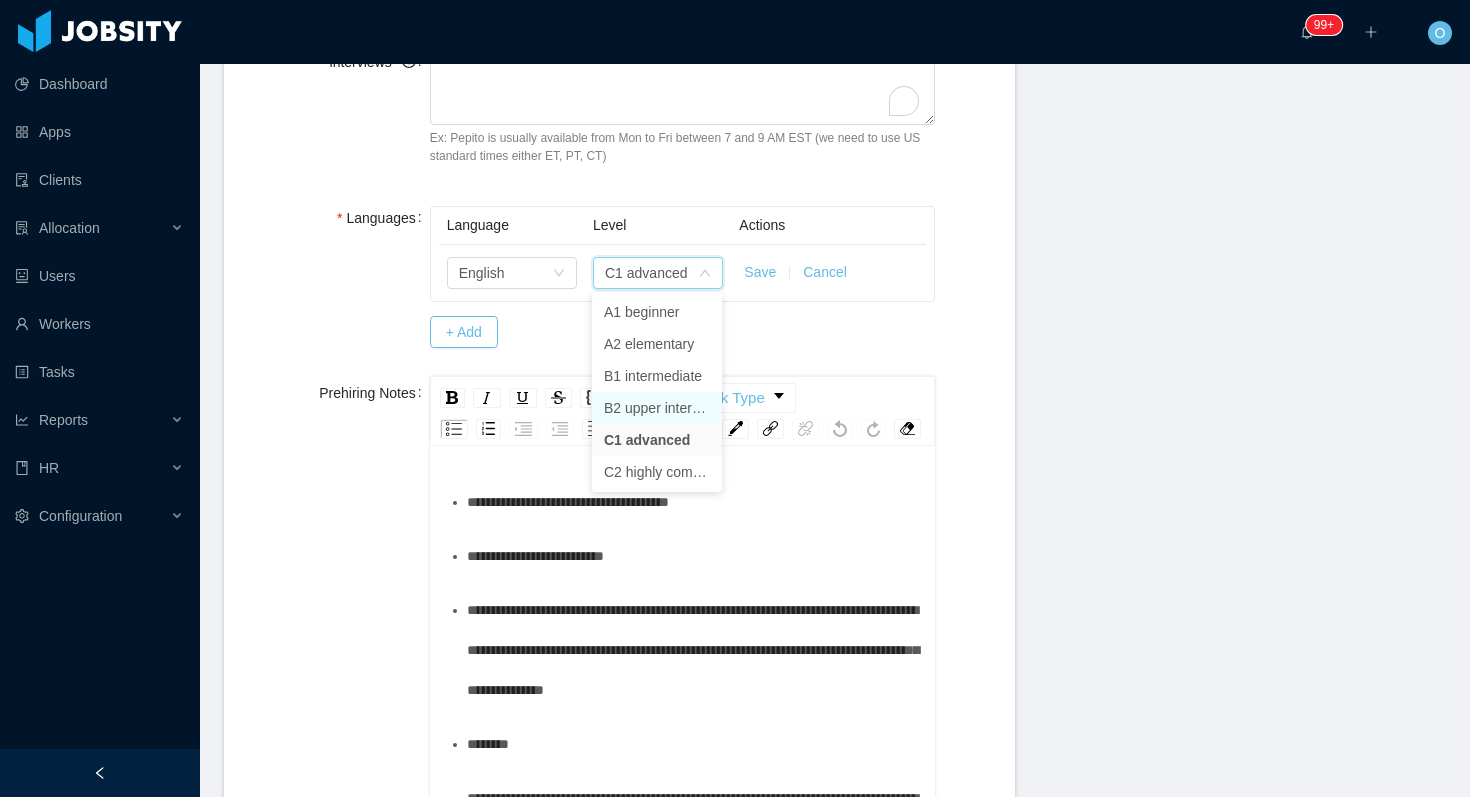 click on "B2 upper intermediate" at bounding box center [657, 408] 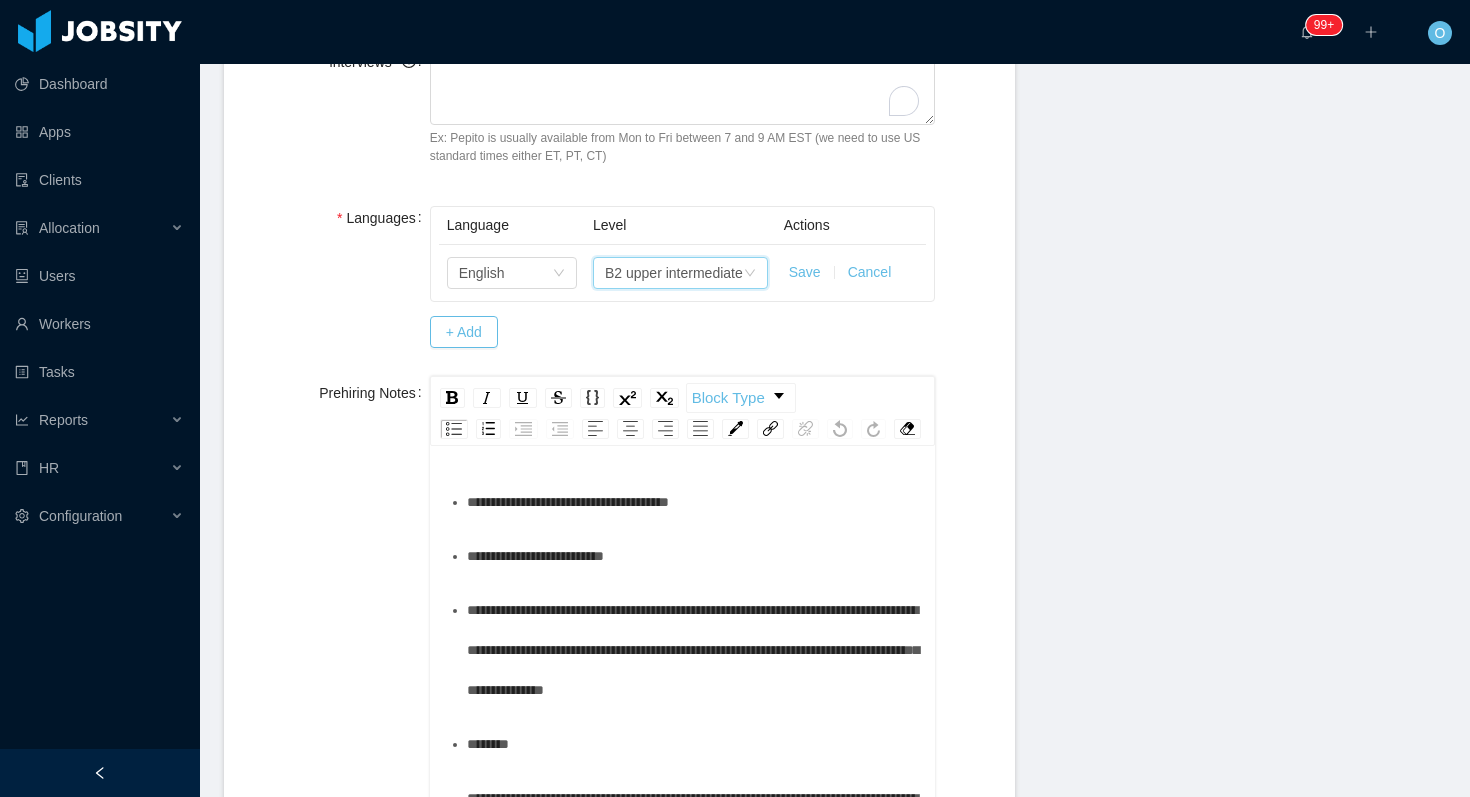 click on "Save" at bounding box center (805, 272) 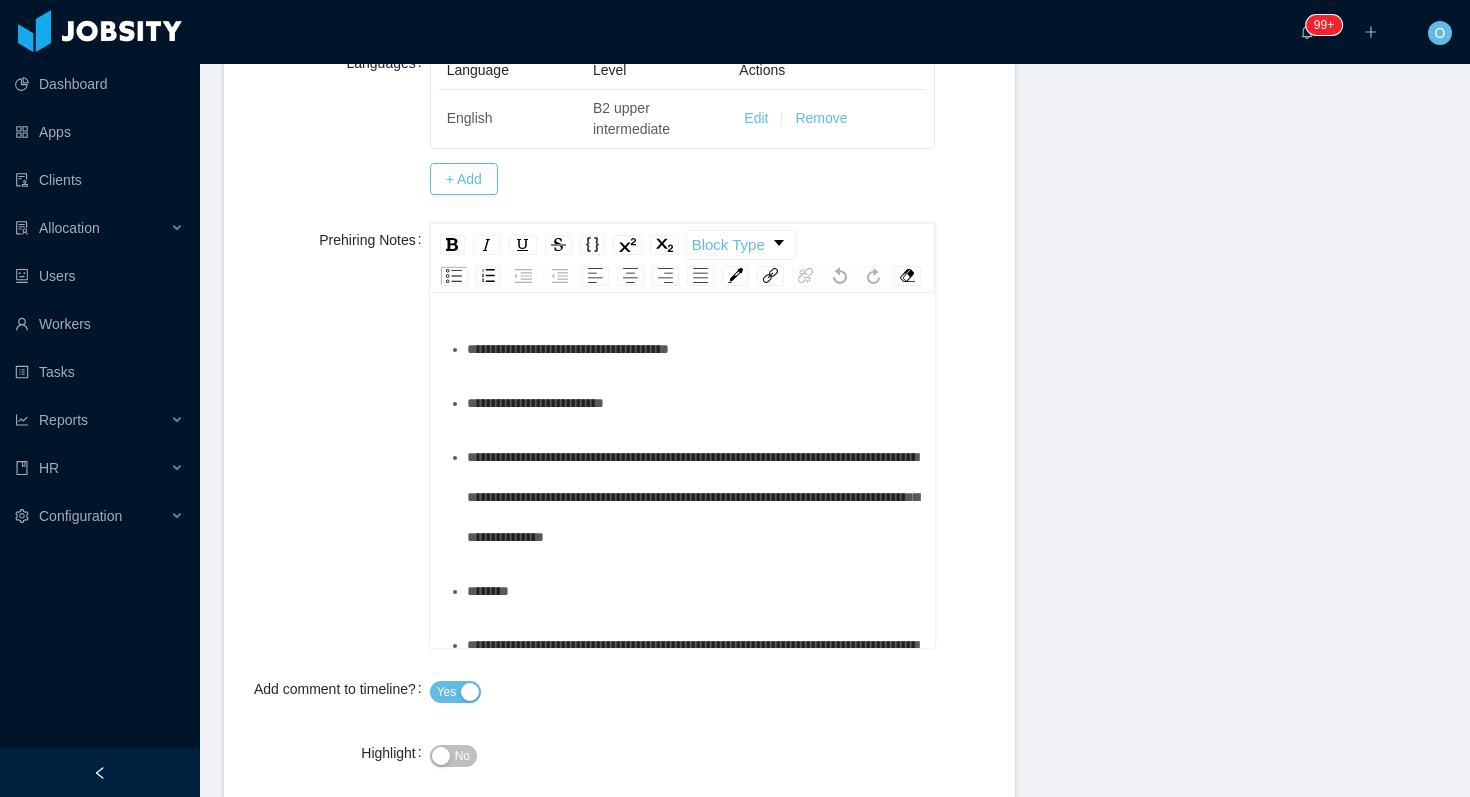 scroll, scrollTop: 691, scrollLeft: 0, axis: vertical 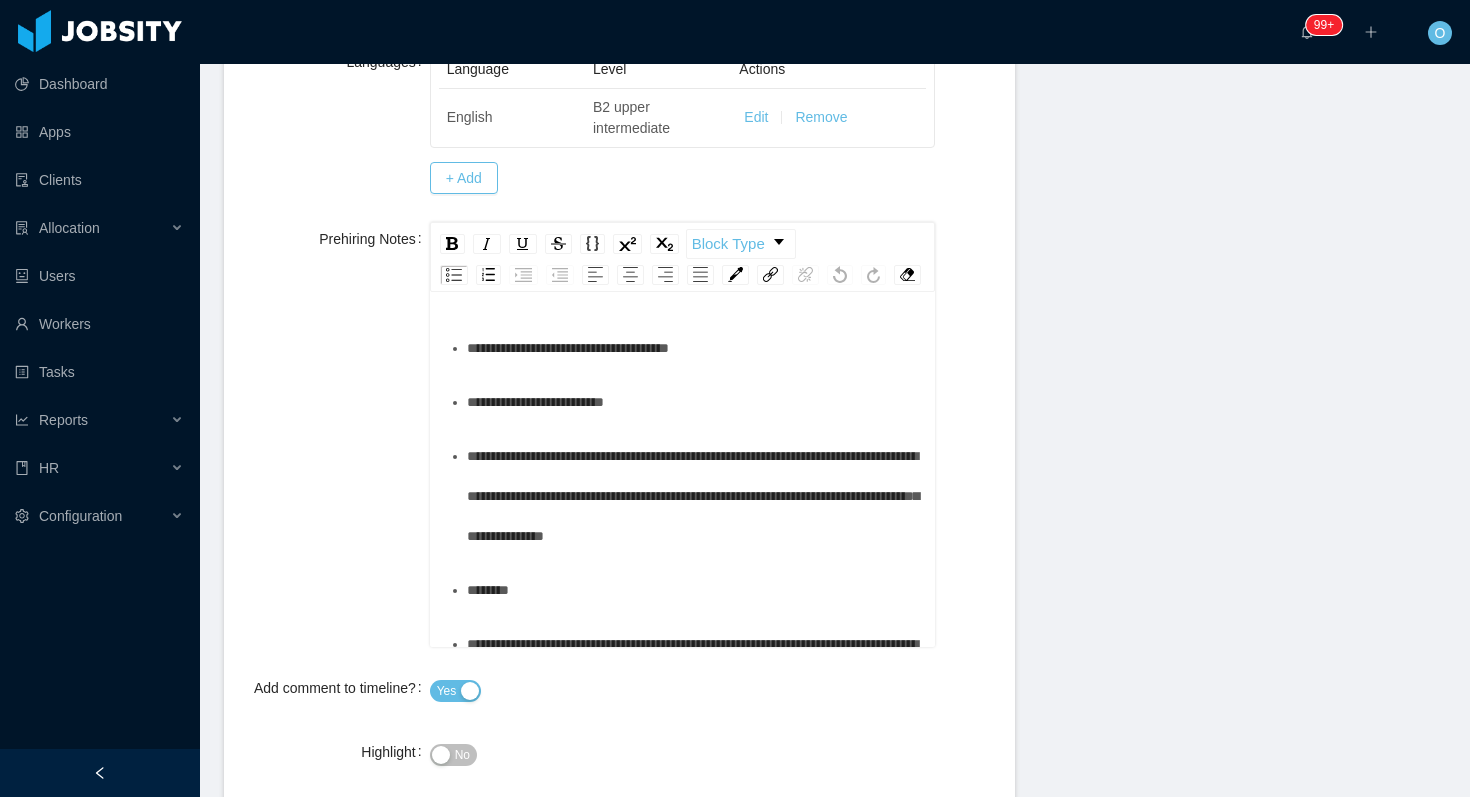 click on "**********" at bounding box center (694, 348) 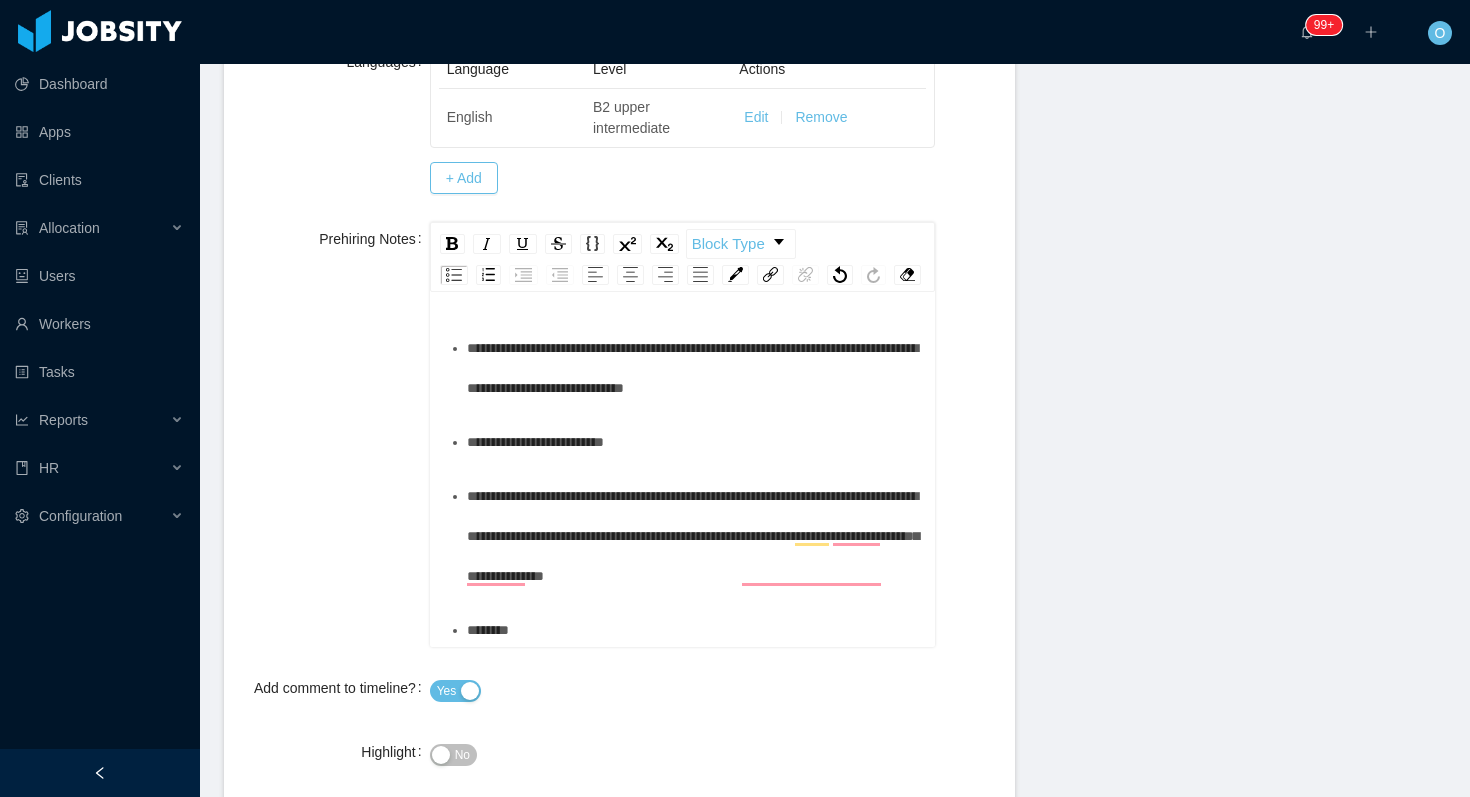 click on "**********" at bounding box center [694, 368] 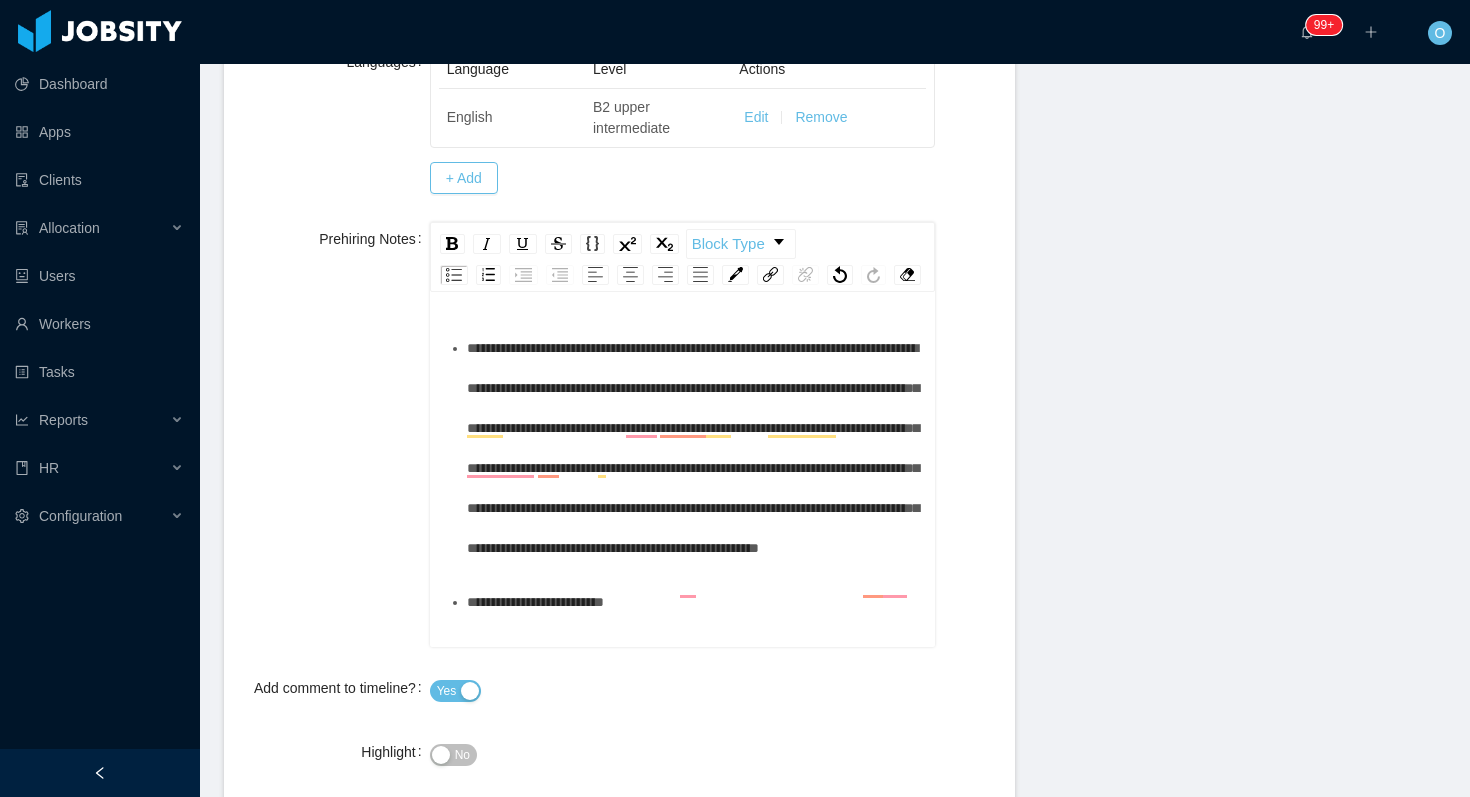 scroll, scrollTop: 86, scrollLeft: 0, axis: vertical 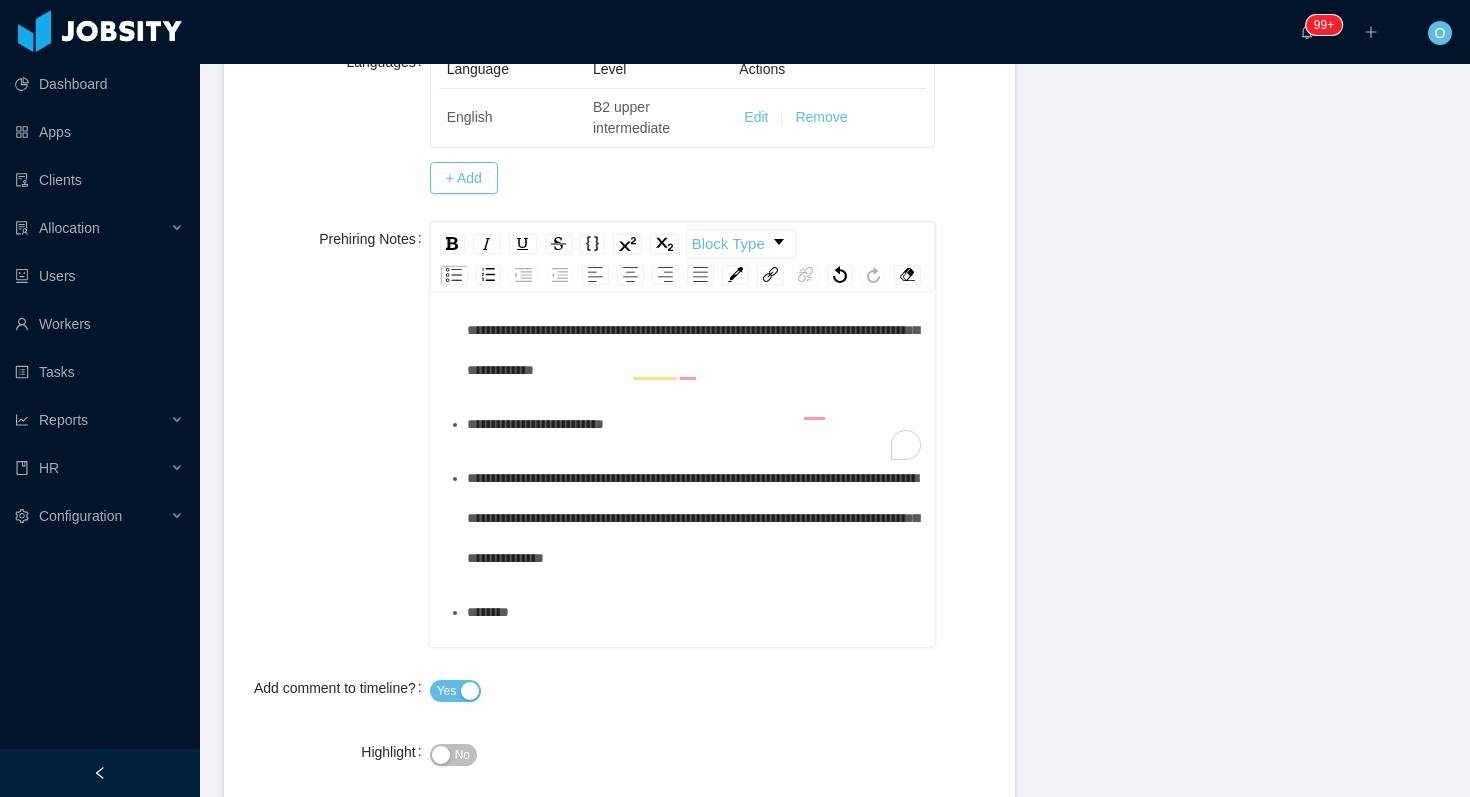 click on "**********" at bounding box center [694, 250] 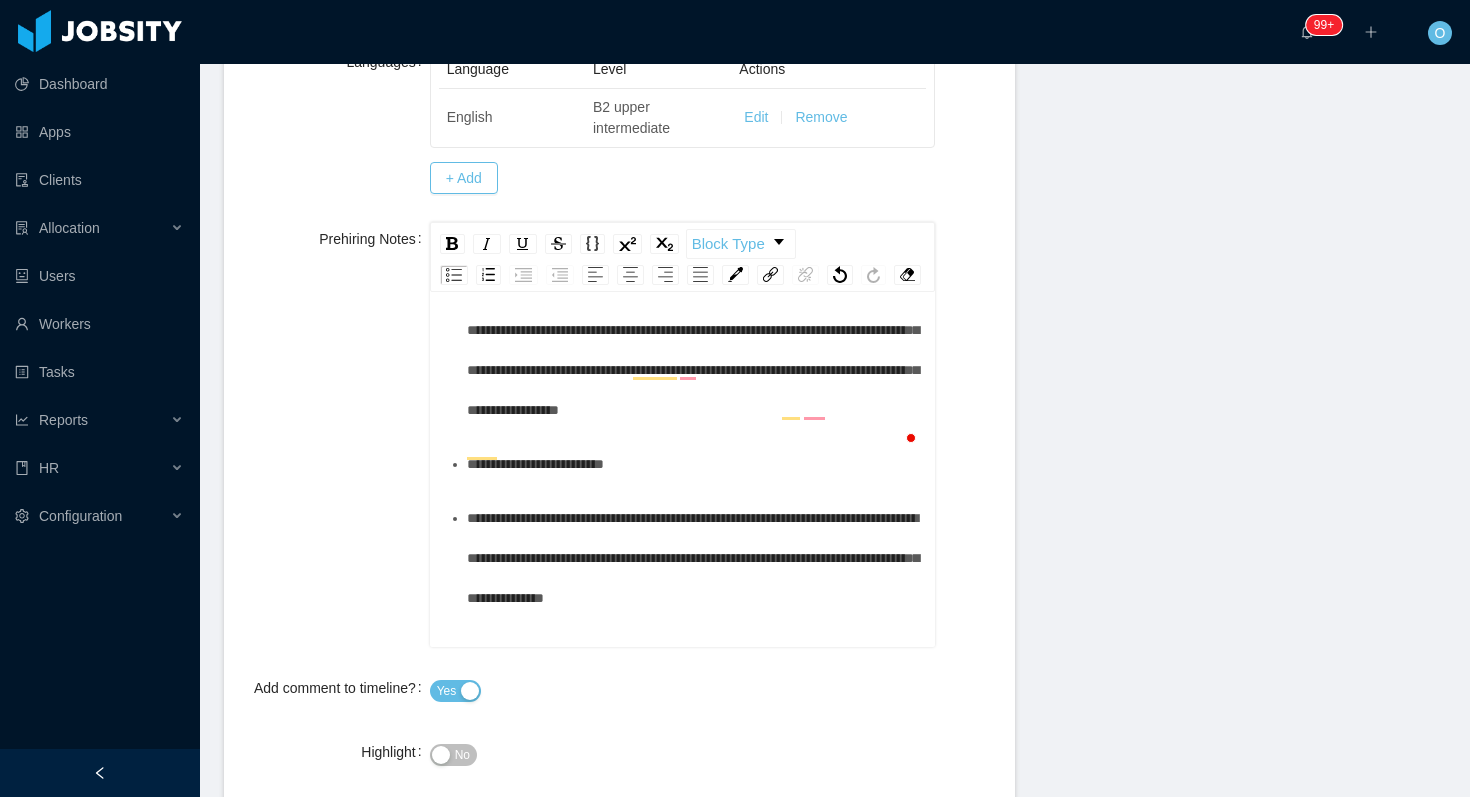 click on "**********" at bounding box center [694, 464] 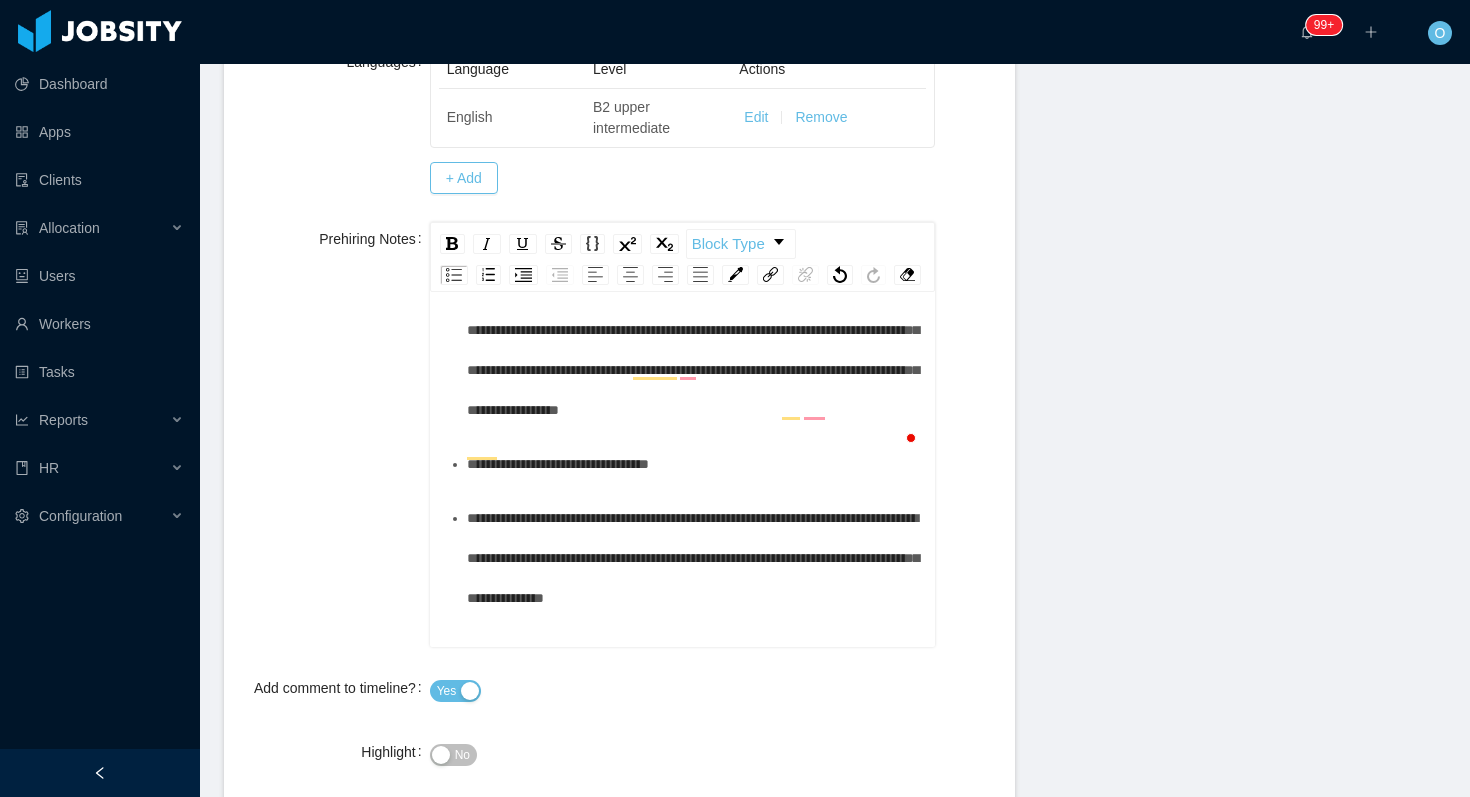 scroll, scrollTop: 370, scrollLeft: 0, axis: vertical 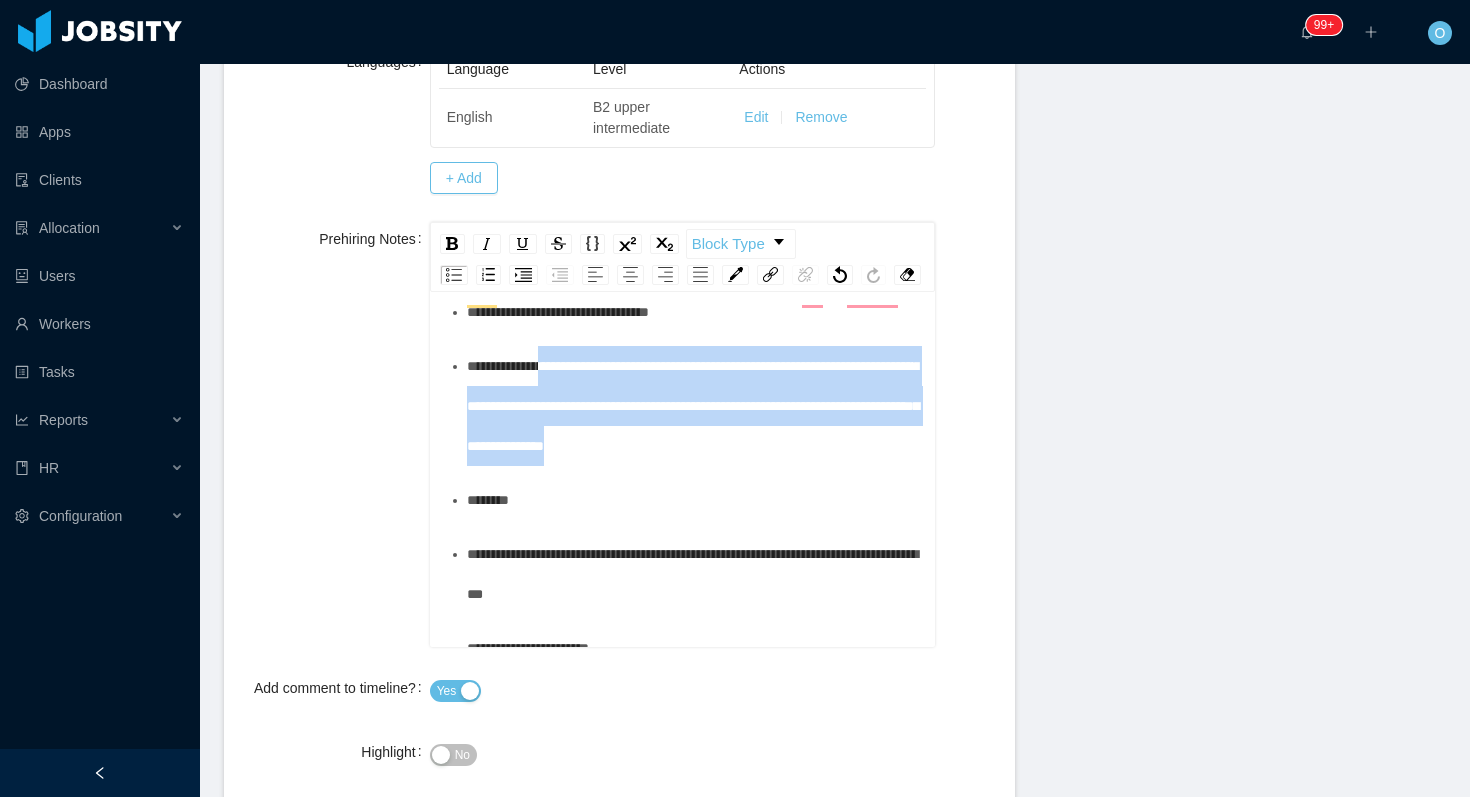drag, startPoint x: 853, startPoint y: 569, endPoint x: 557, endPoint y: 497, distance: 304.63092 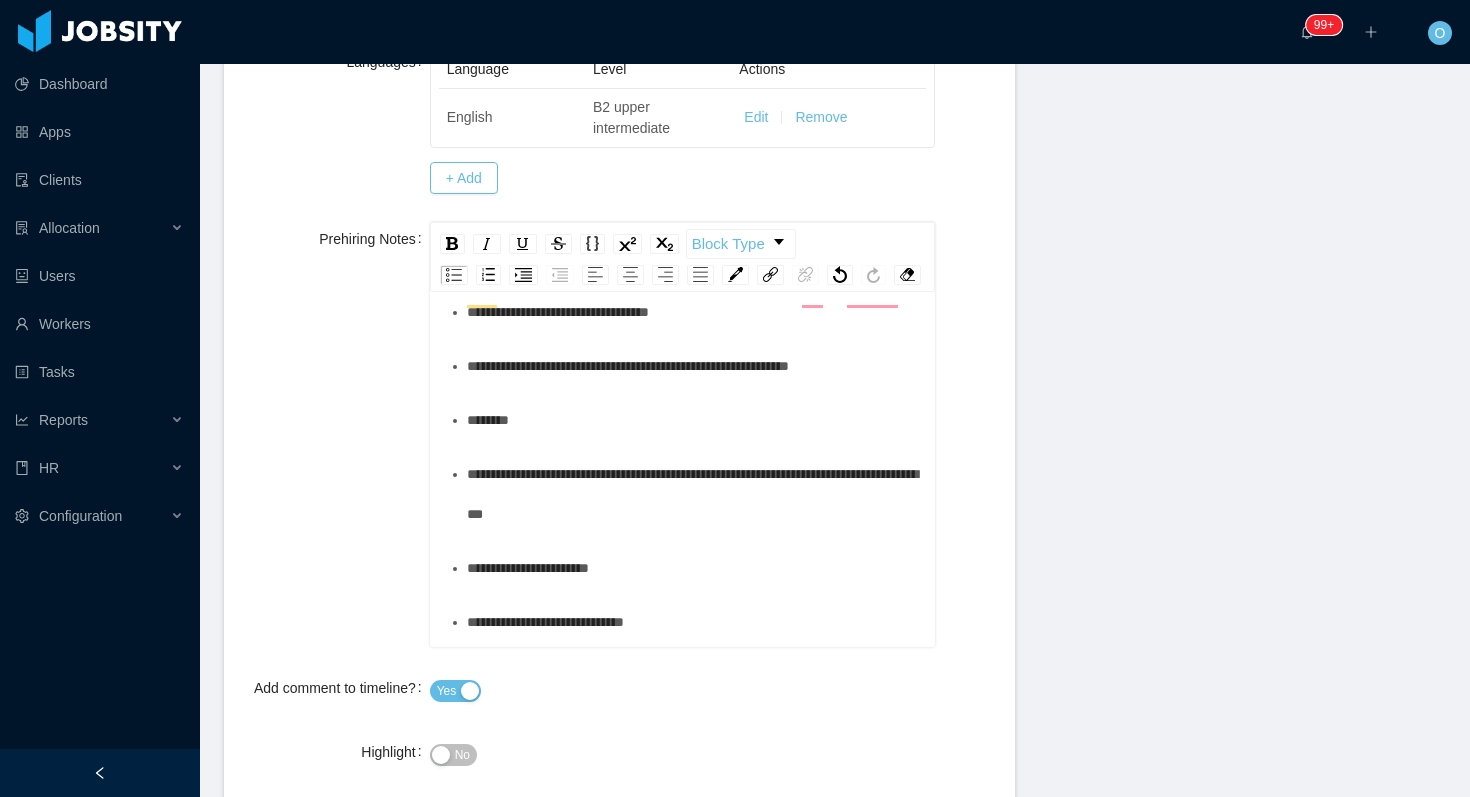 click on "******" at bounding box center (694, 420) 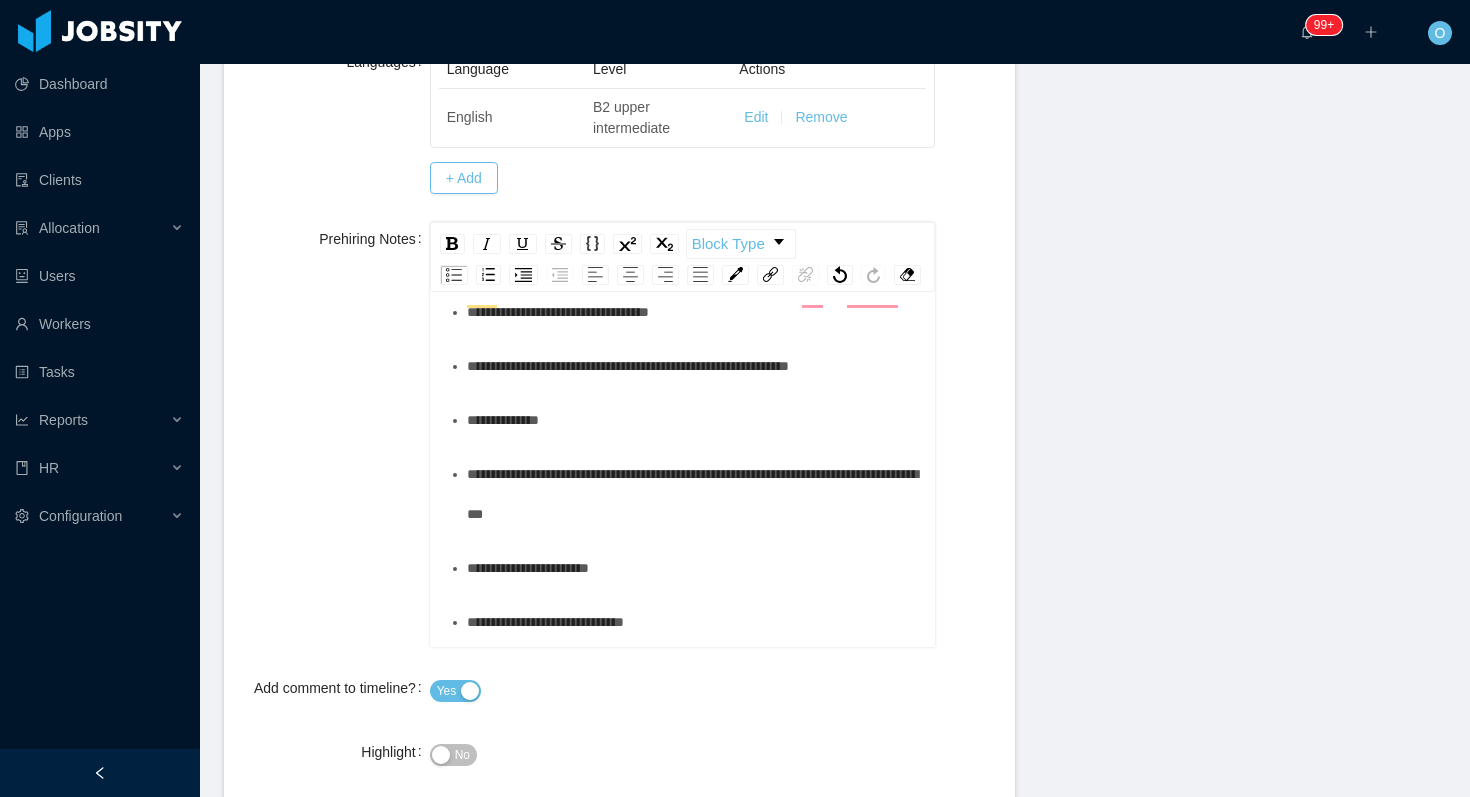 scroll, scrollTop: 571, scrollLeft: 0, axis: vertical 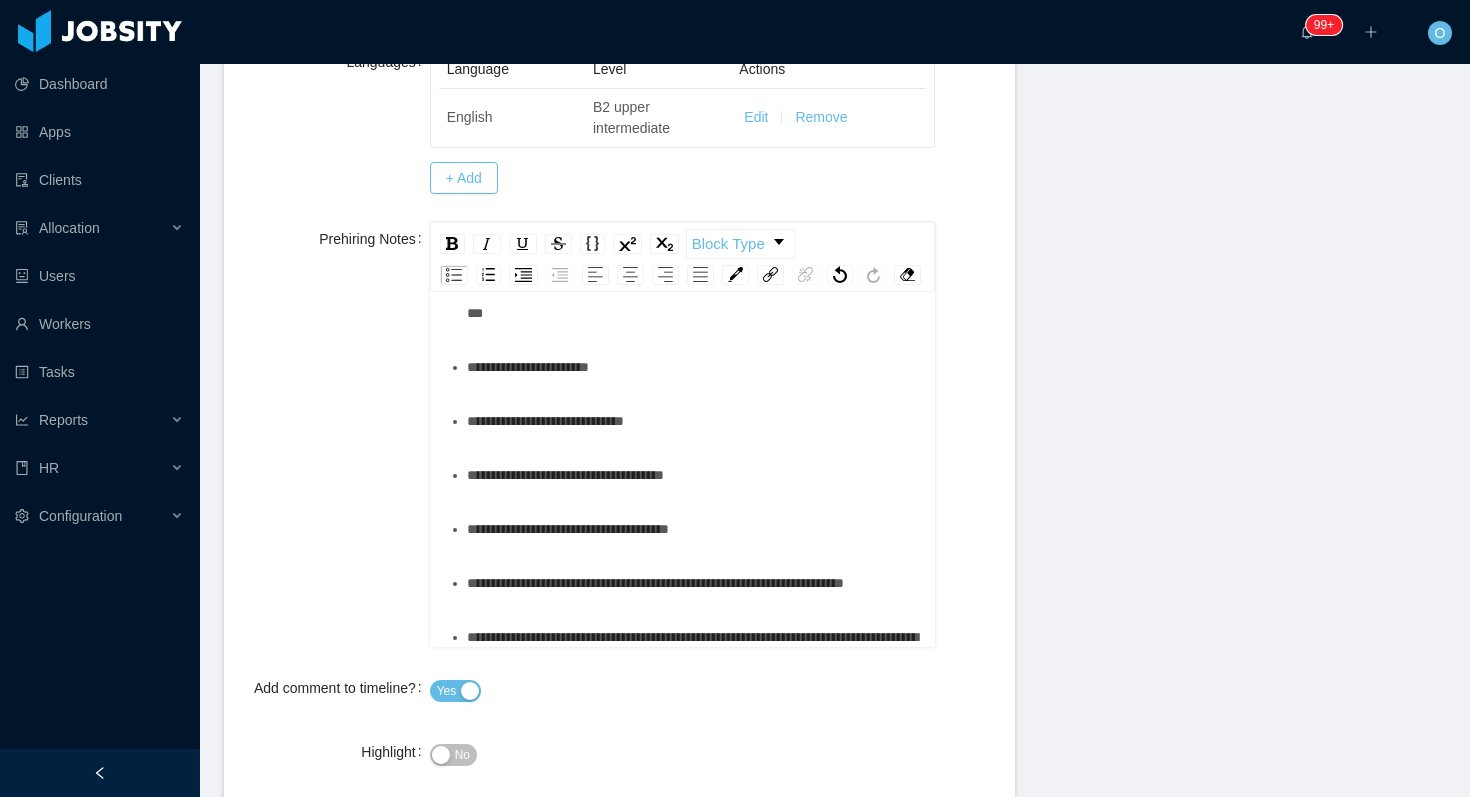 click on "**********" at bounding box center (694, 293) 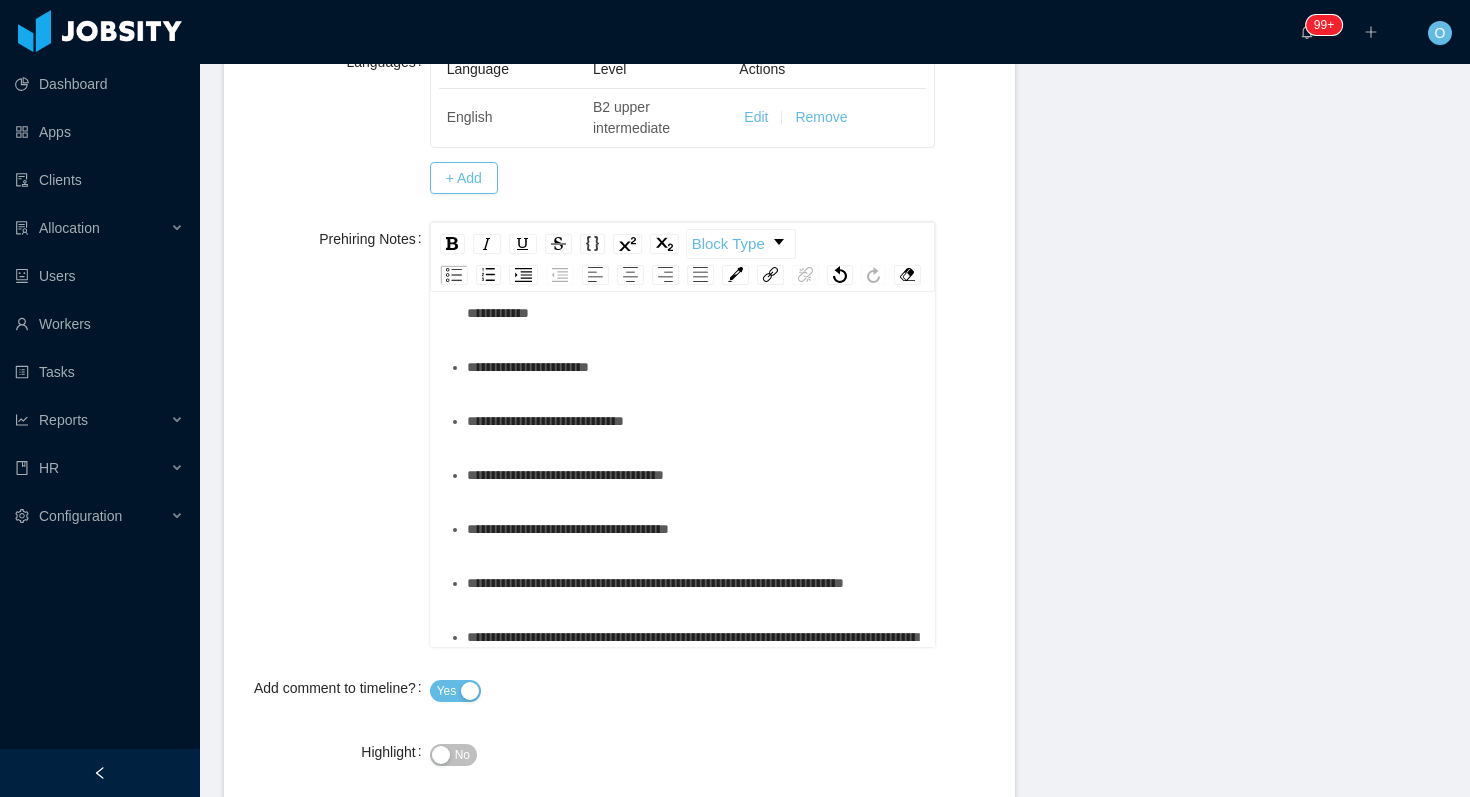 click on "**********" at bounding box center (694, 367) 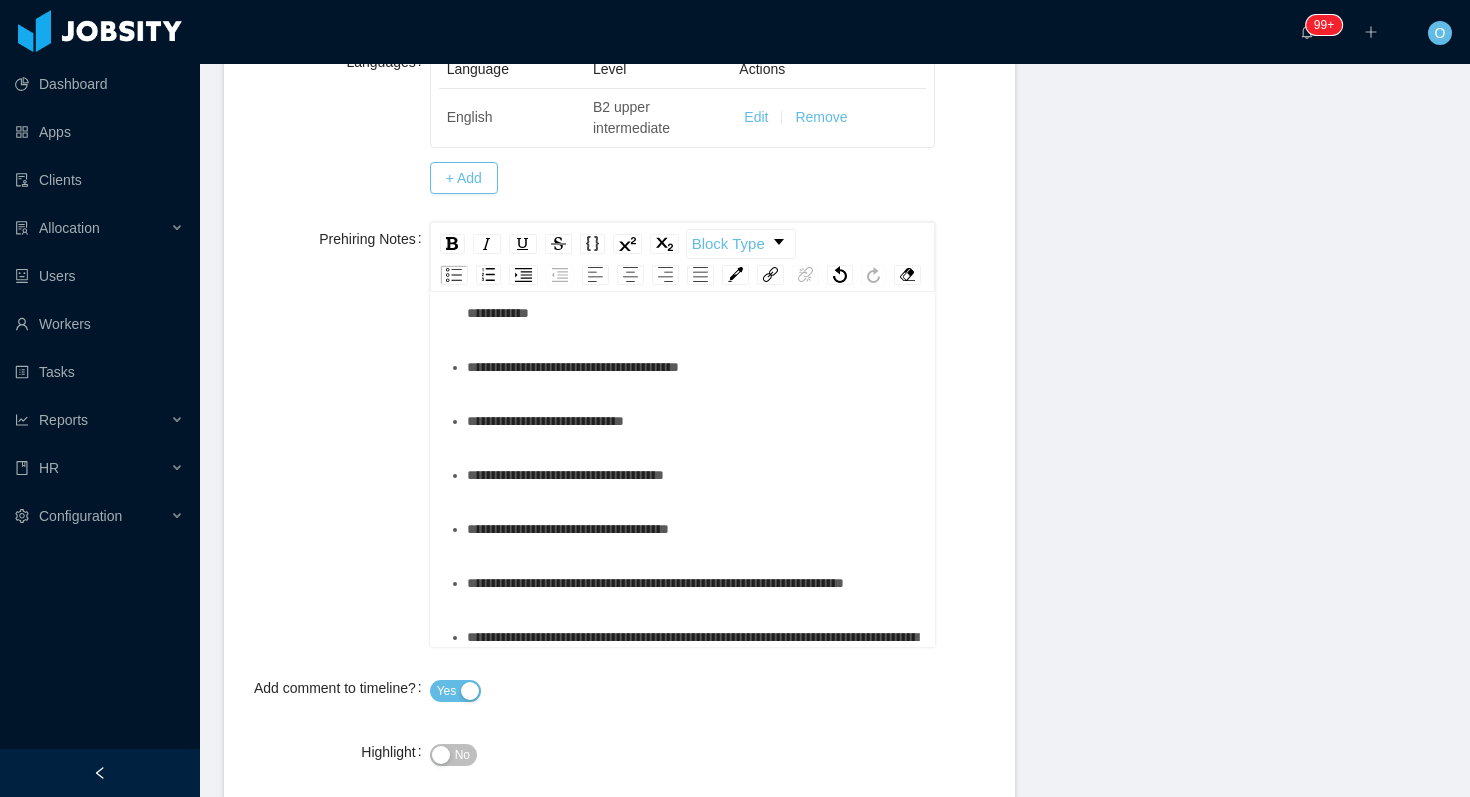 click on "**********" at bounding box center [694, 421] 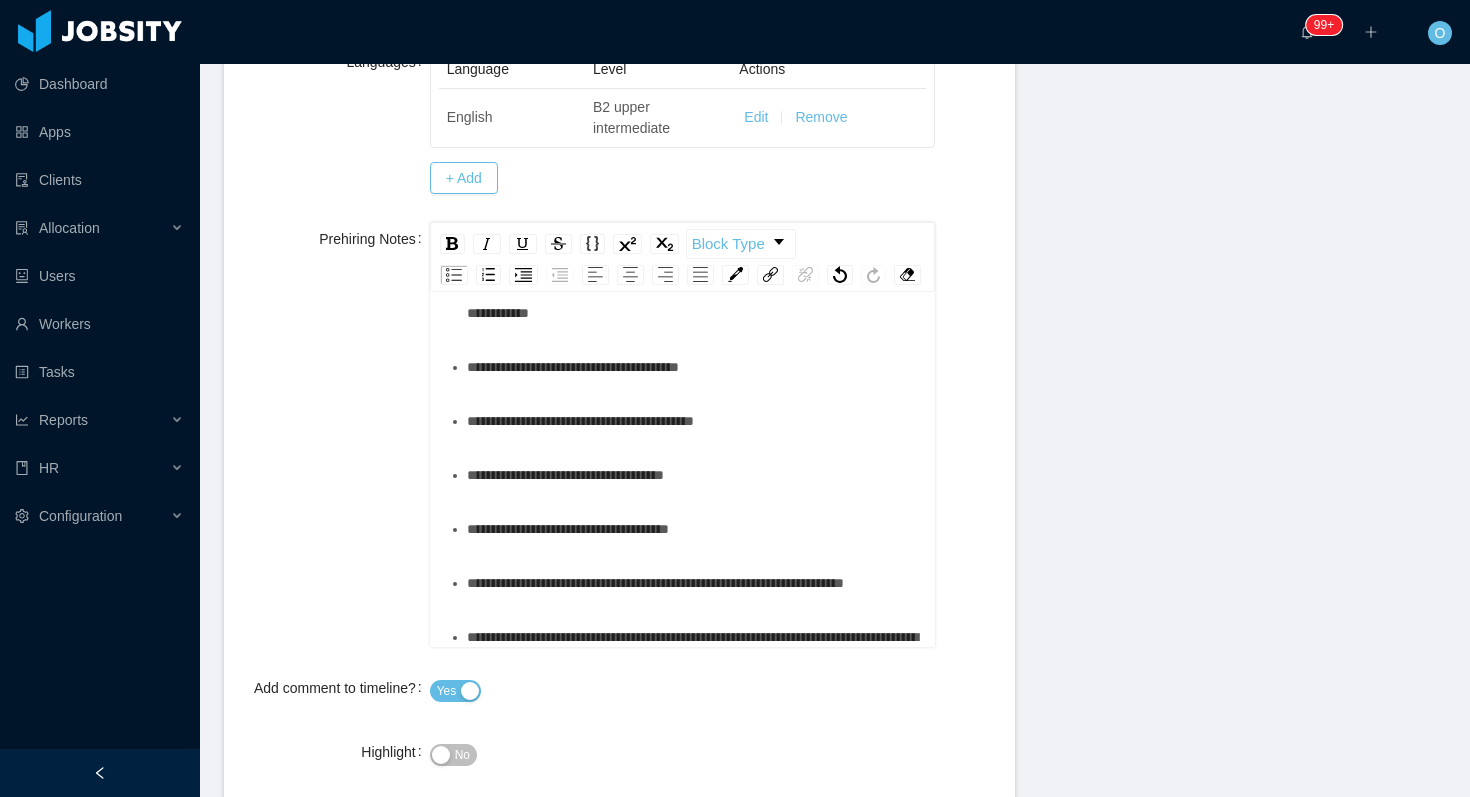 scroll, scrollTop: 679, scrollLeft: 0, axis: vertical 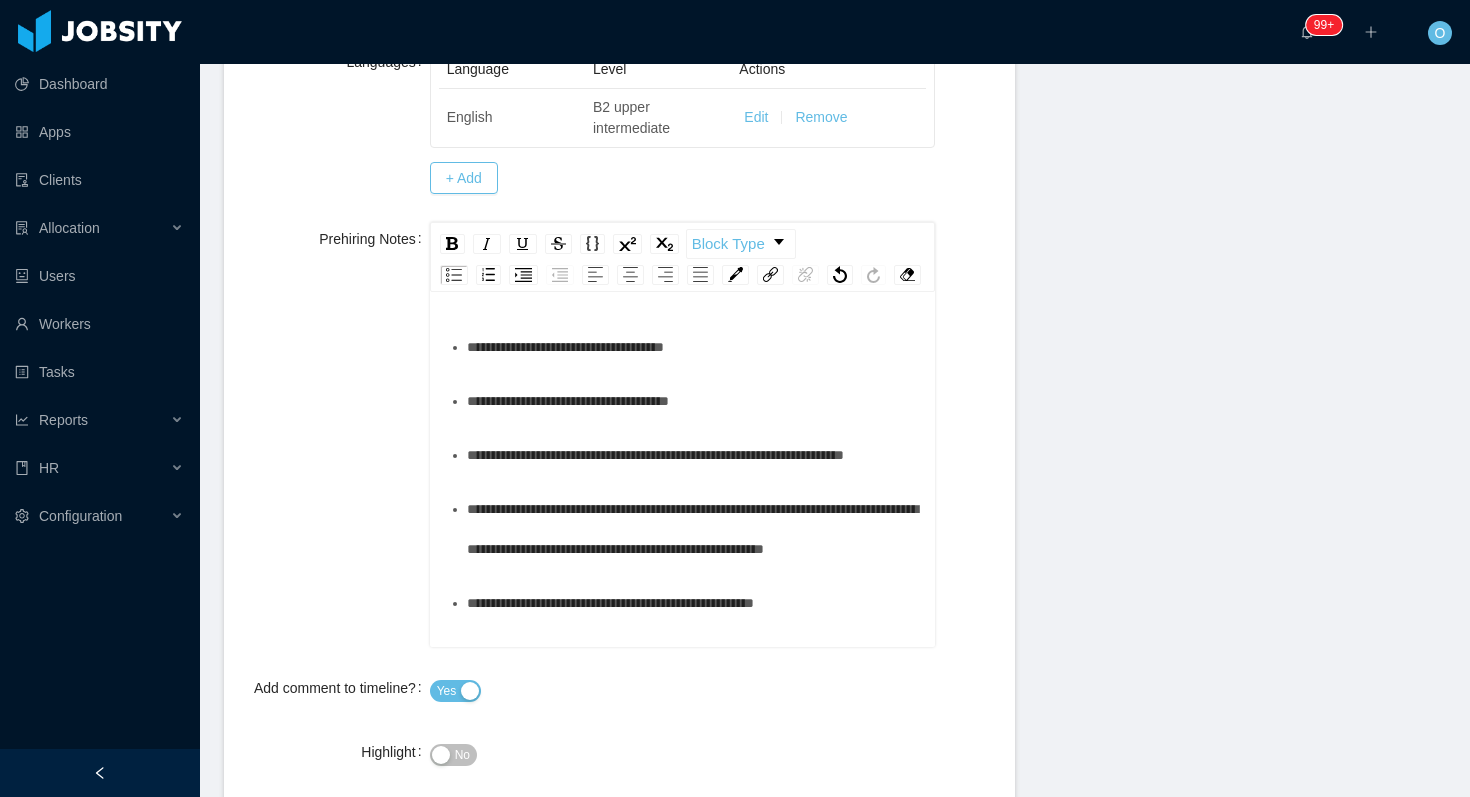 click on "**********" at bounding box center (694, 347) 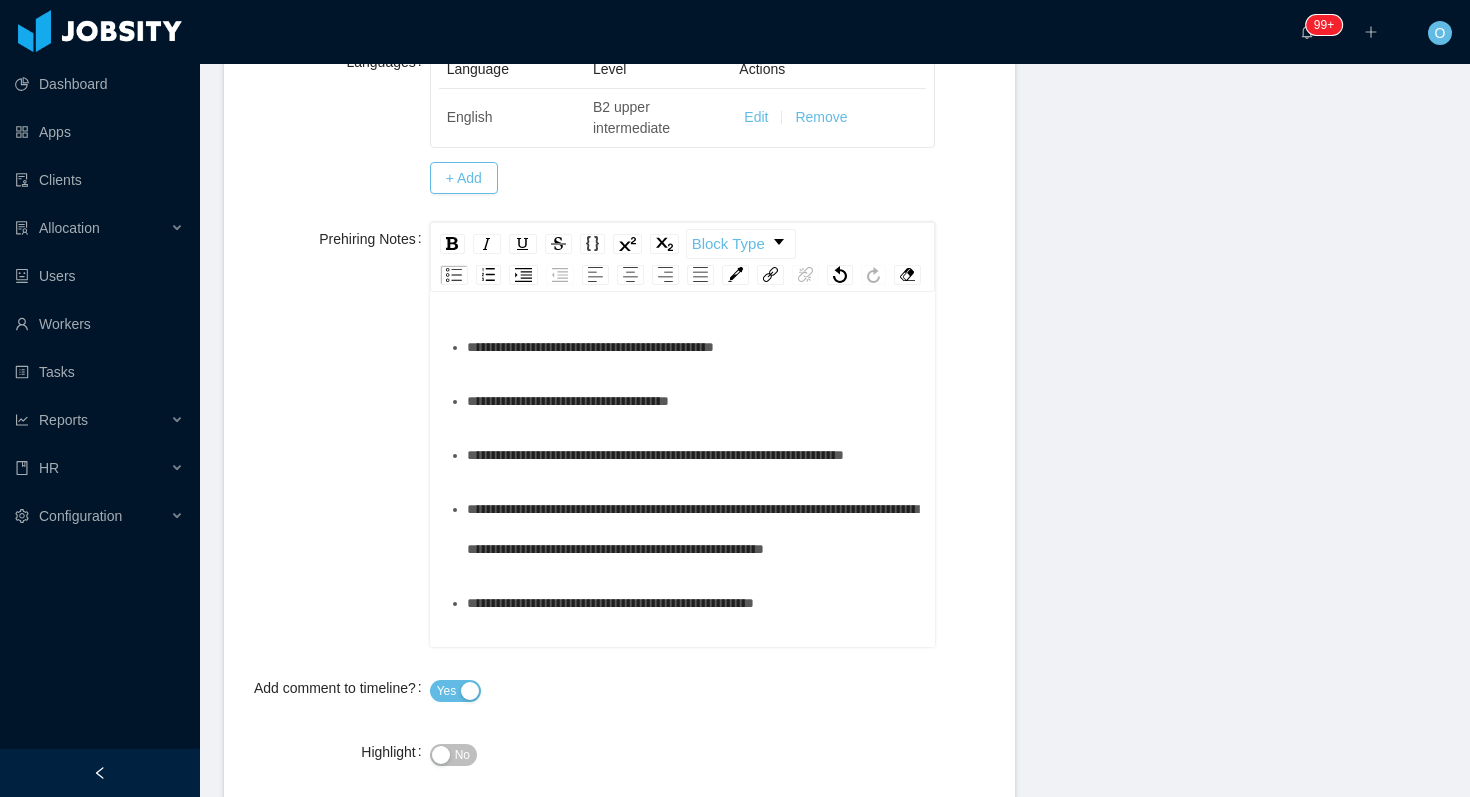 scroll, scrollTop: 814, scrollLeft: 0, axis: vertical 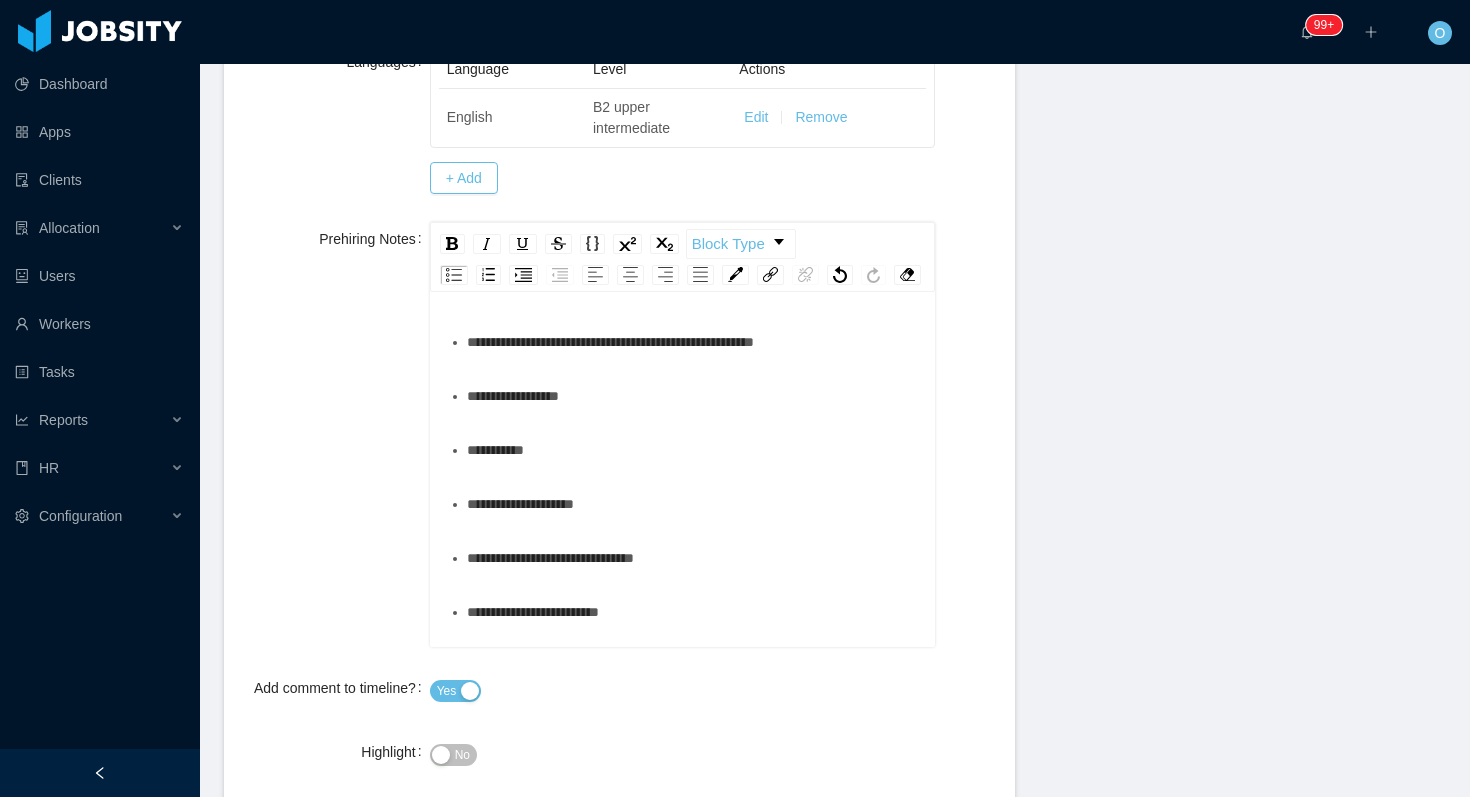 click on "**********" at bounding box center [694, 194] 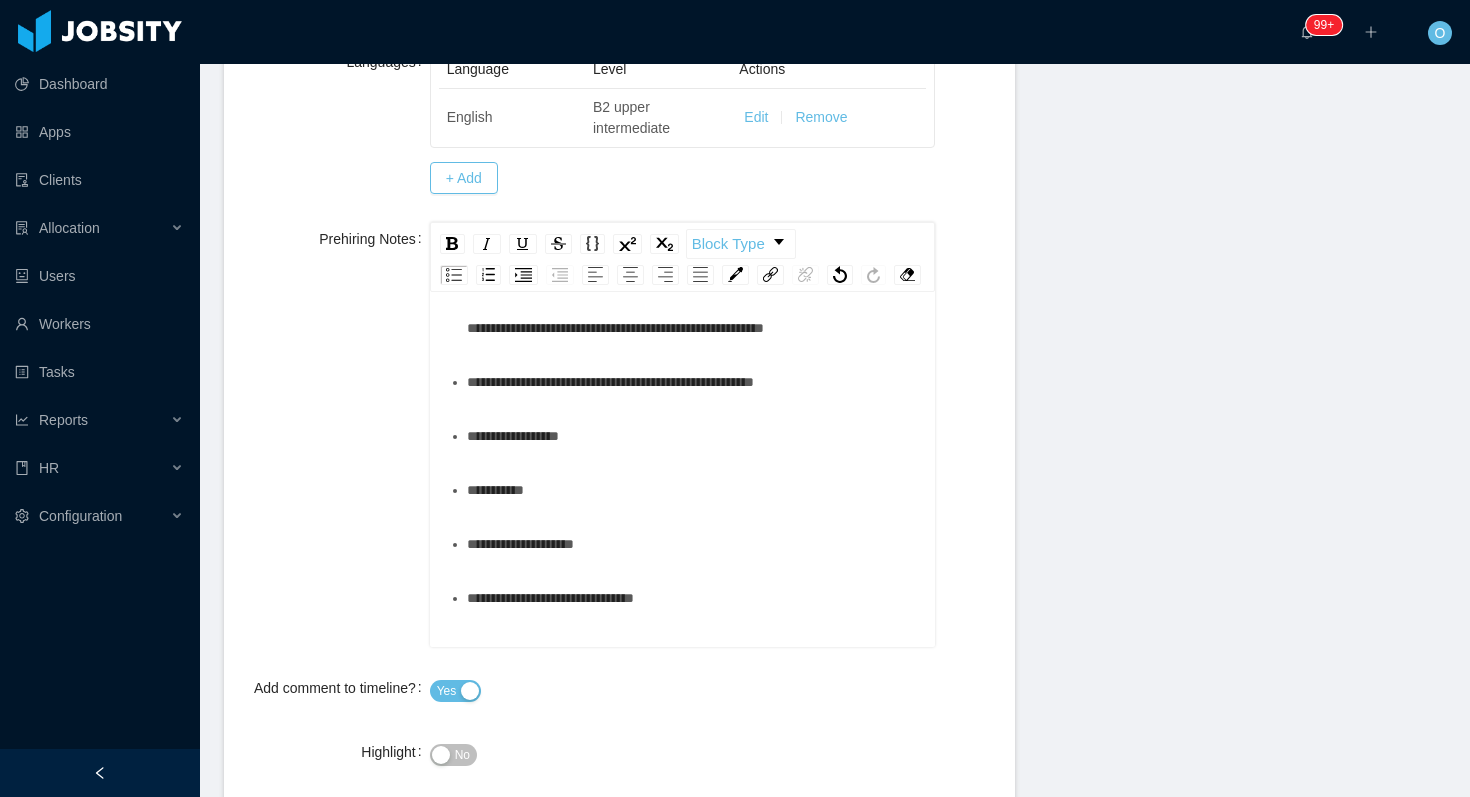 click on "**********" at bounding box center [694, 308] 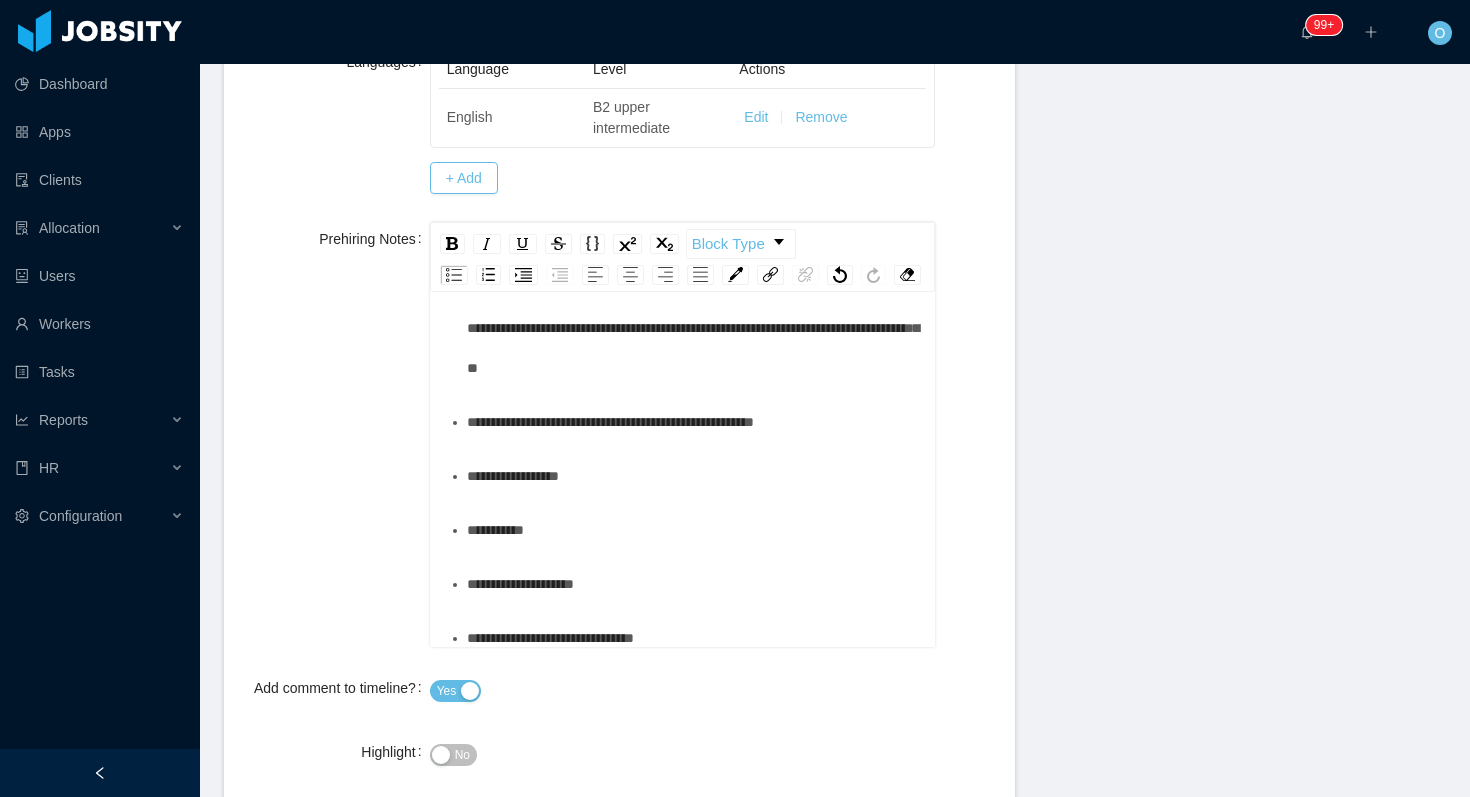 scroll, scrollTop: 1102, scrollLeft: 0, axis: vertical 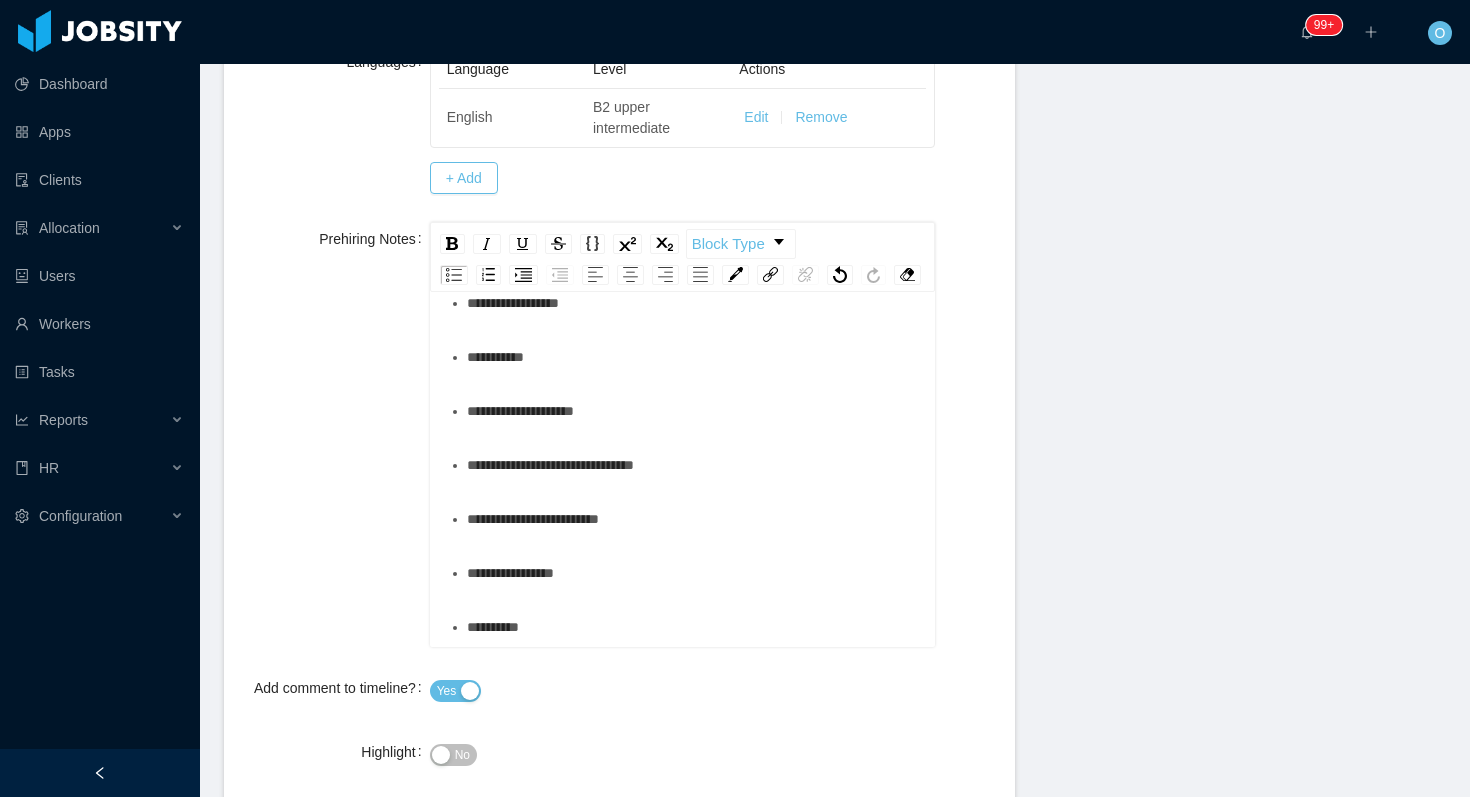 click on "**********" at bounding box center (694, 249) 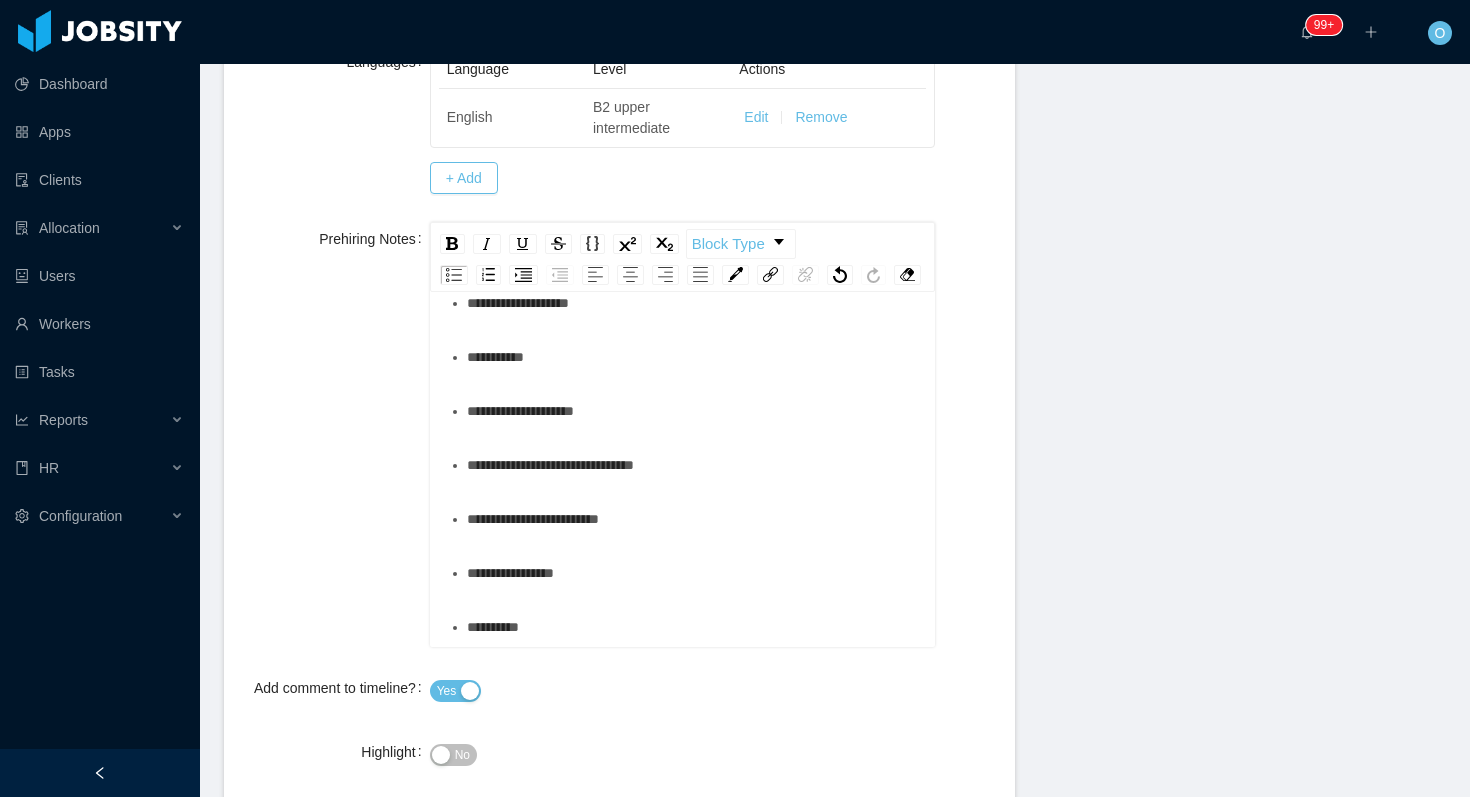 click on "*********" at bounding box center (694, 357) 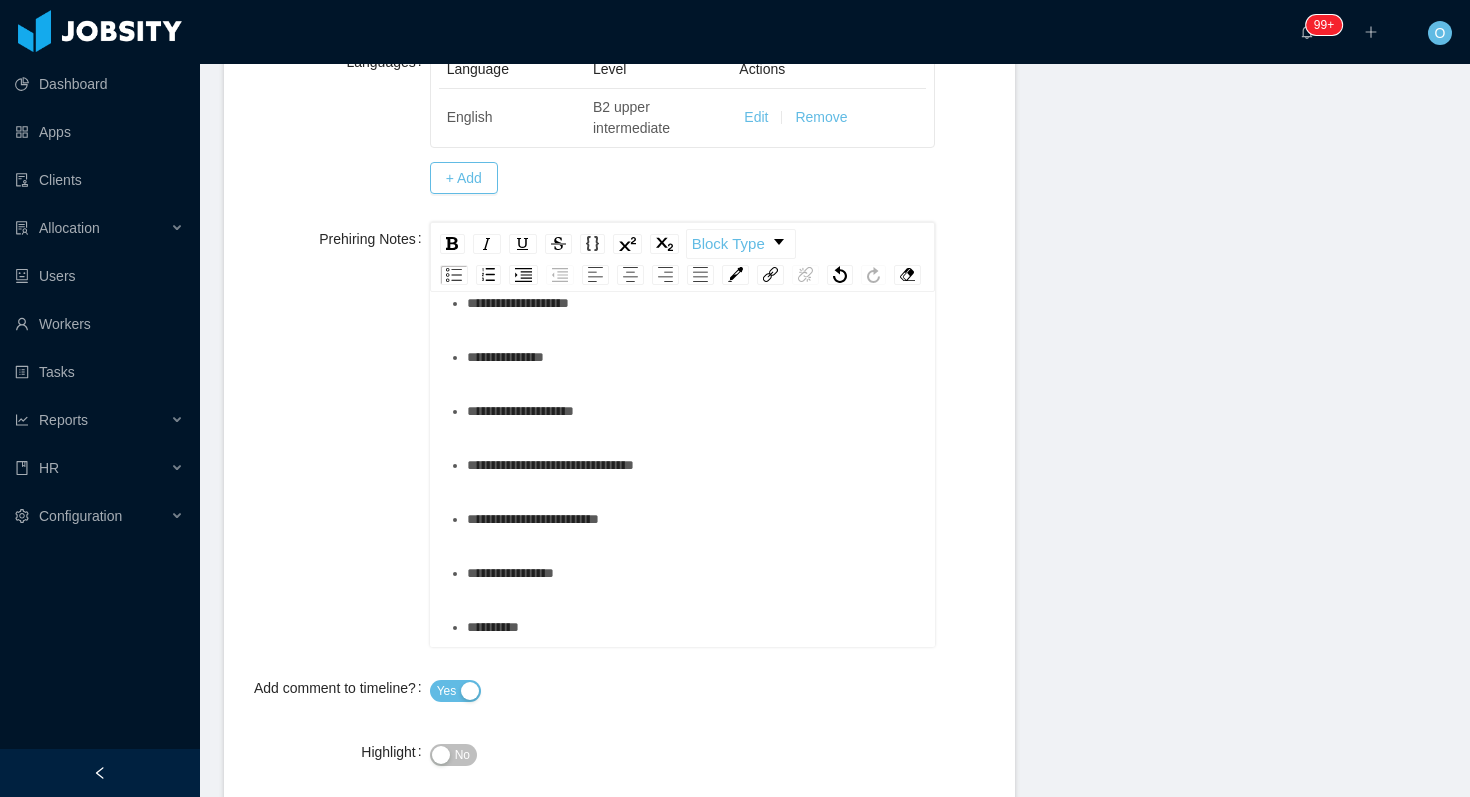 scroll, scrollTop: 1285, scrollLeft: 0, axis: vertical 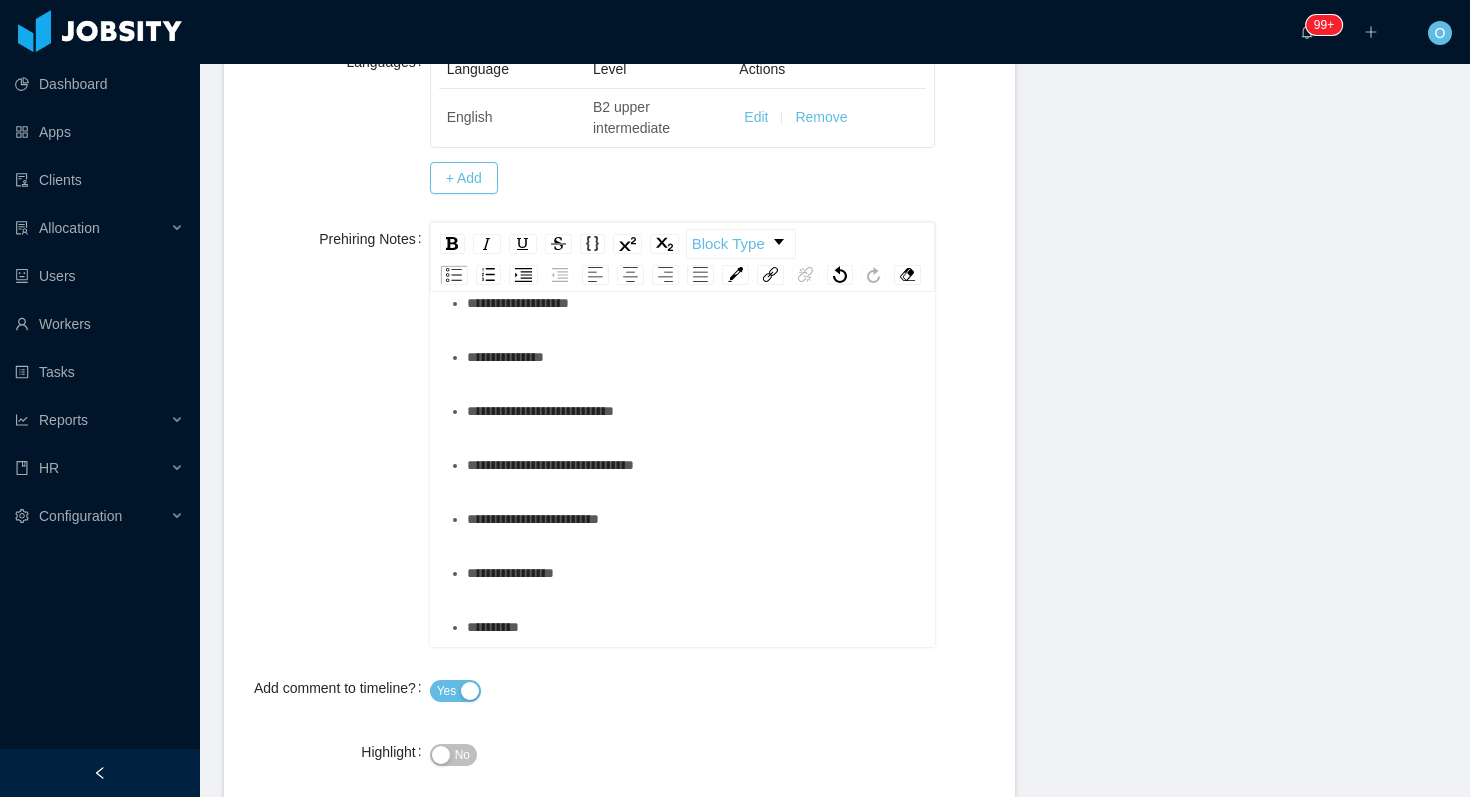 click on "**********" at bounding box center [694, 465] 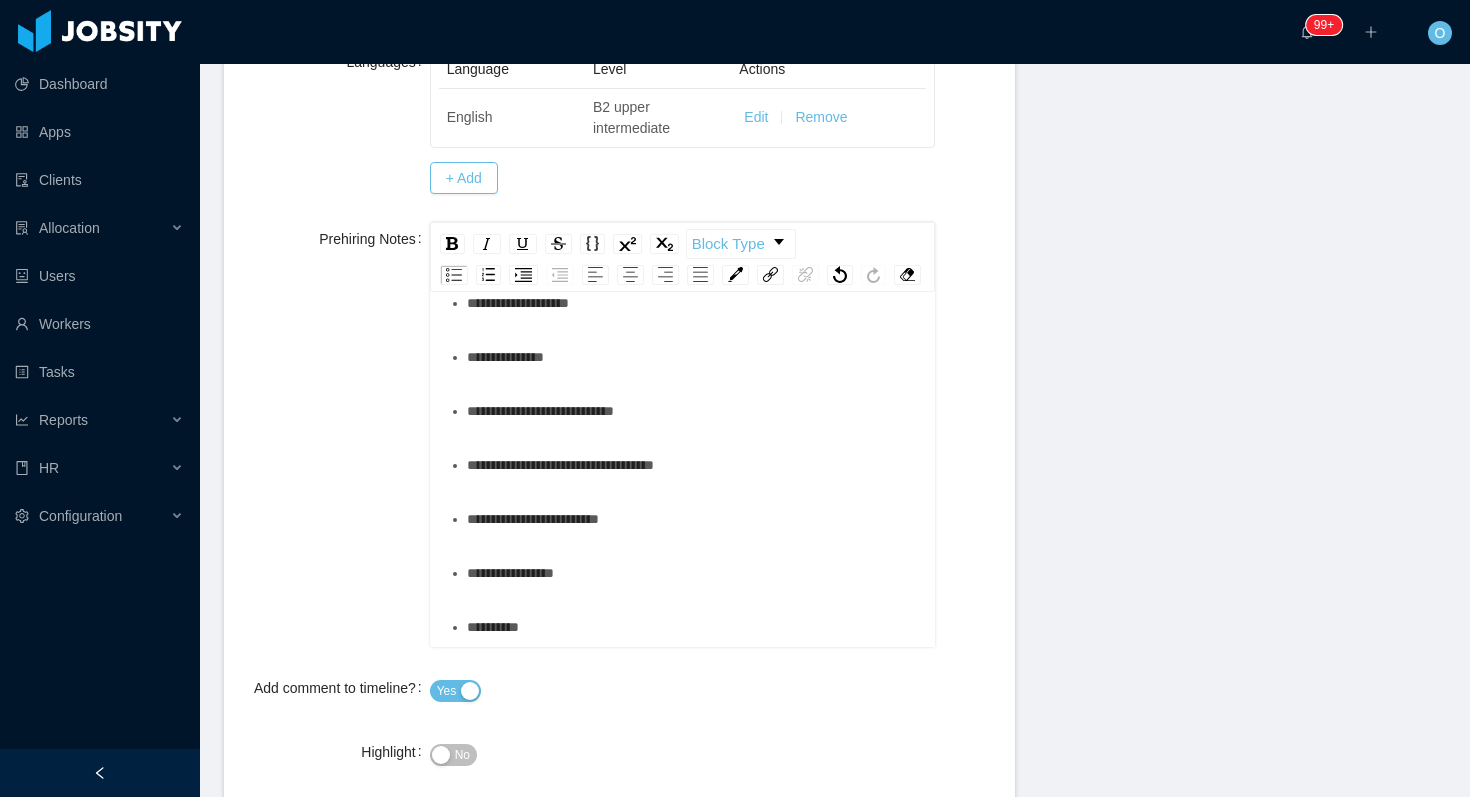 click on "**********" at bounding box center (694, 519) 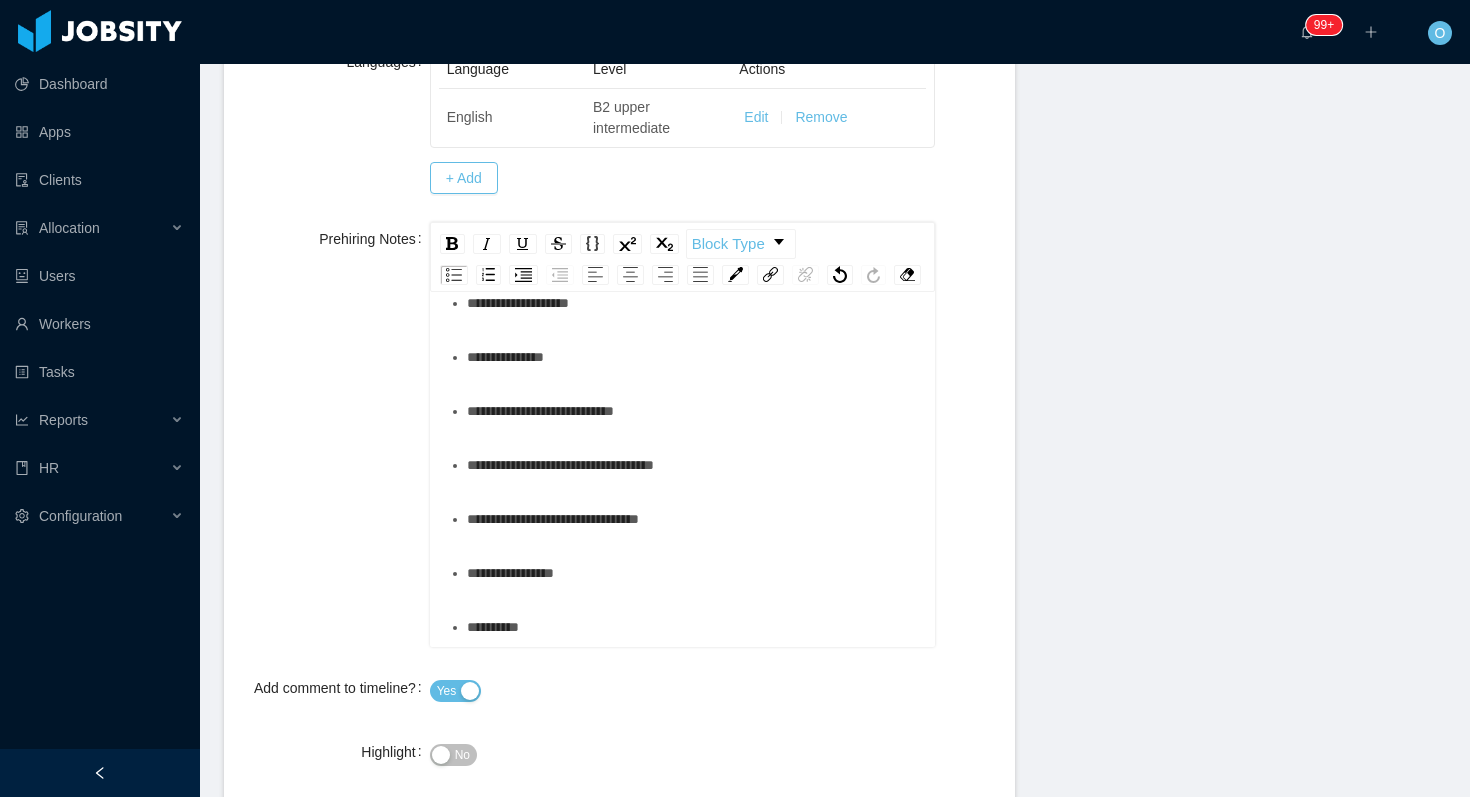 scroll, scrollTop: 1413, scrollLeft: 0, axis: vertical 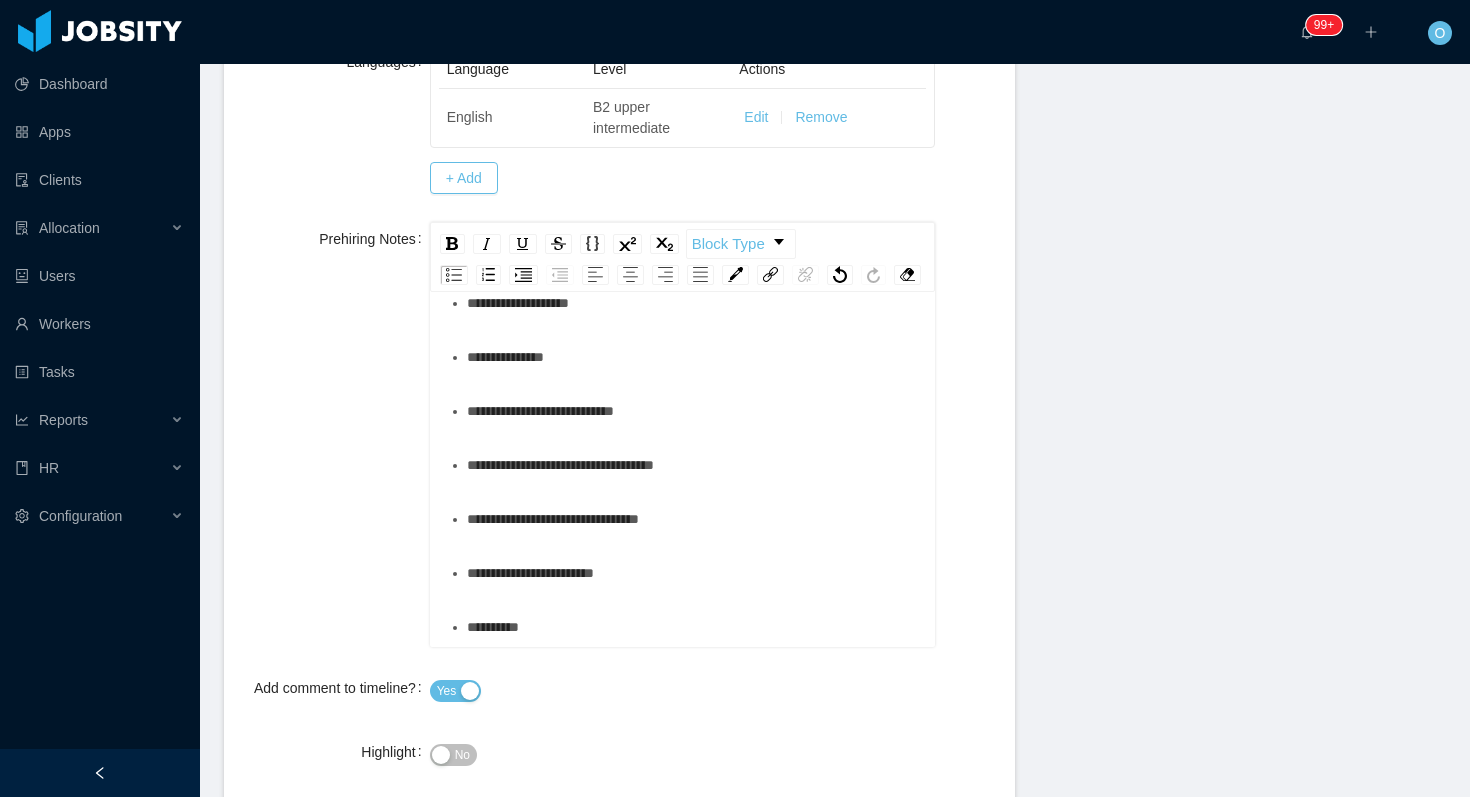 click on "**********" at bounding box center [694, 627] 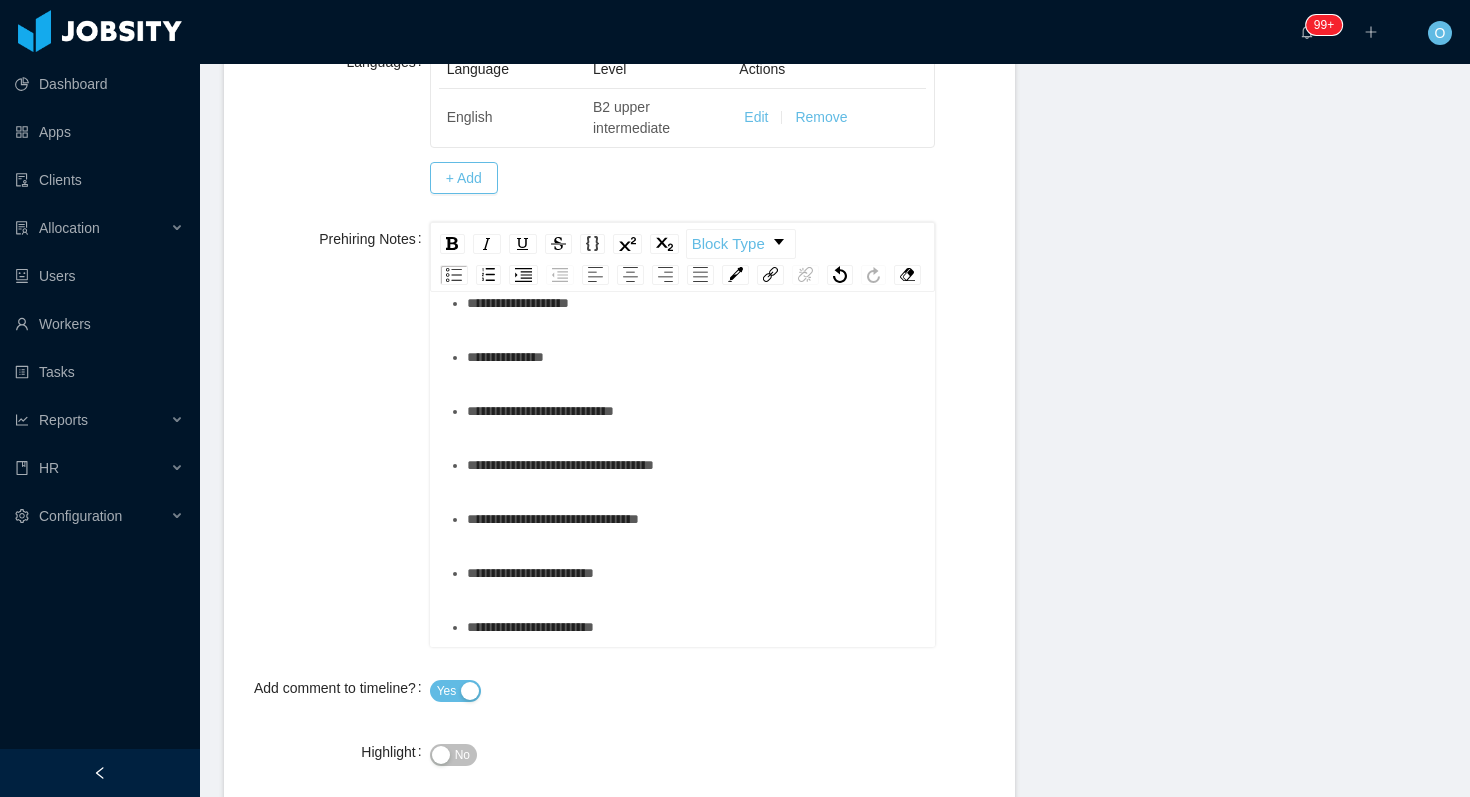 click on "No" at bounding box center [462, 755] 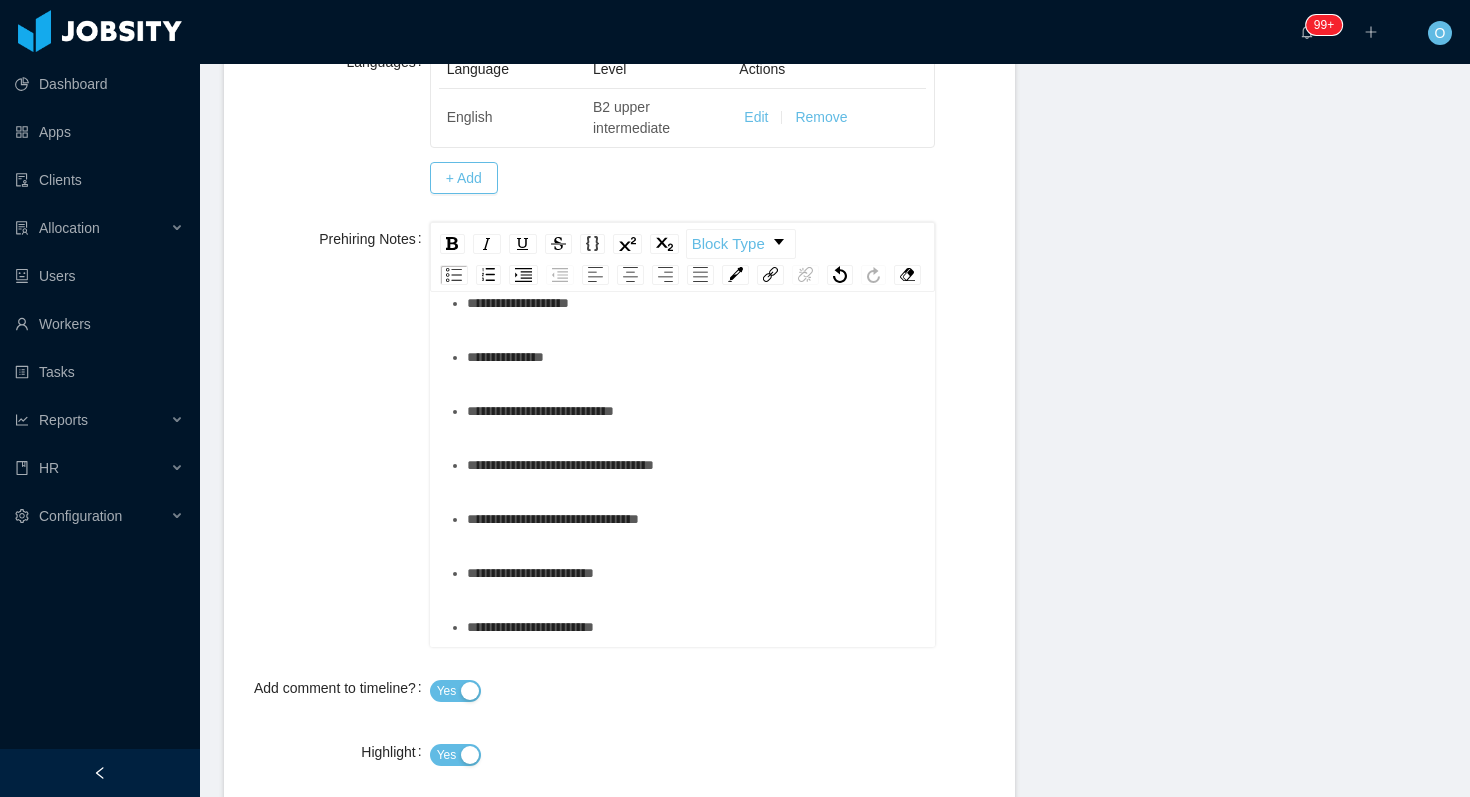 scroll, scrollTop: 820, scrollLeft: 0, axis: vertical 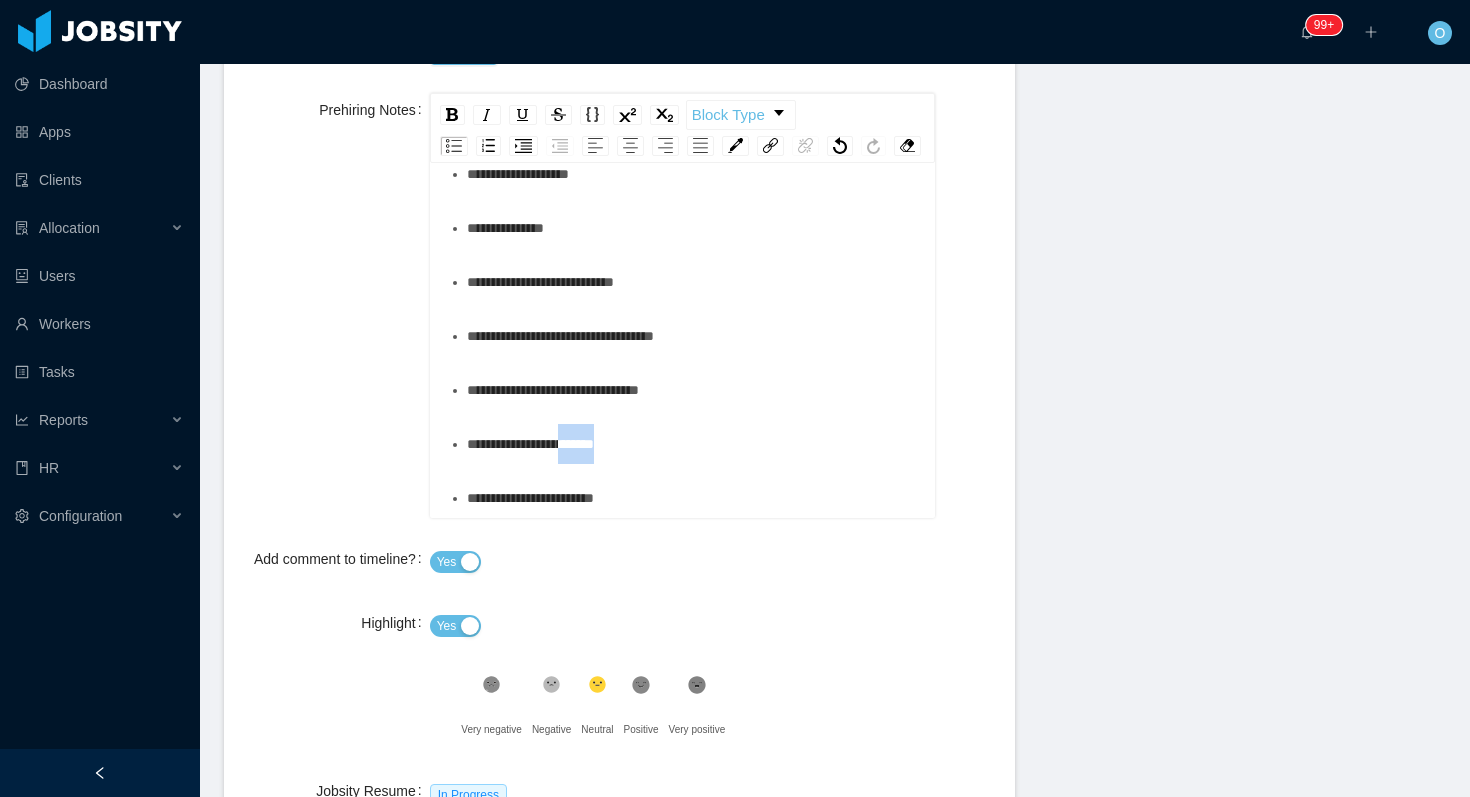 drag, startPoint x: 634, startPoint y: 443, endPoint x: 585, endPoint y: 445, distance: 49.0408 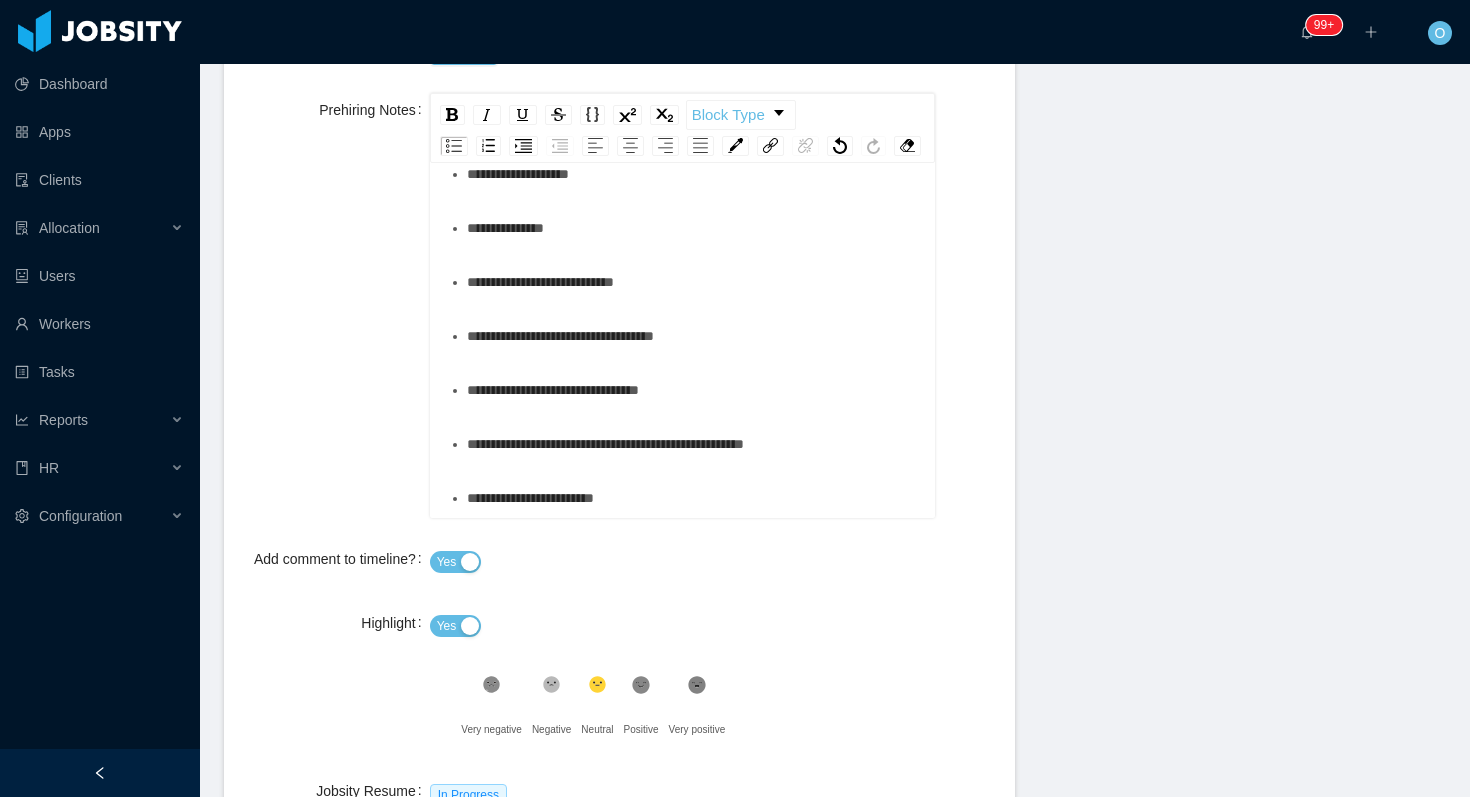 click 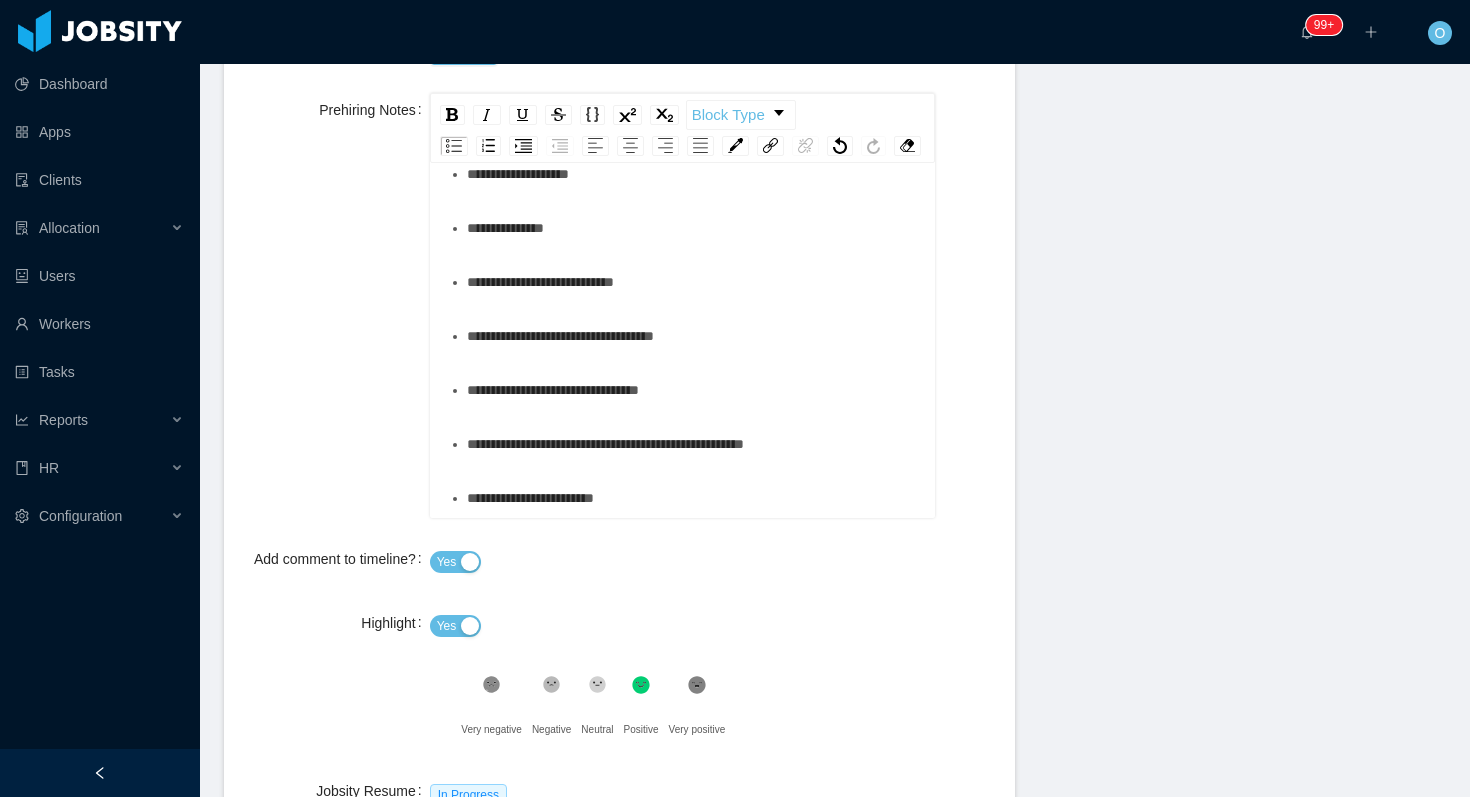 scroll, scrollTop: 0, scrollLeft: 0, axis: both 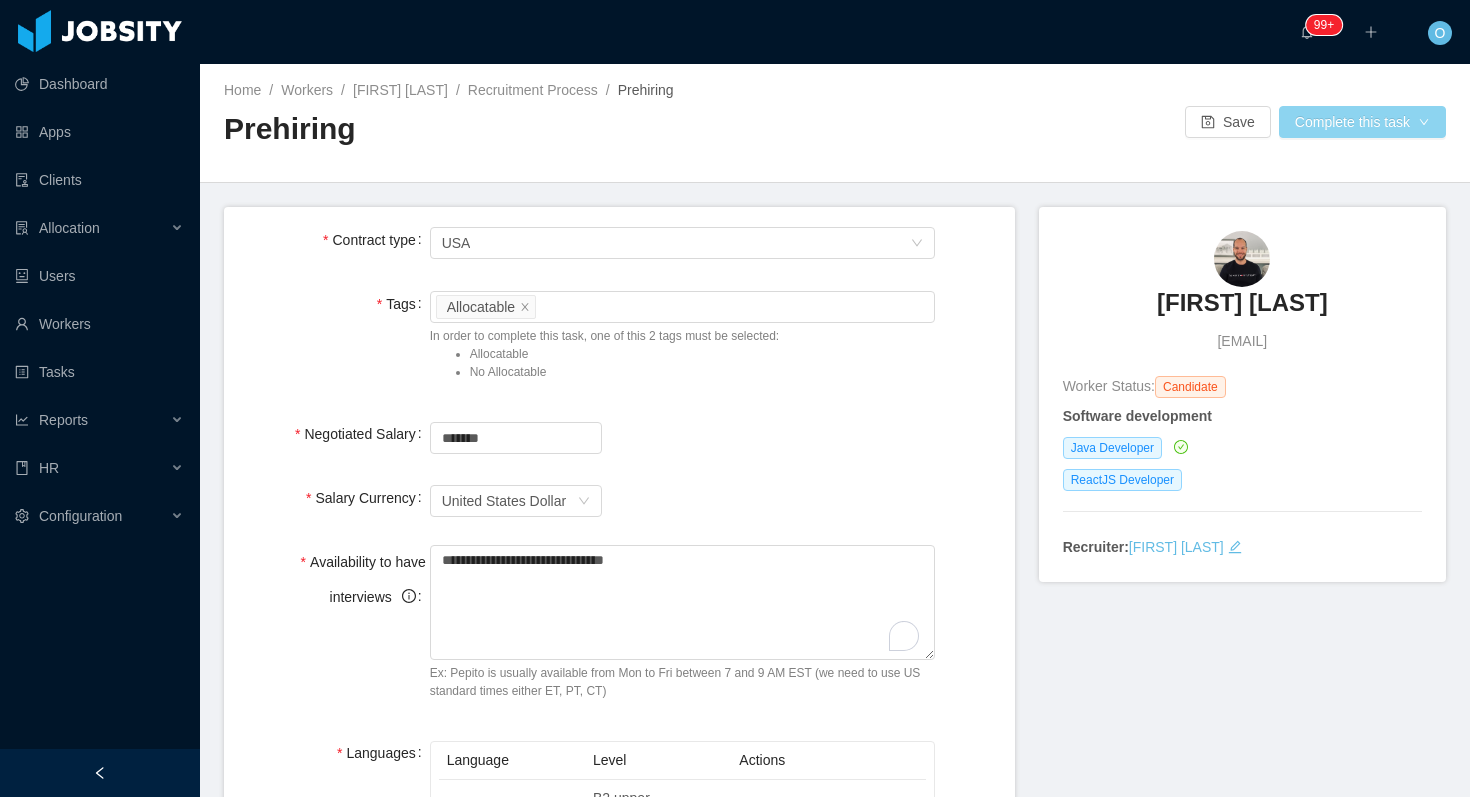 click on "Complete this task" at bounding box center [1362, 122] 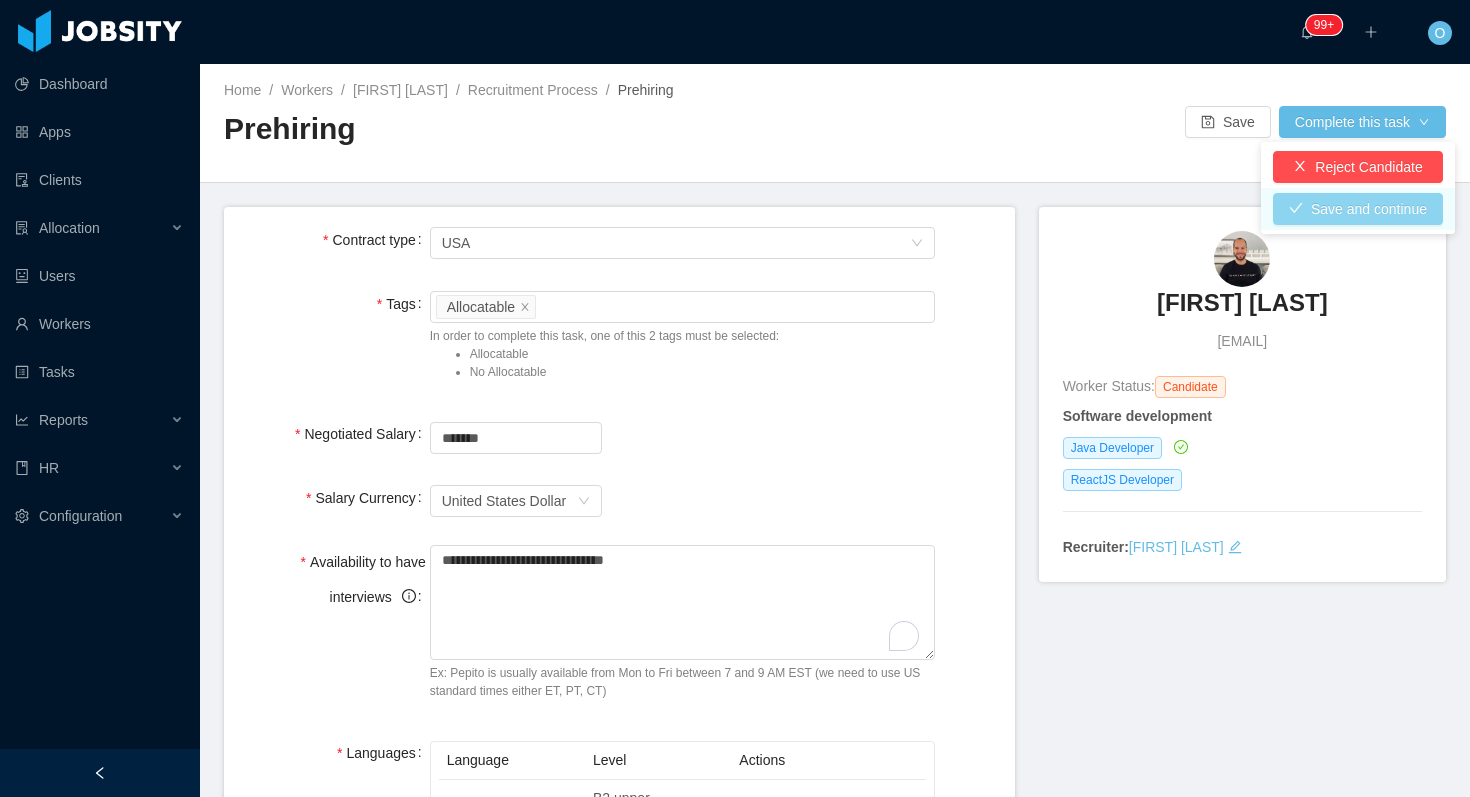 click on "Save and continue" at bounding box center (1358, 209) 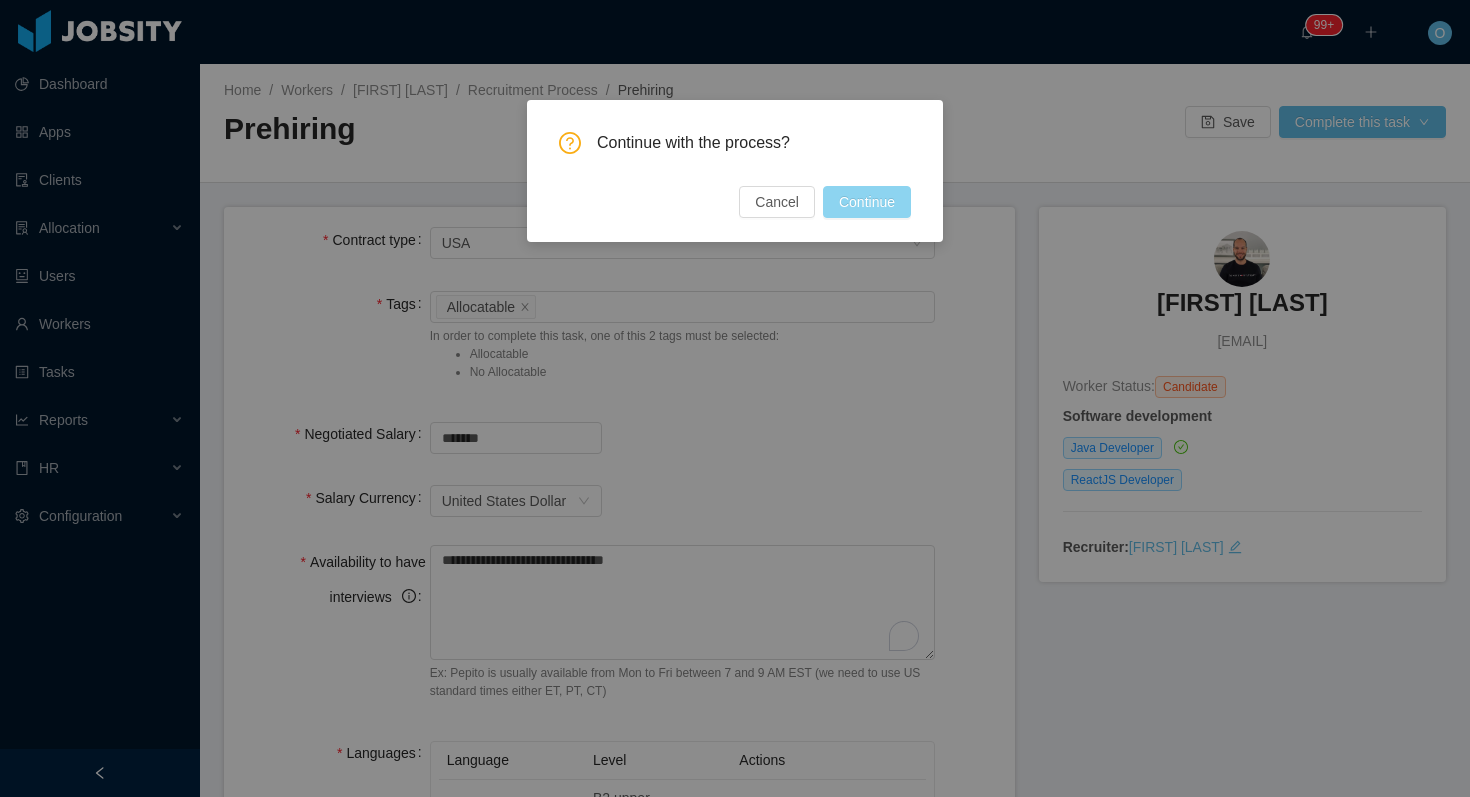 click on "Continue" at bounding box center [867, 202] 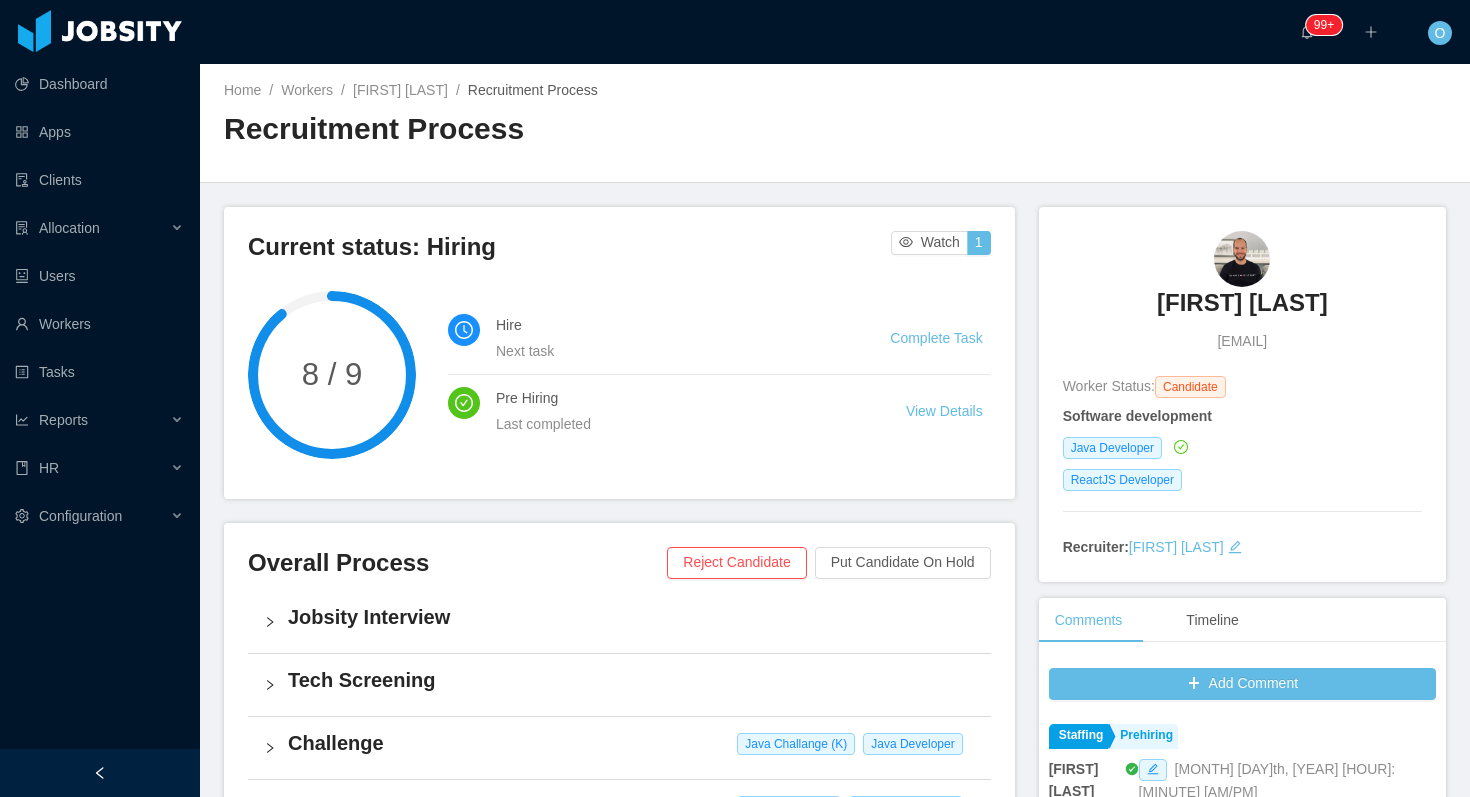 click on "mateusc.eng@gmail.com" at bounding box center (1242, 341) 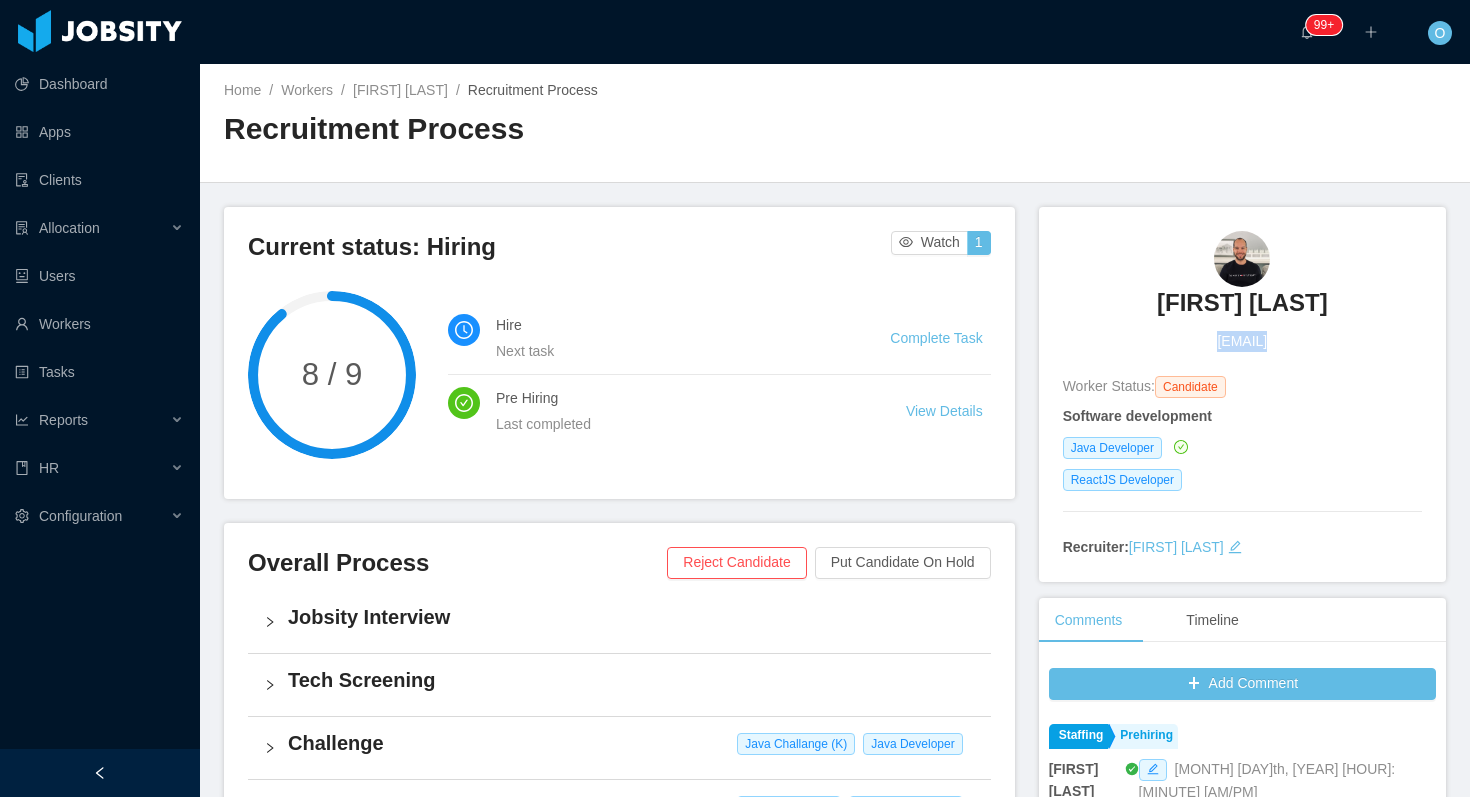 click on "mateusc.eng@gmail.com" at bounding box center [1242, 341] 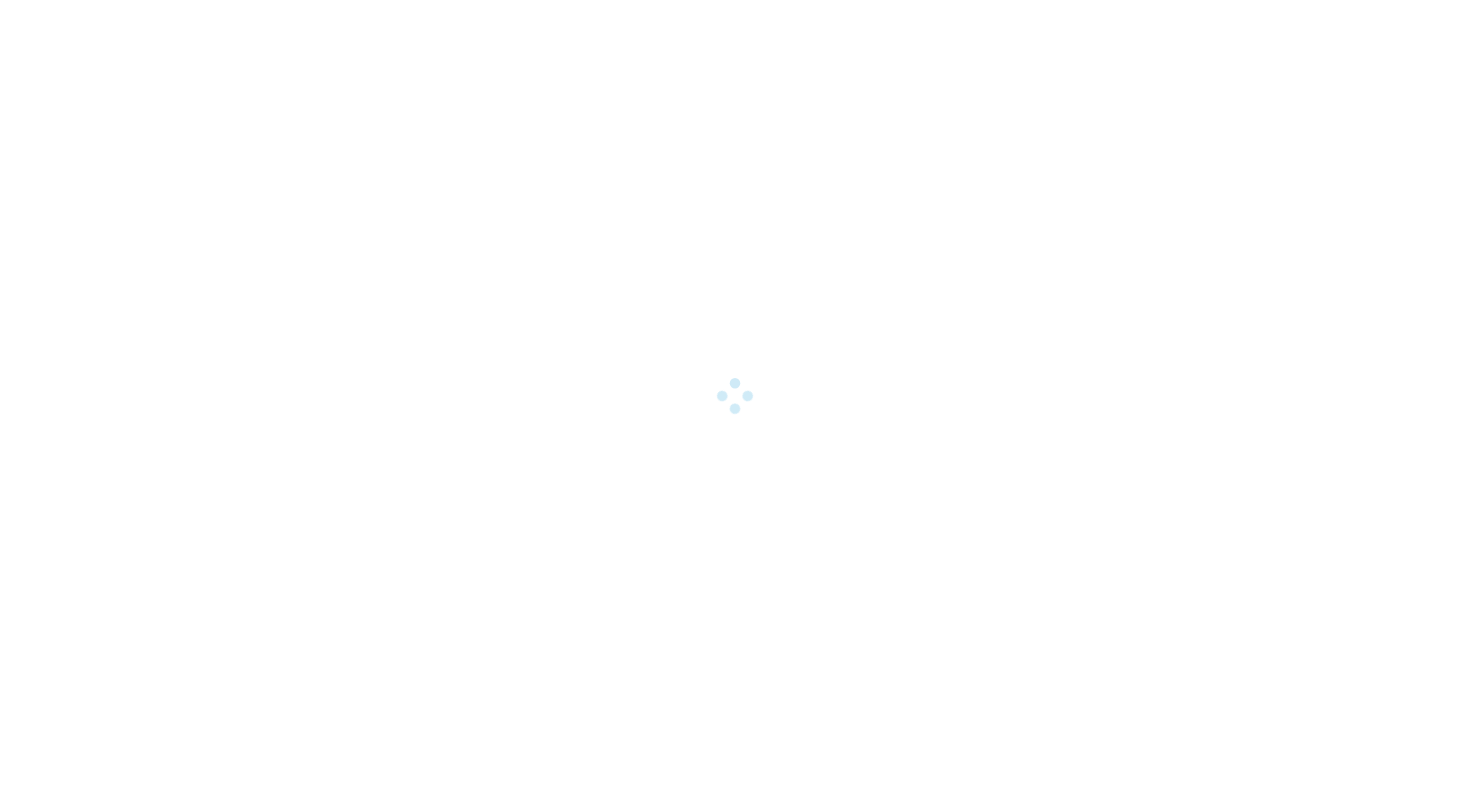 scroll, scrollTop: 0, scrollLeft: 0, axis: both 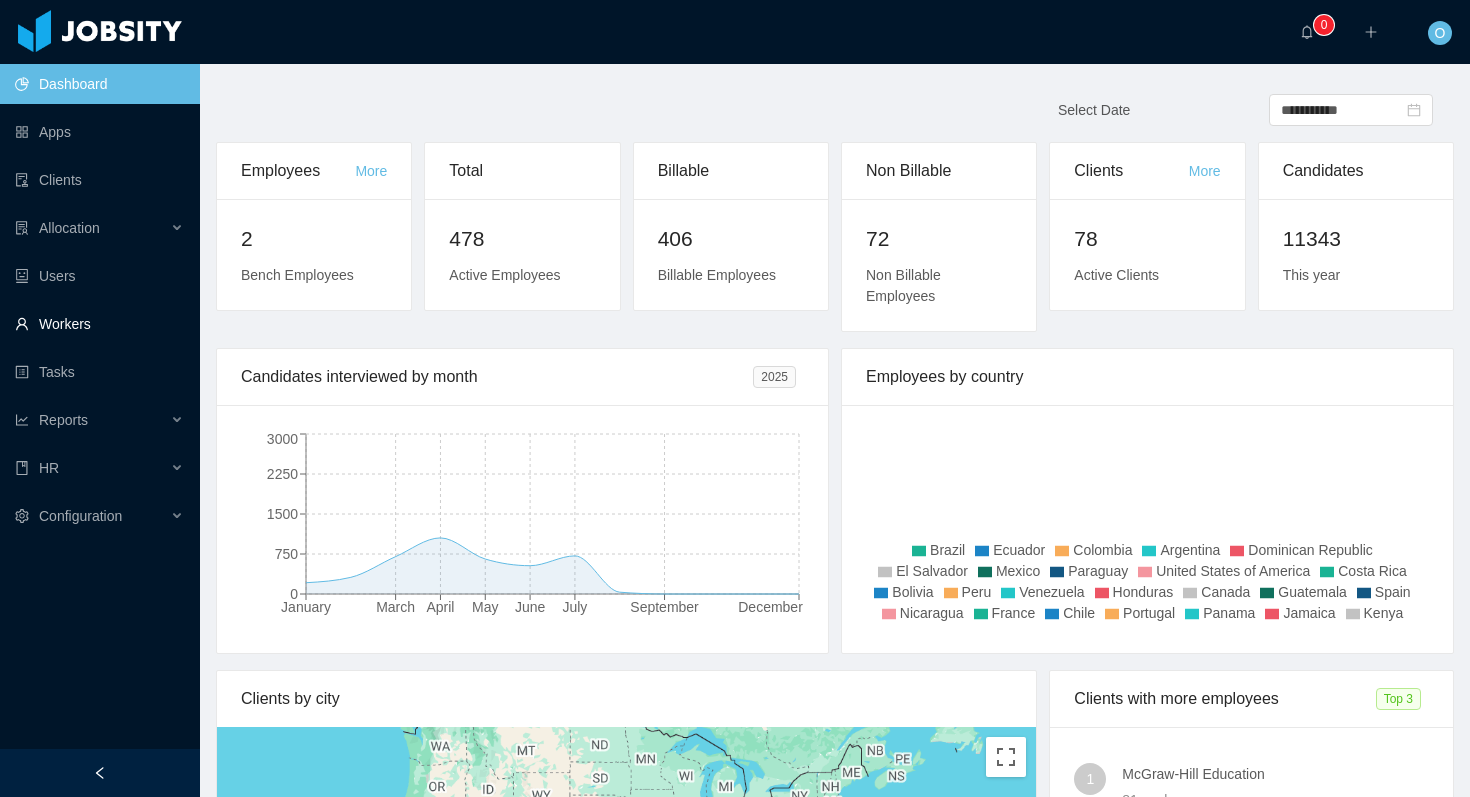 click on "Workers" at bounding box center (99, 324) 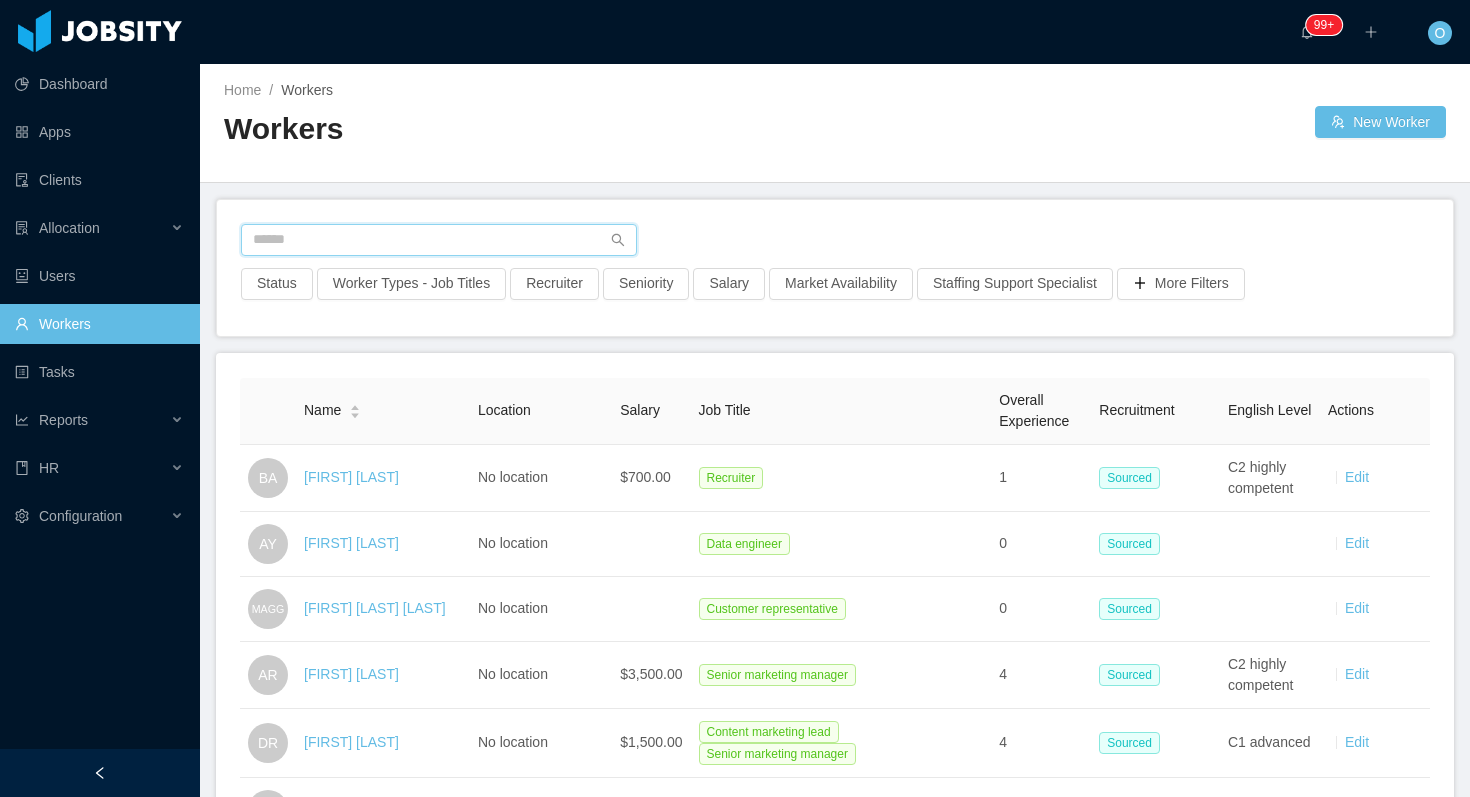 click at bounding box center [439, 240] 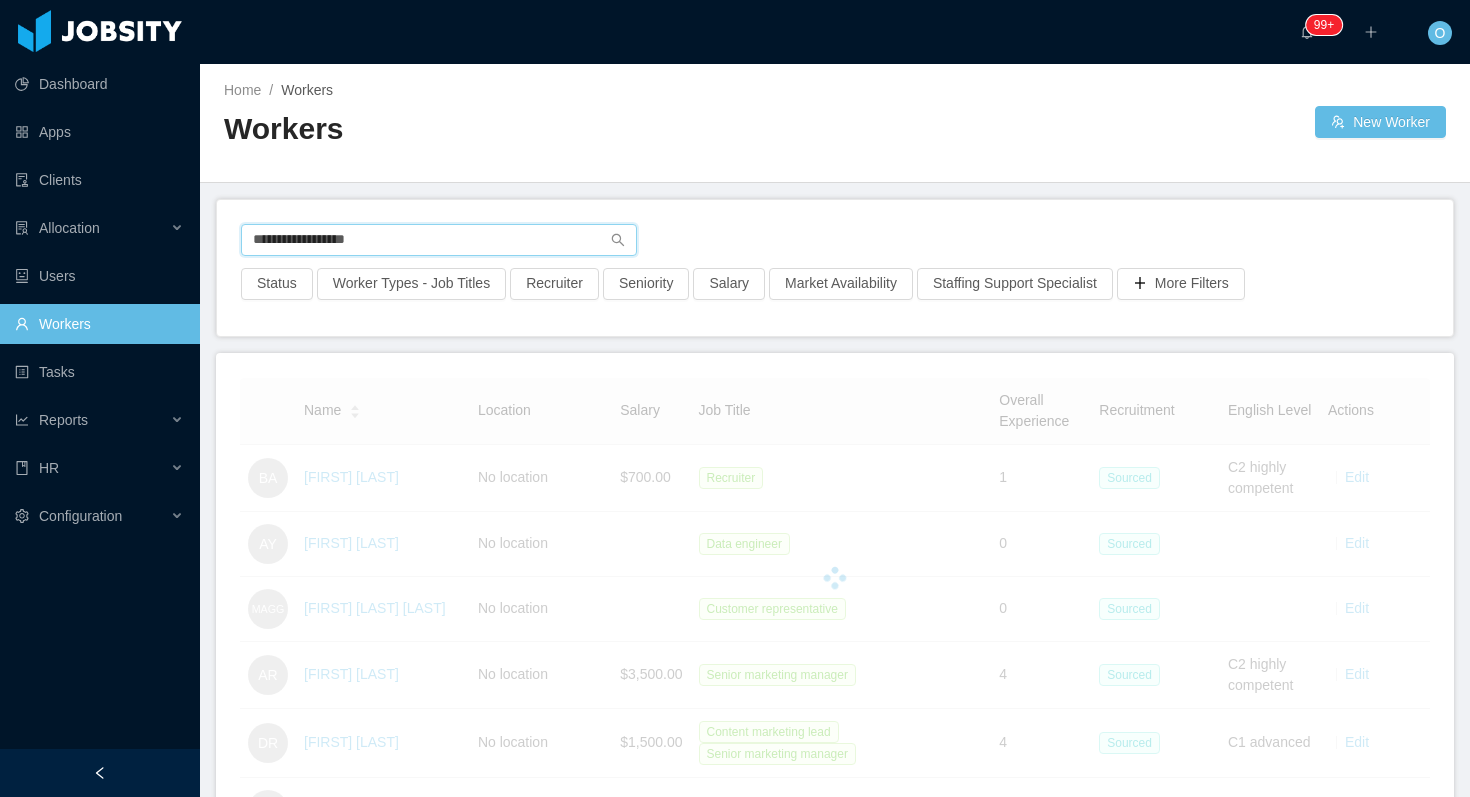type on "**********" 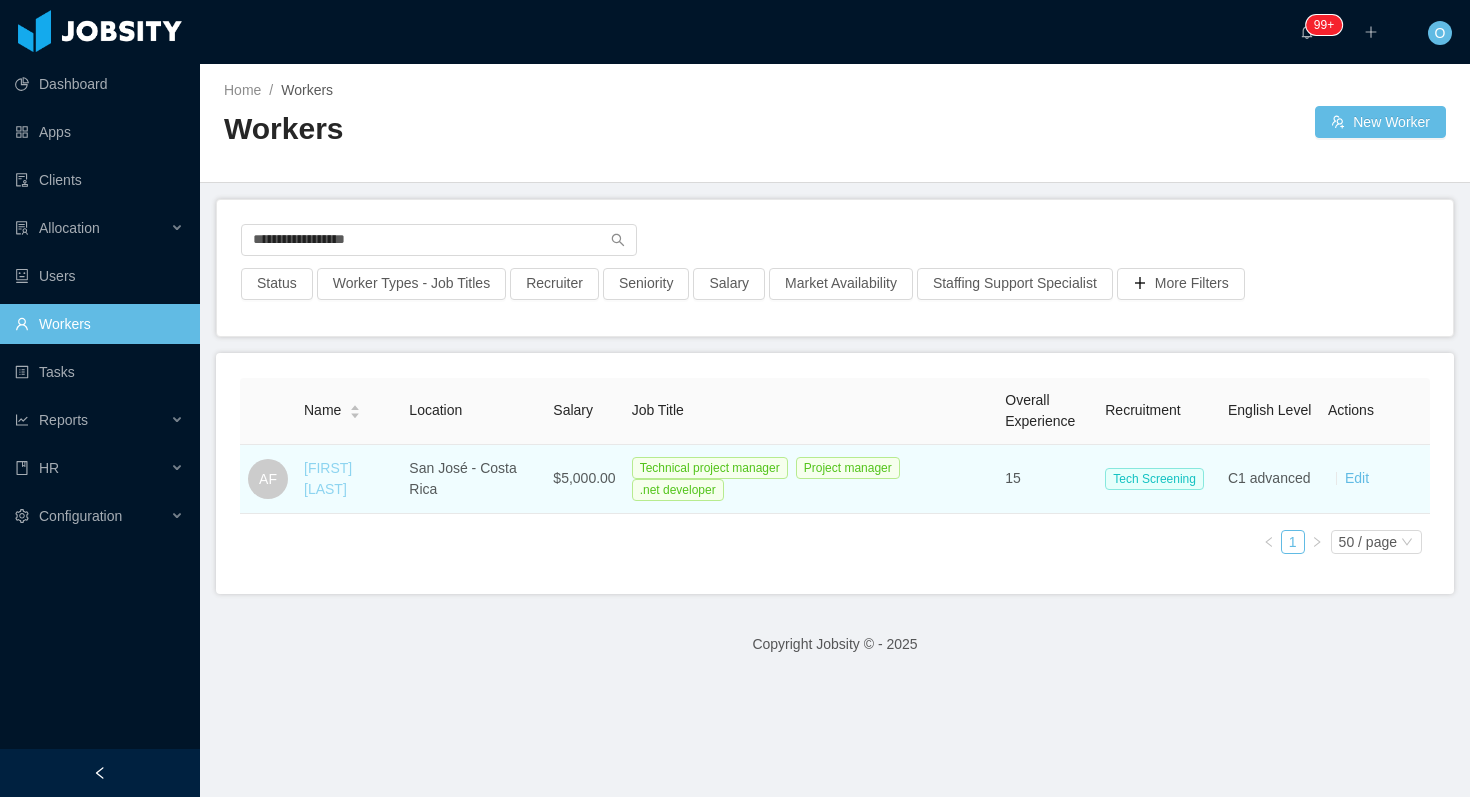 click on "[FIRST] [LAST]" at bounding box center [328, 478] 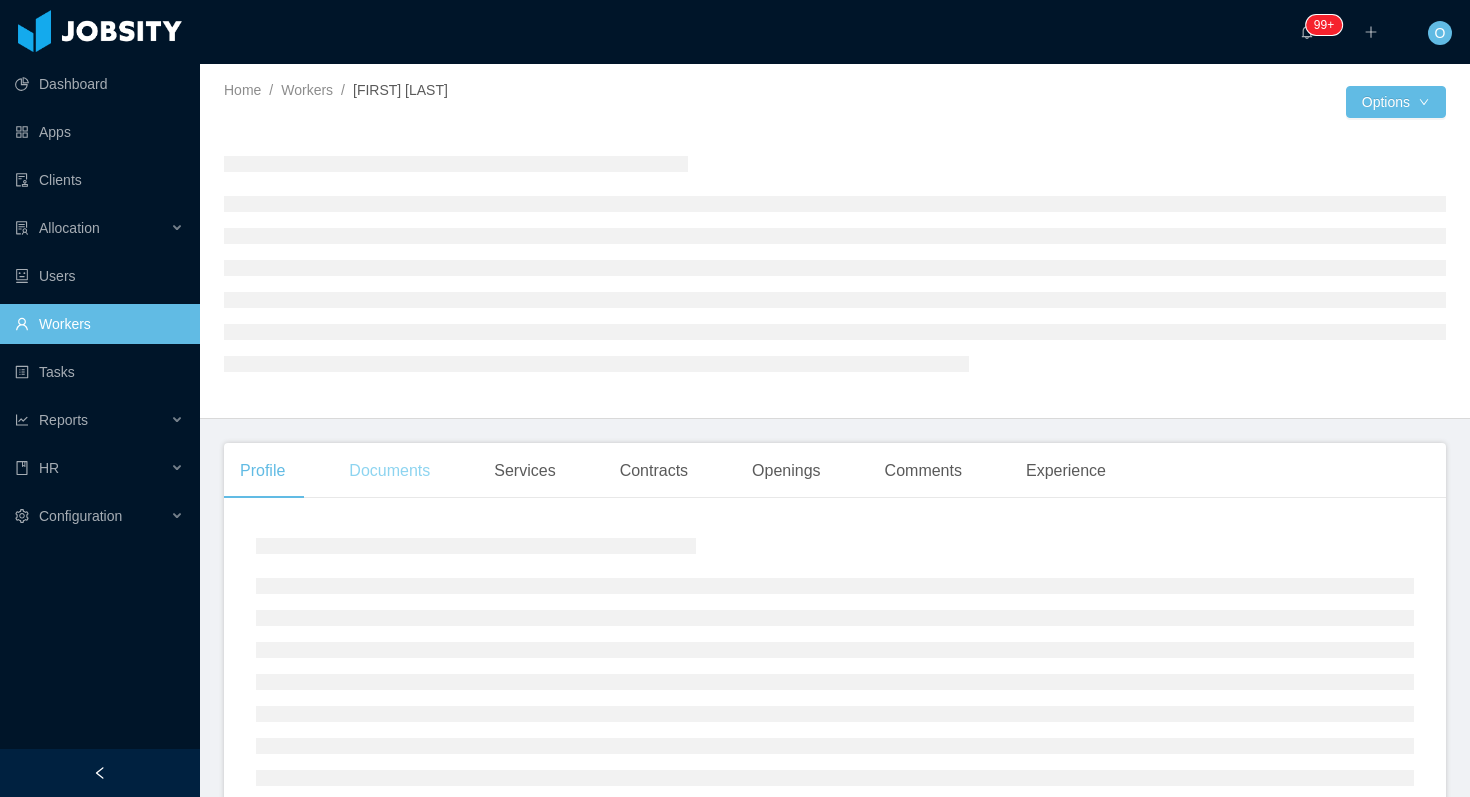 click on "Documents" at bounding box center (389, 471) 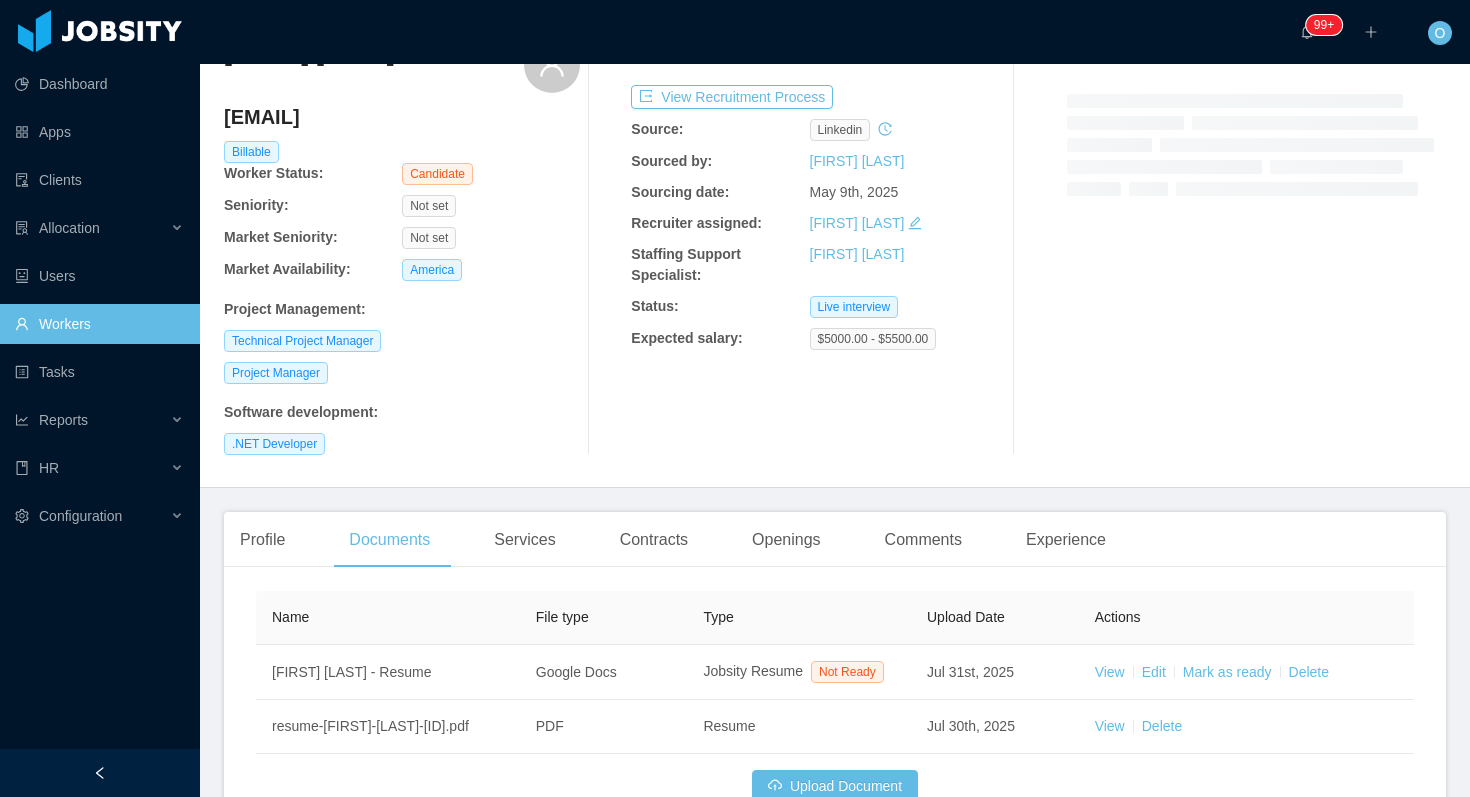 scroll, scrollTop: 275, scrollLeft: 0, axis: vertical 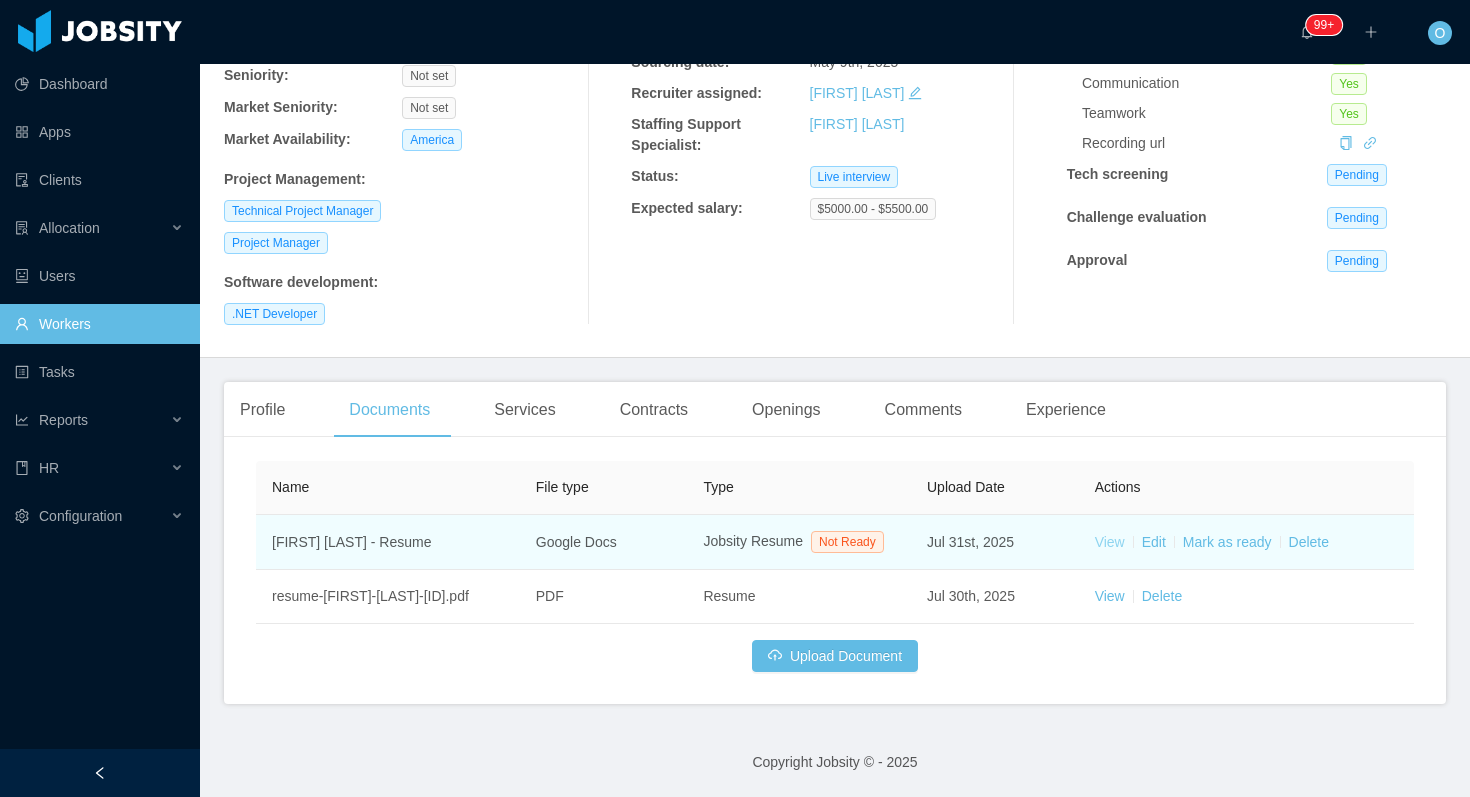 click on "View" at bounding box center [1110, 542] 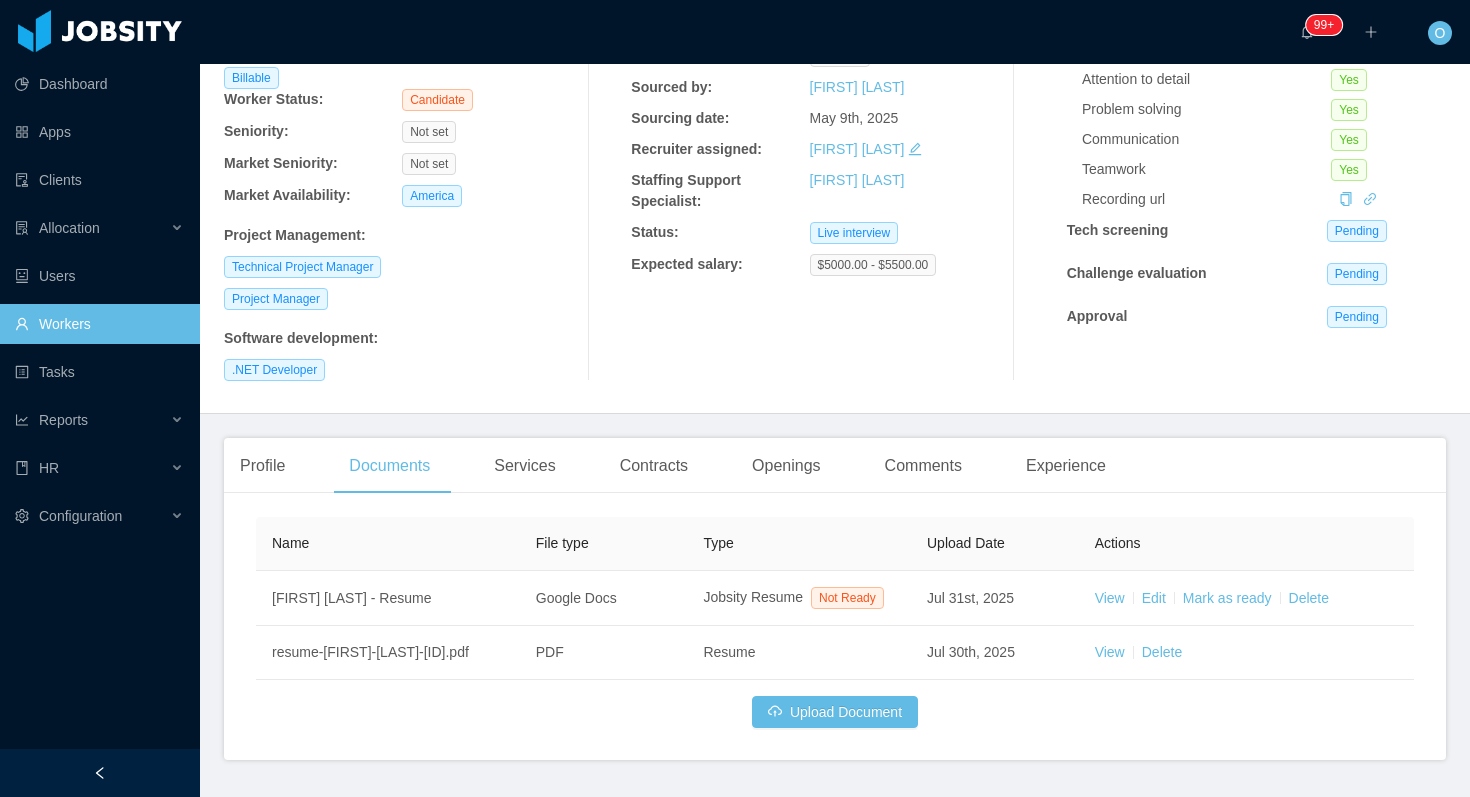 scroll, scrollTop: 127, scrollLeft: 0, axis: vertical 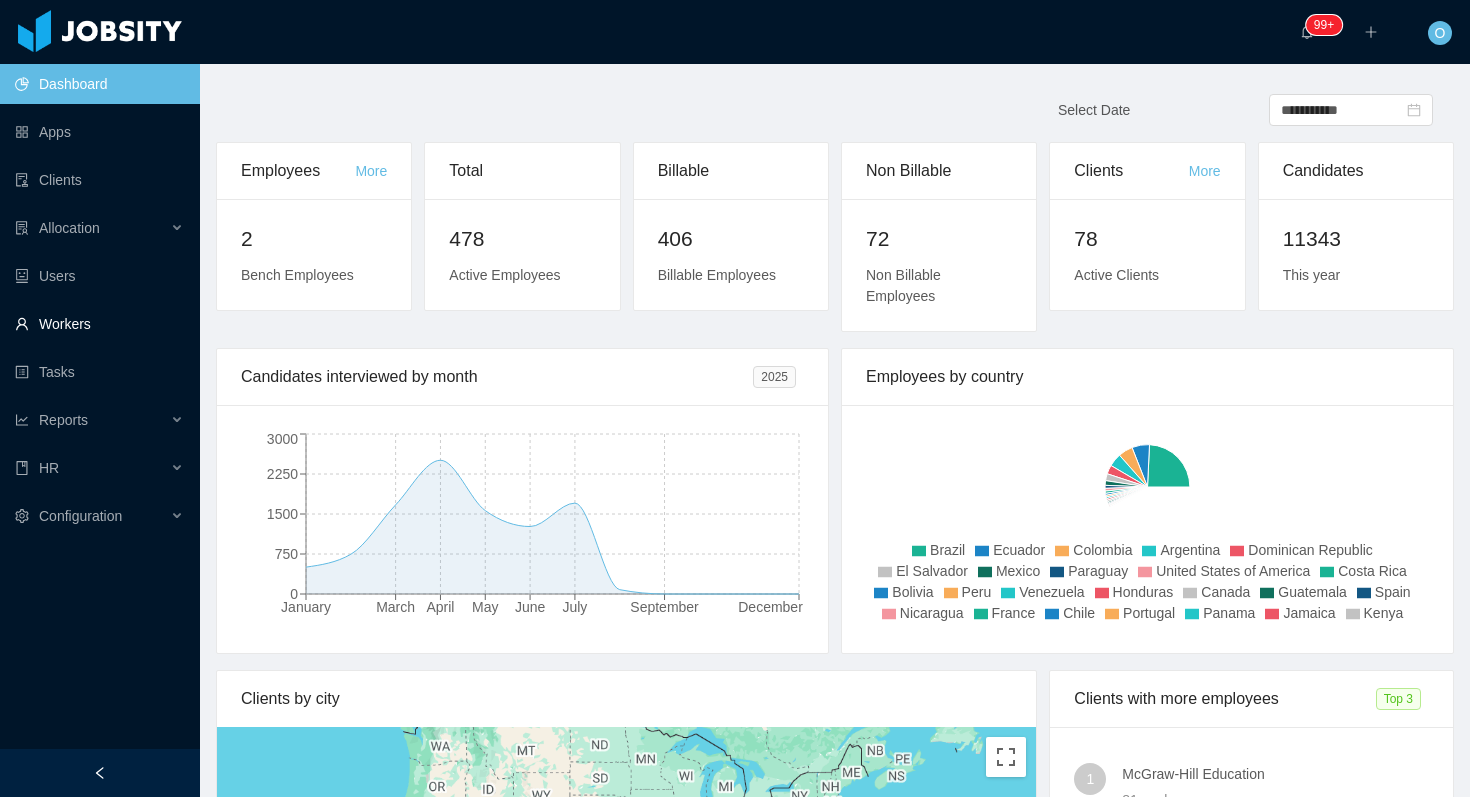 click on "Workers" at bounding box center (99, 324) 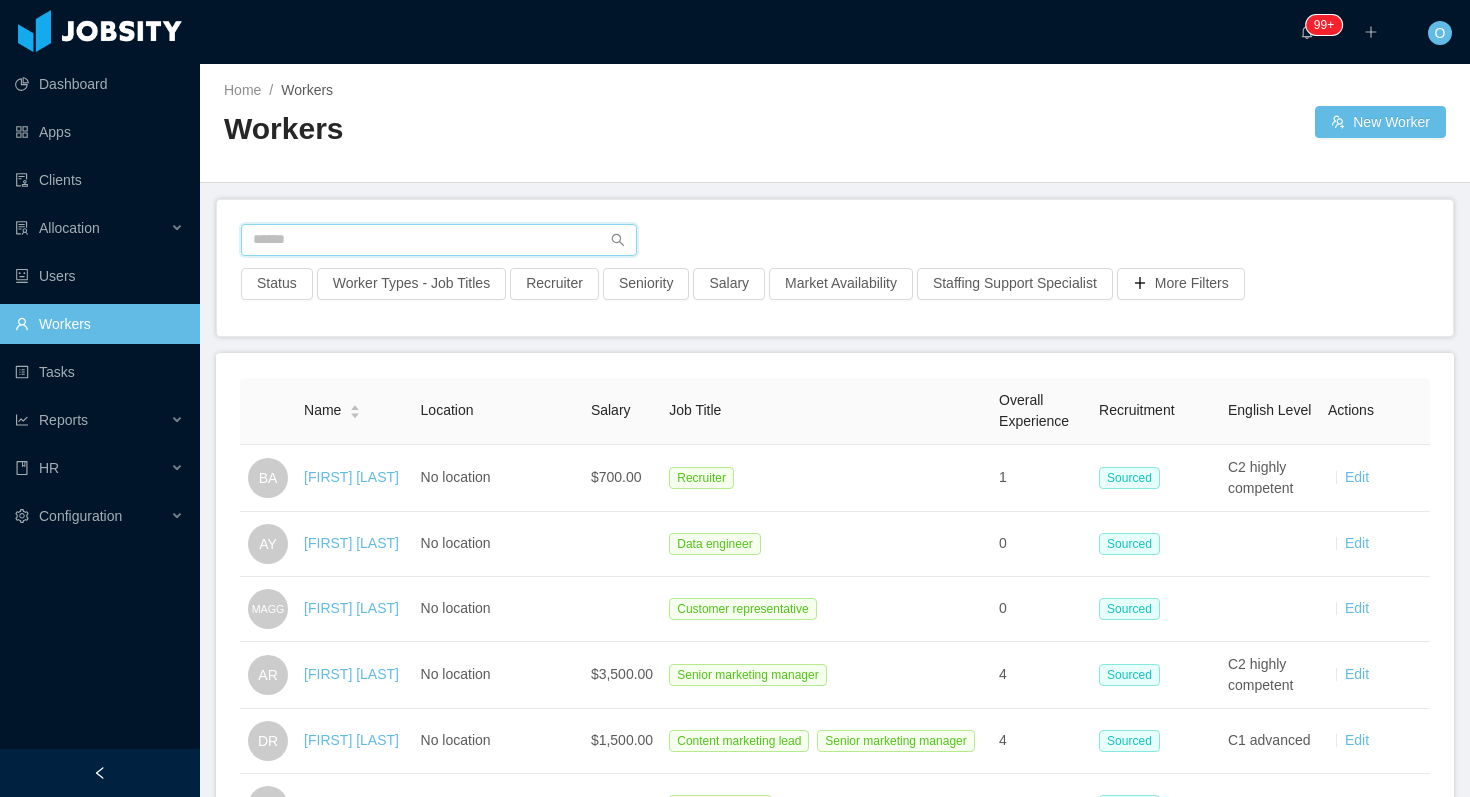 click at bounding box center [439, 240] 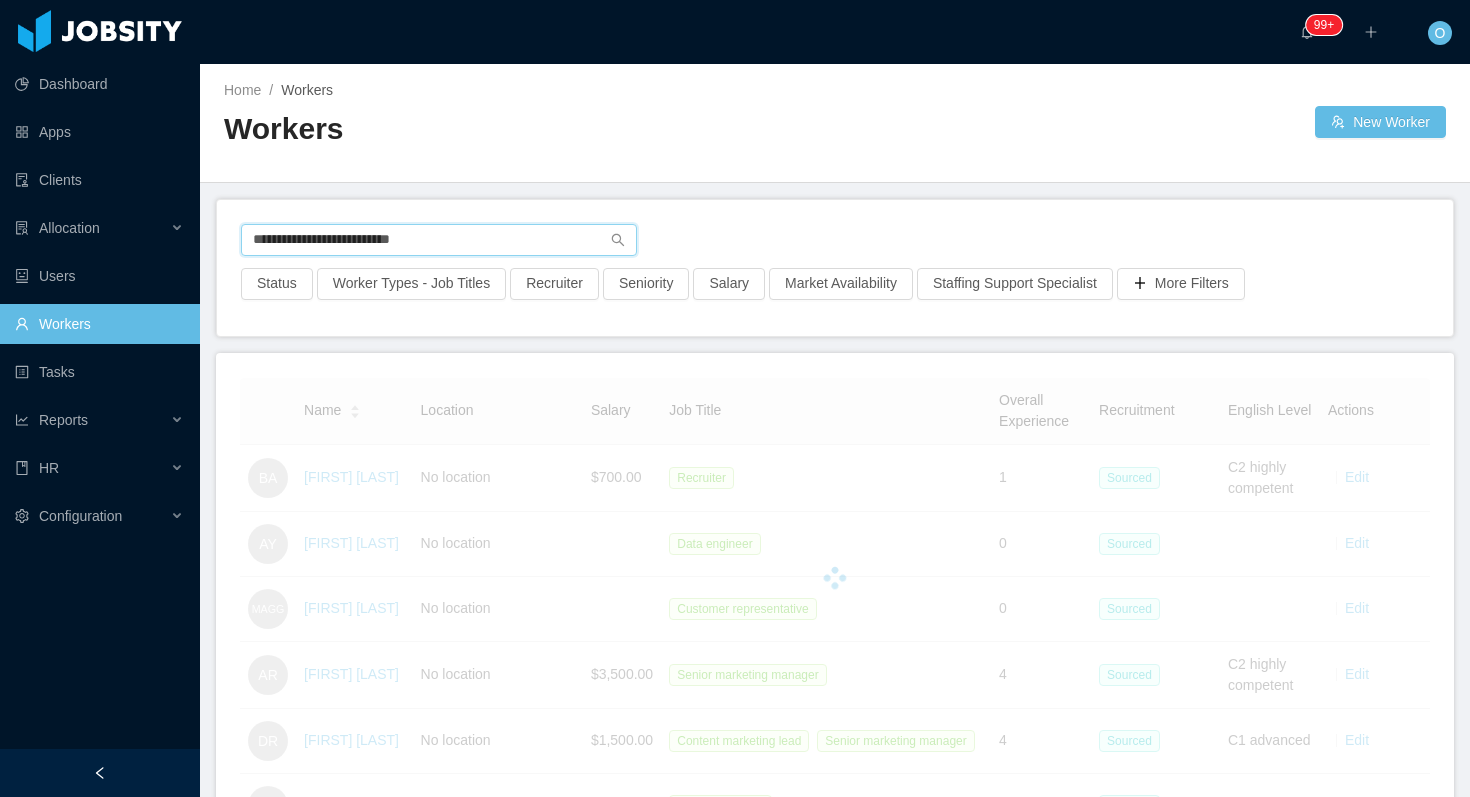 type on "**********" 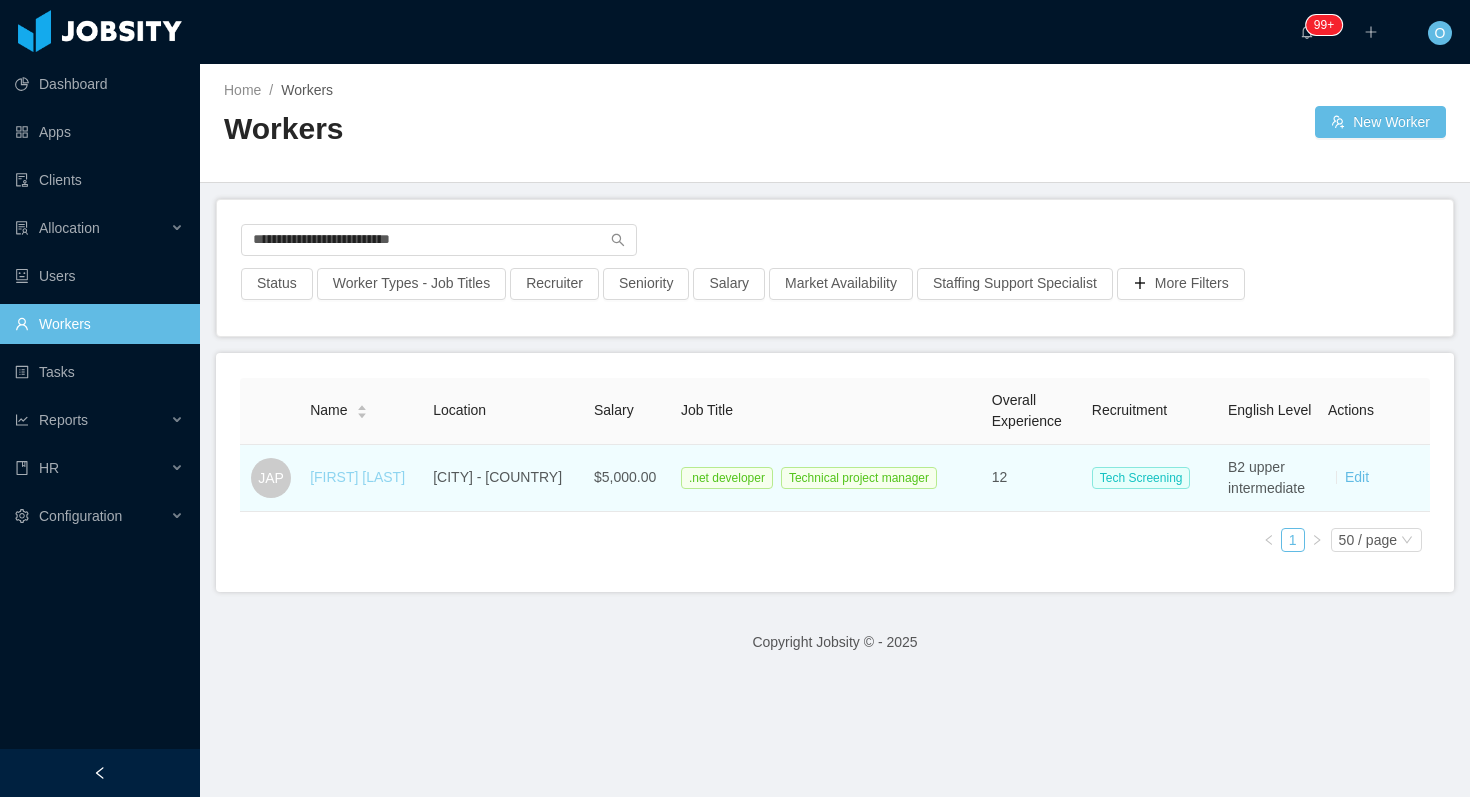 click on "[FIRST] [LAST]" at bounding box center (357, 477) 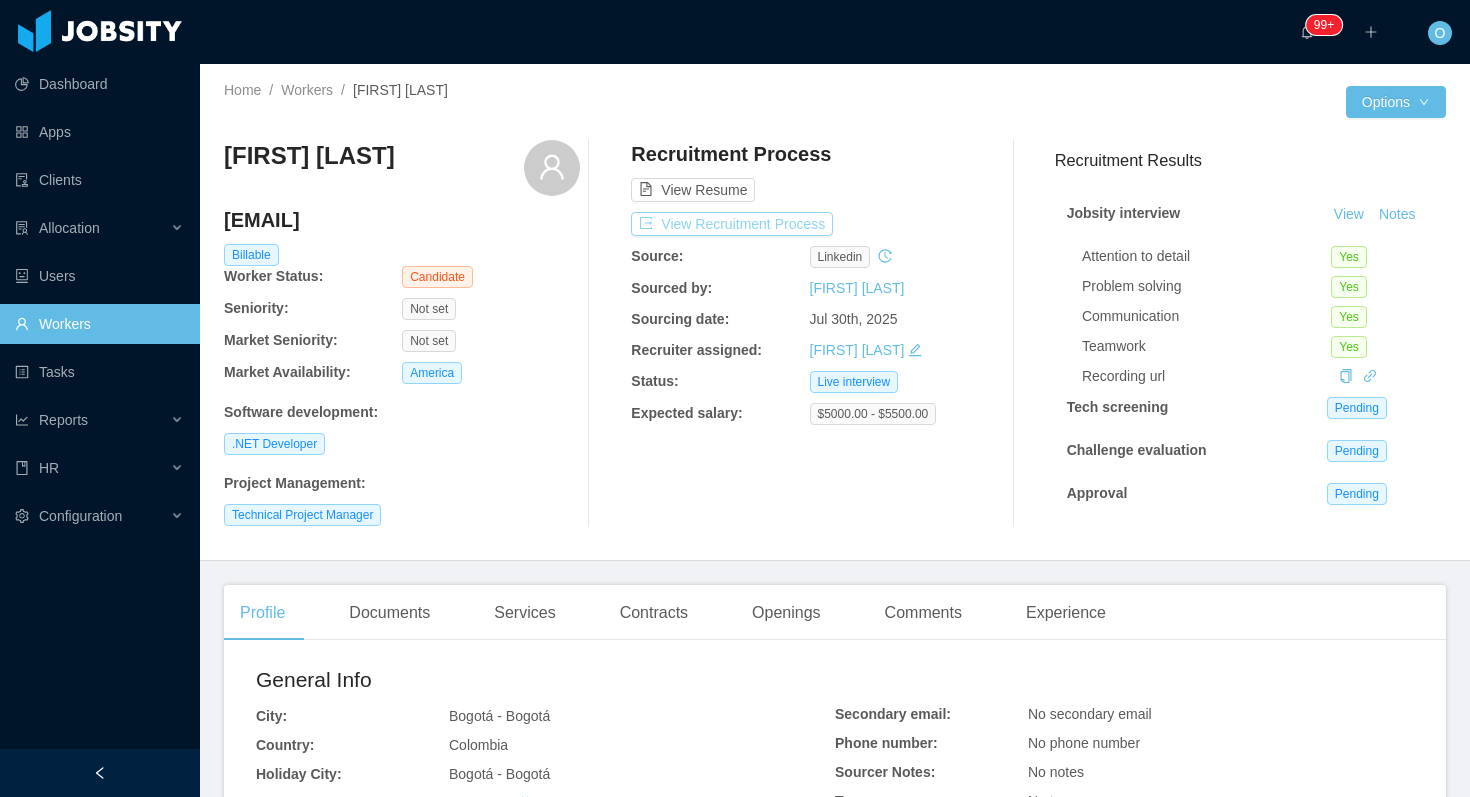 click on "View Recruitment Process" at bounding box center [732, 224] 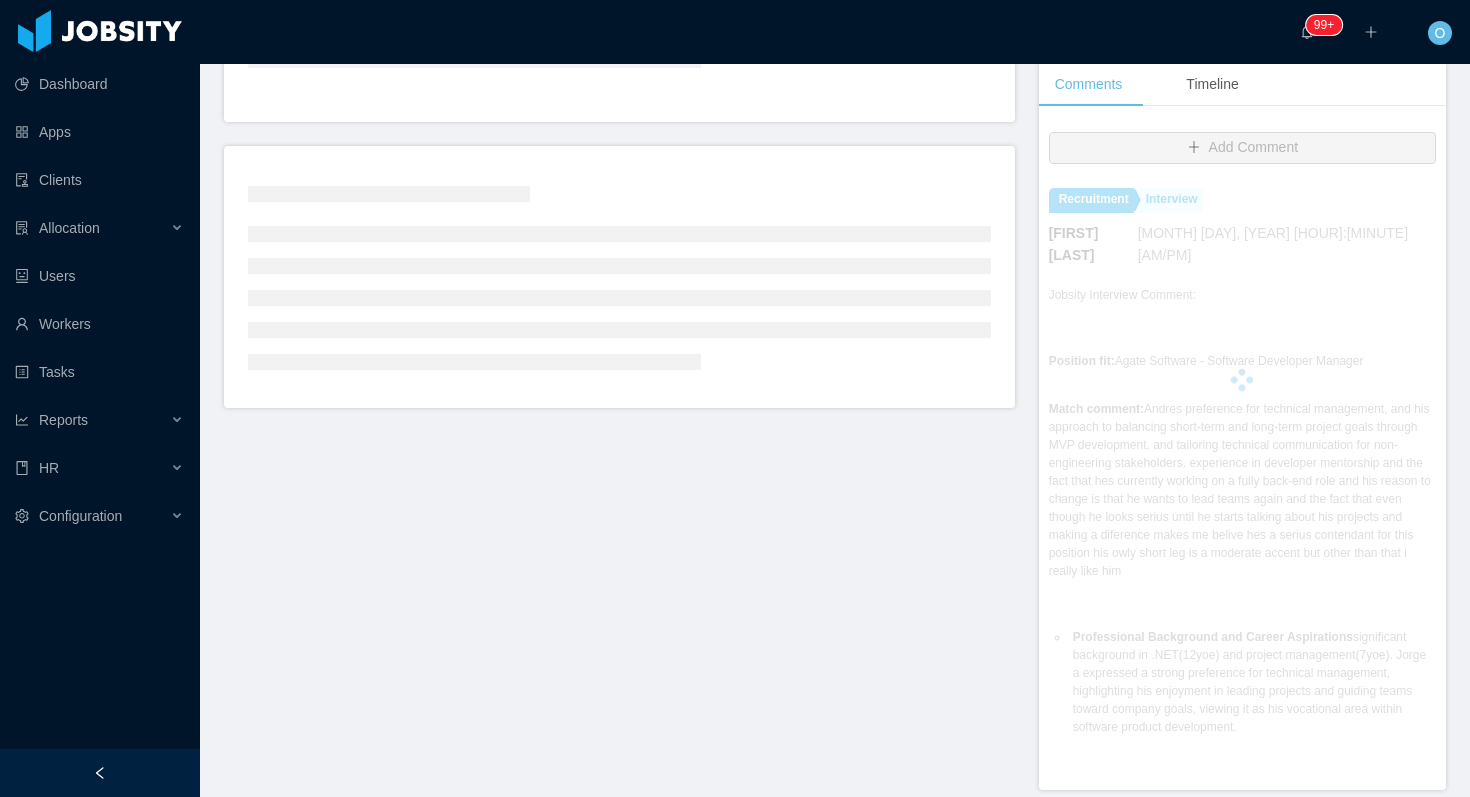 scroll, scrollTop: 428, scrollLeft: 0, axis: vertical 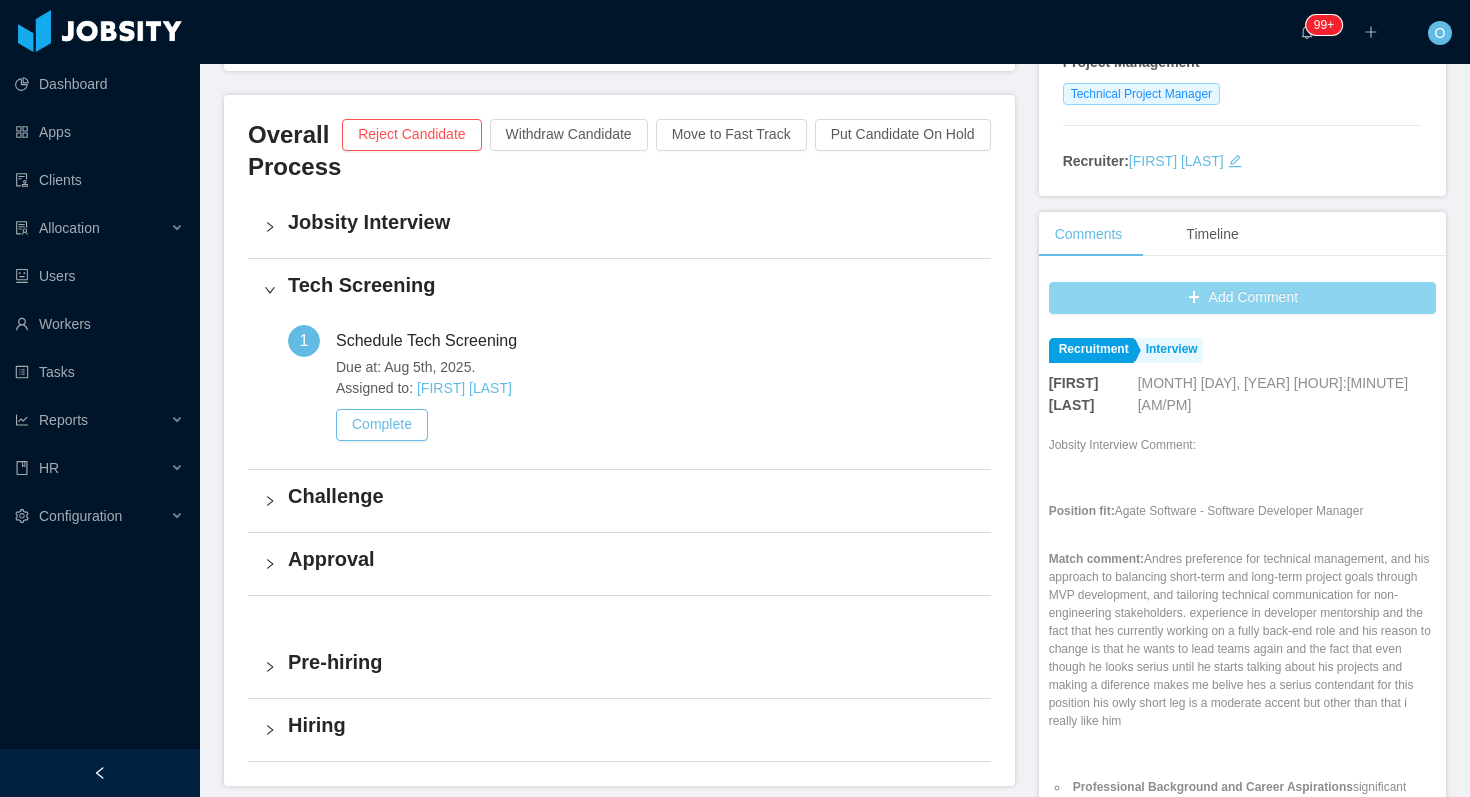 click on "Add Comment" at bounding box center (1242, 298) 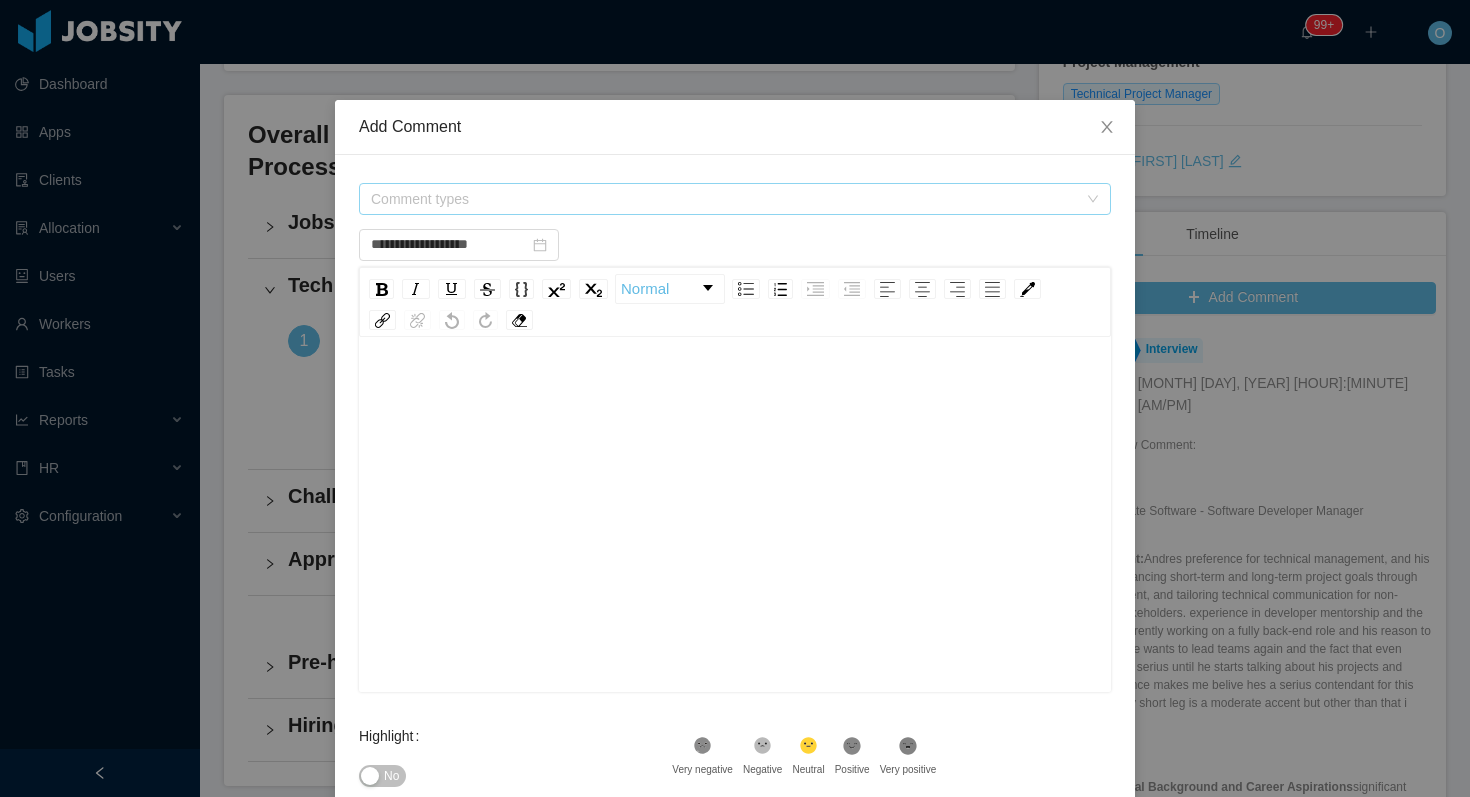 click on "Comment types" at bounding box center [724, 199] 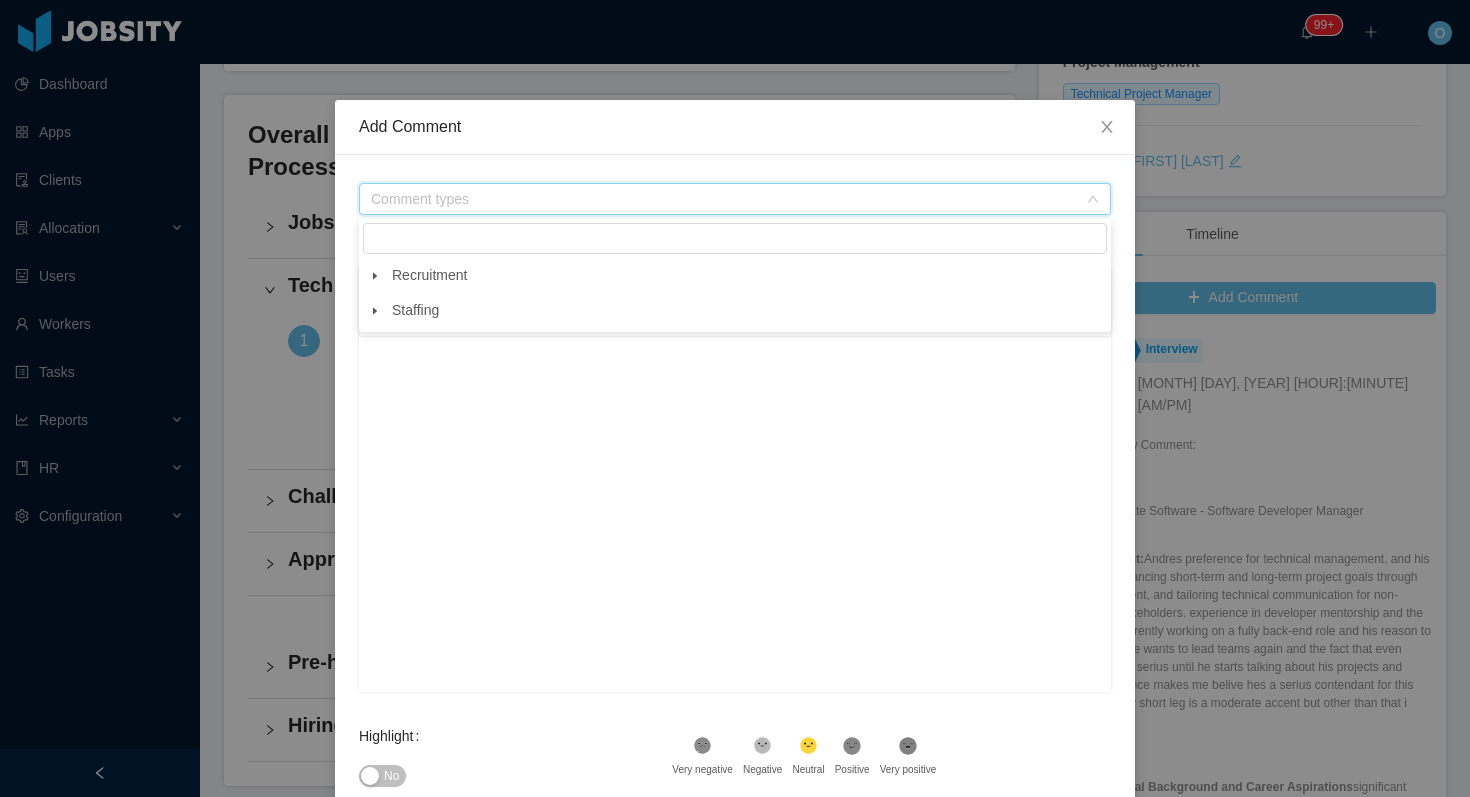 click at bounding box center (375, 311) 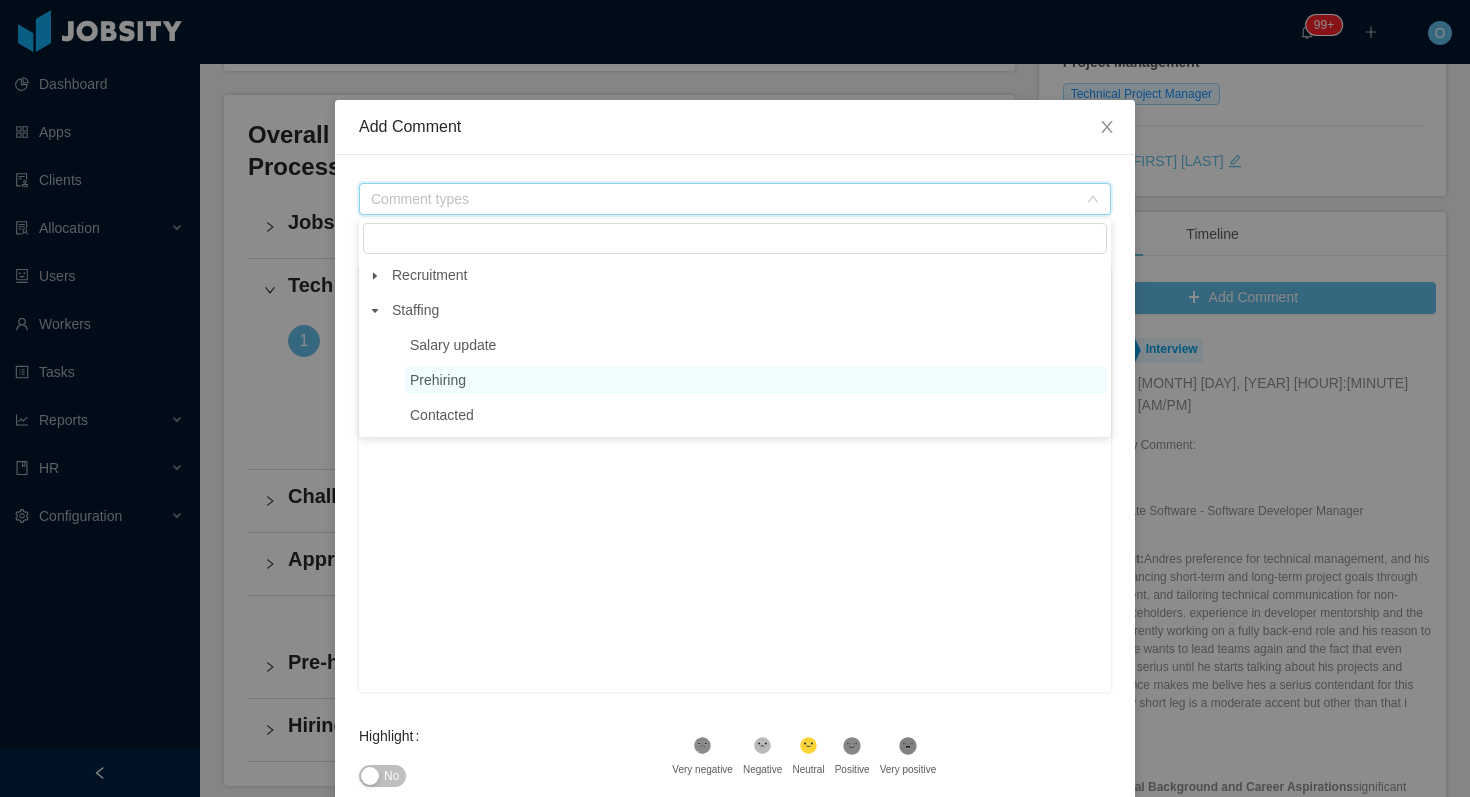 click on "Prehiring" at bounding box center [438, 380] 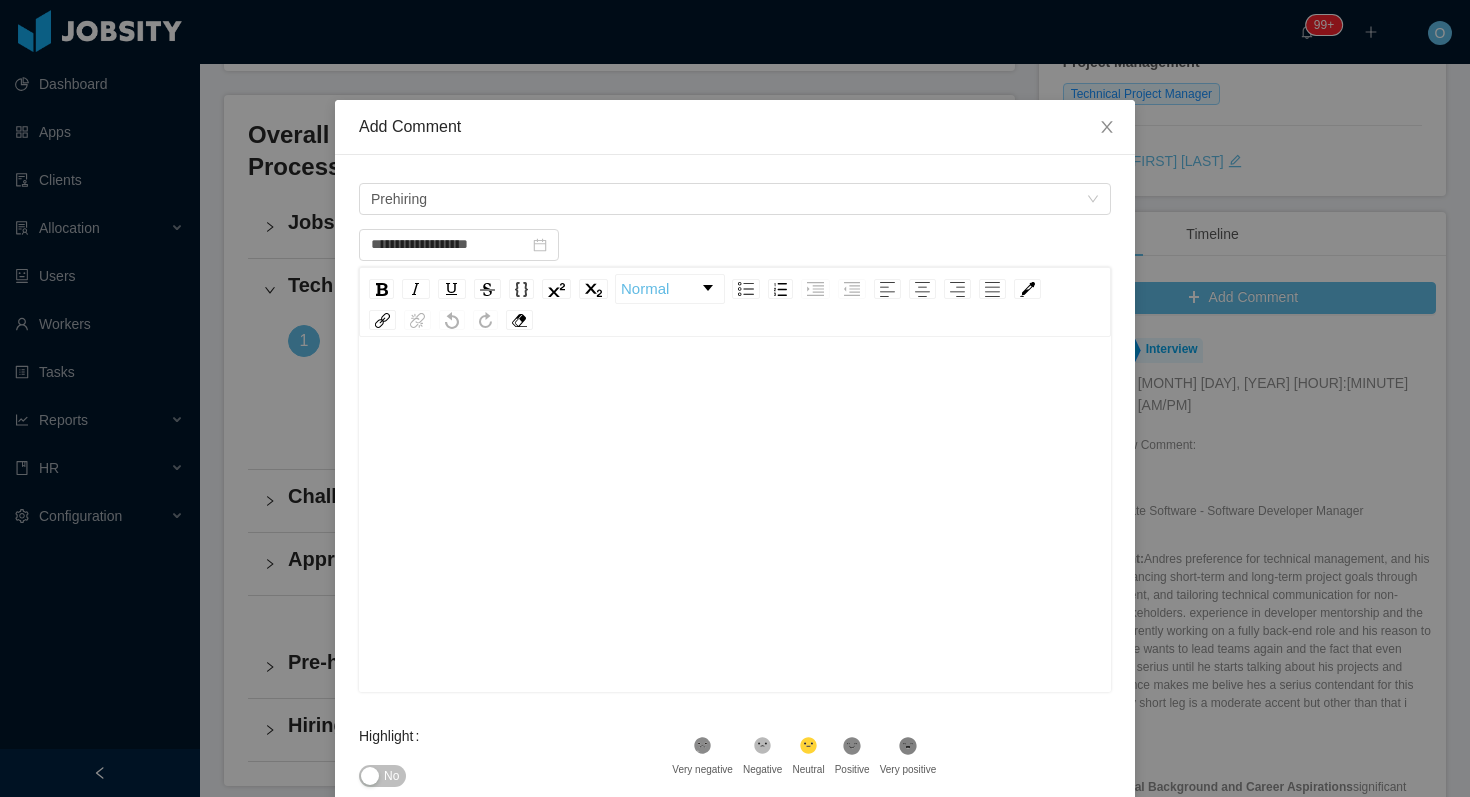 click at bounding box center (735, 546) 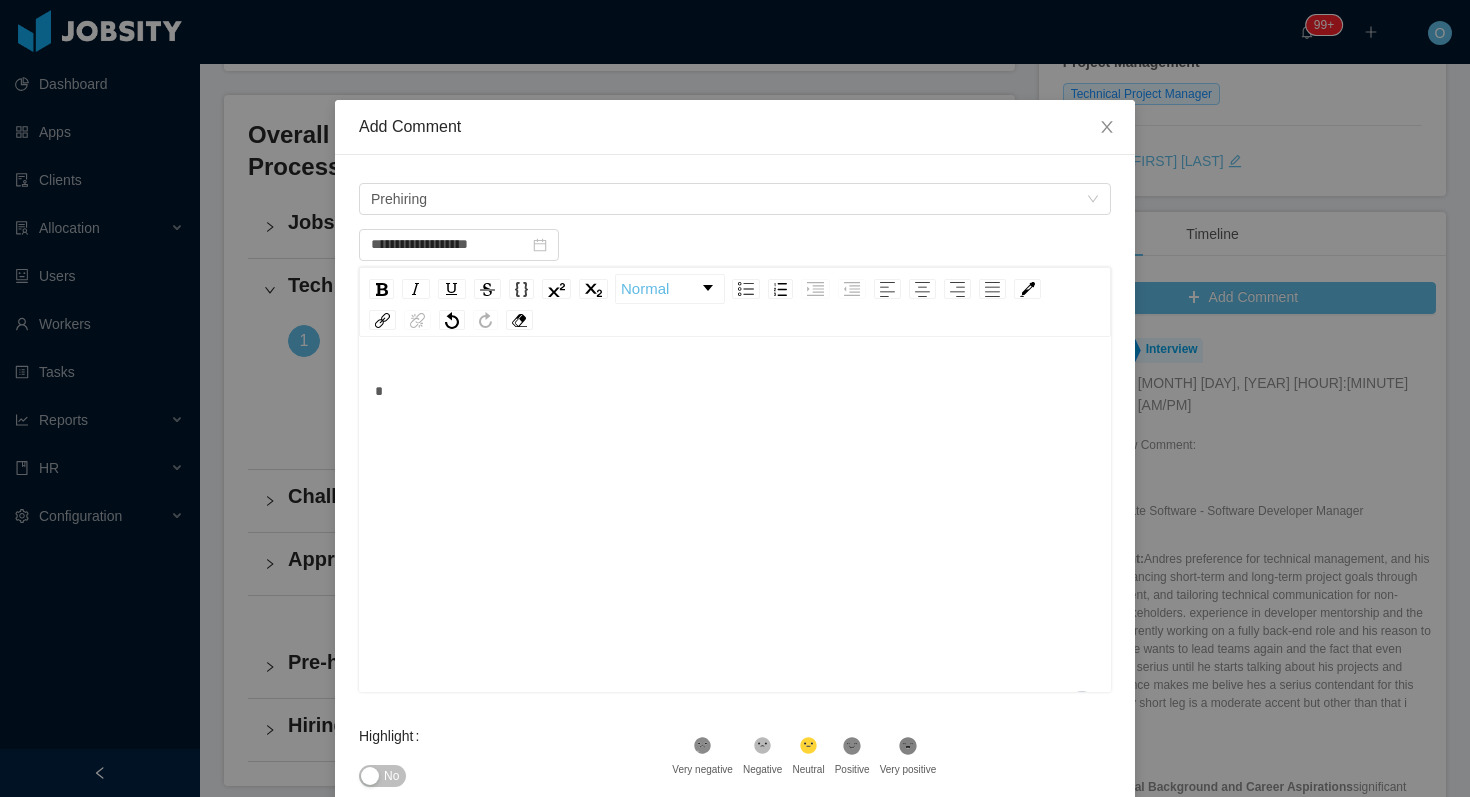 type 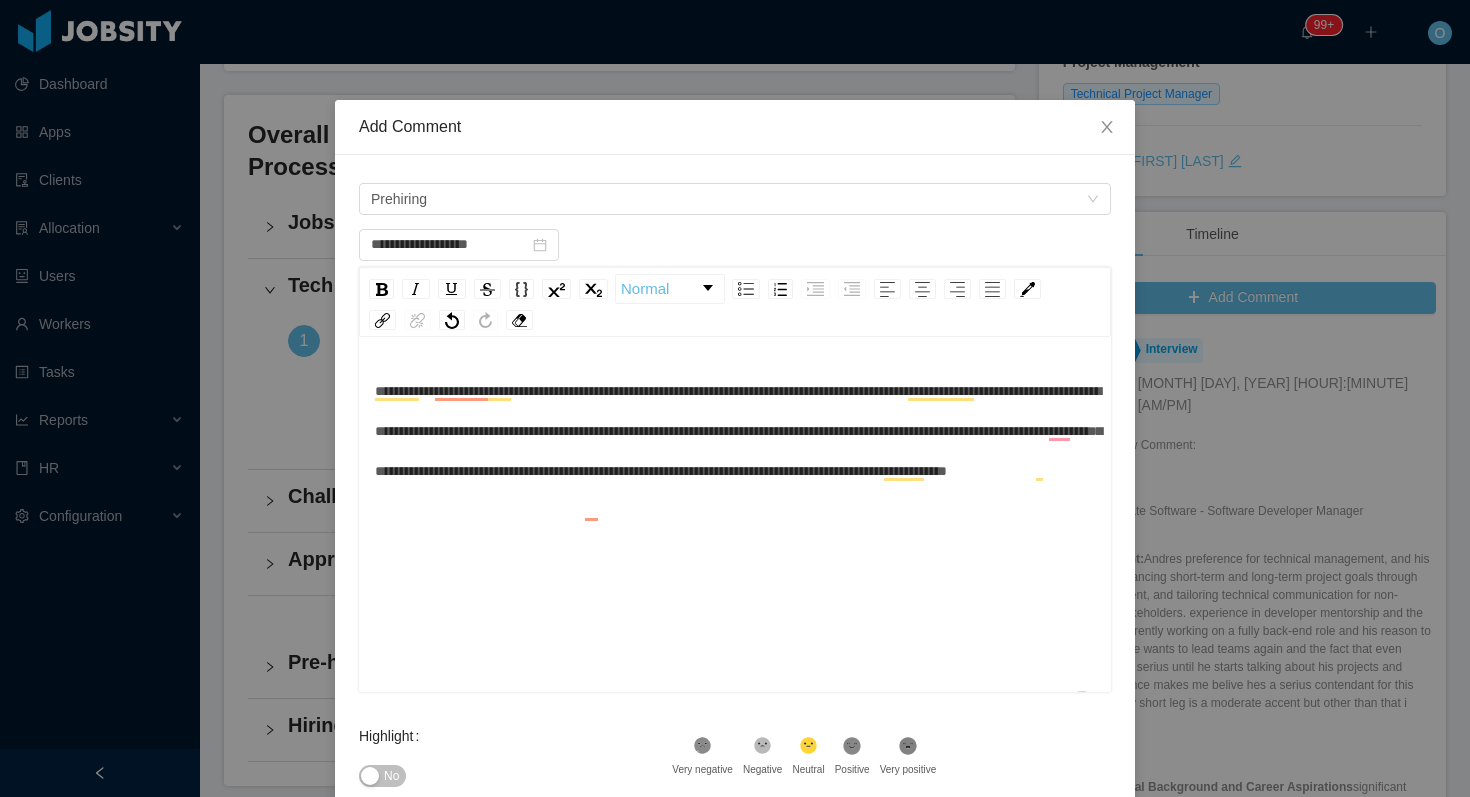click on "**********" at bounding box center (735, 431) 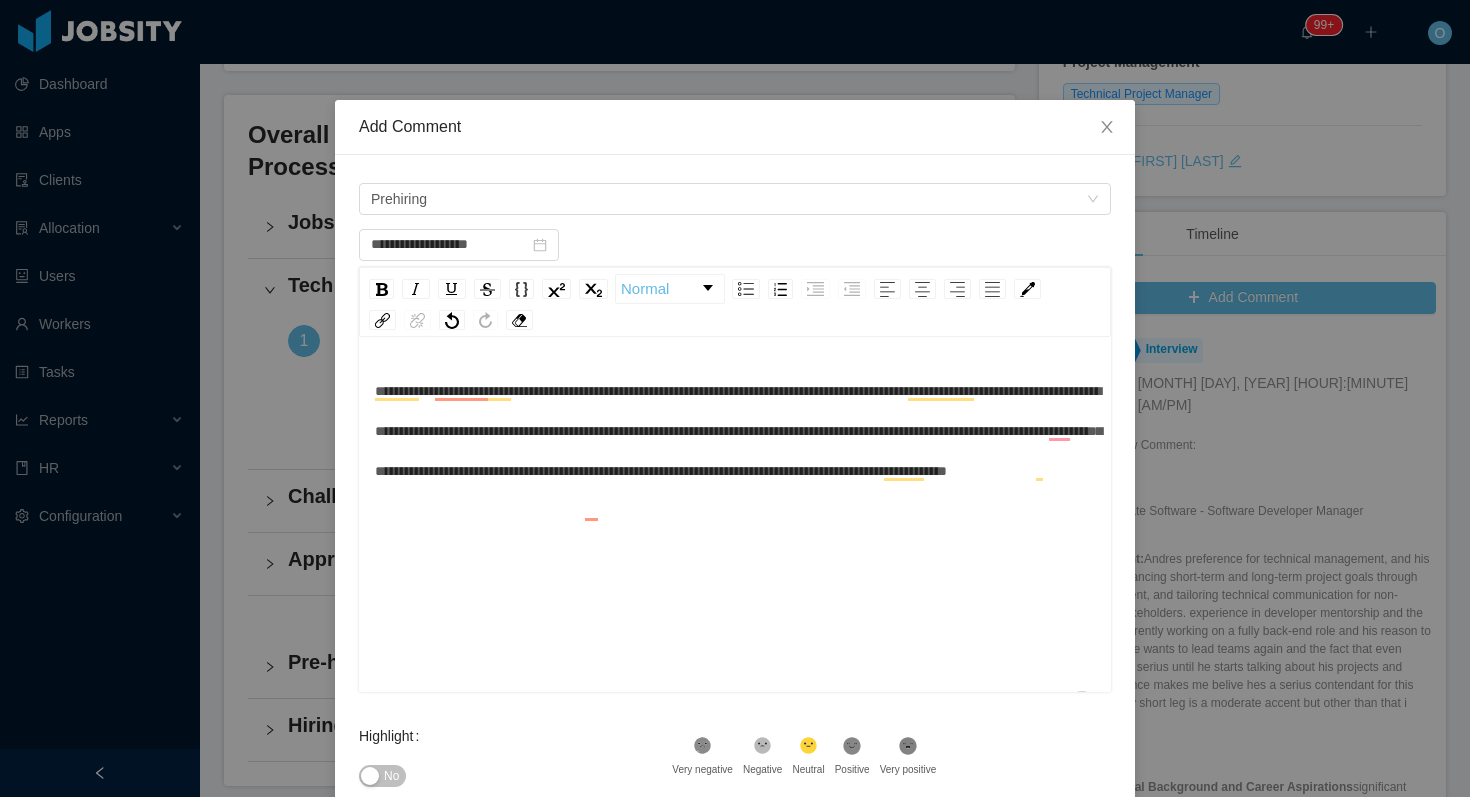 click 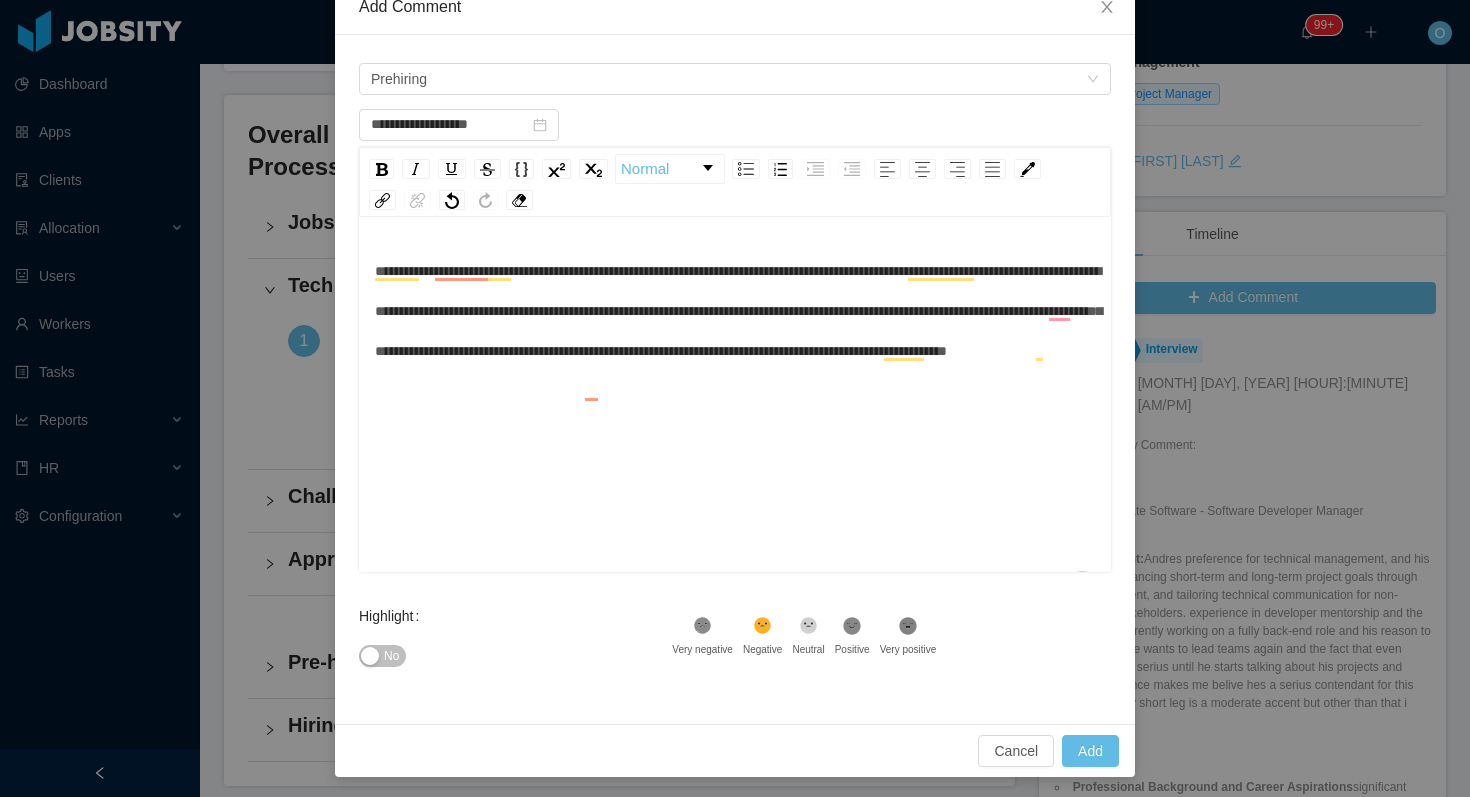 scroll, scrollTop: 124, scrollLeft: 0, axis: vertical 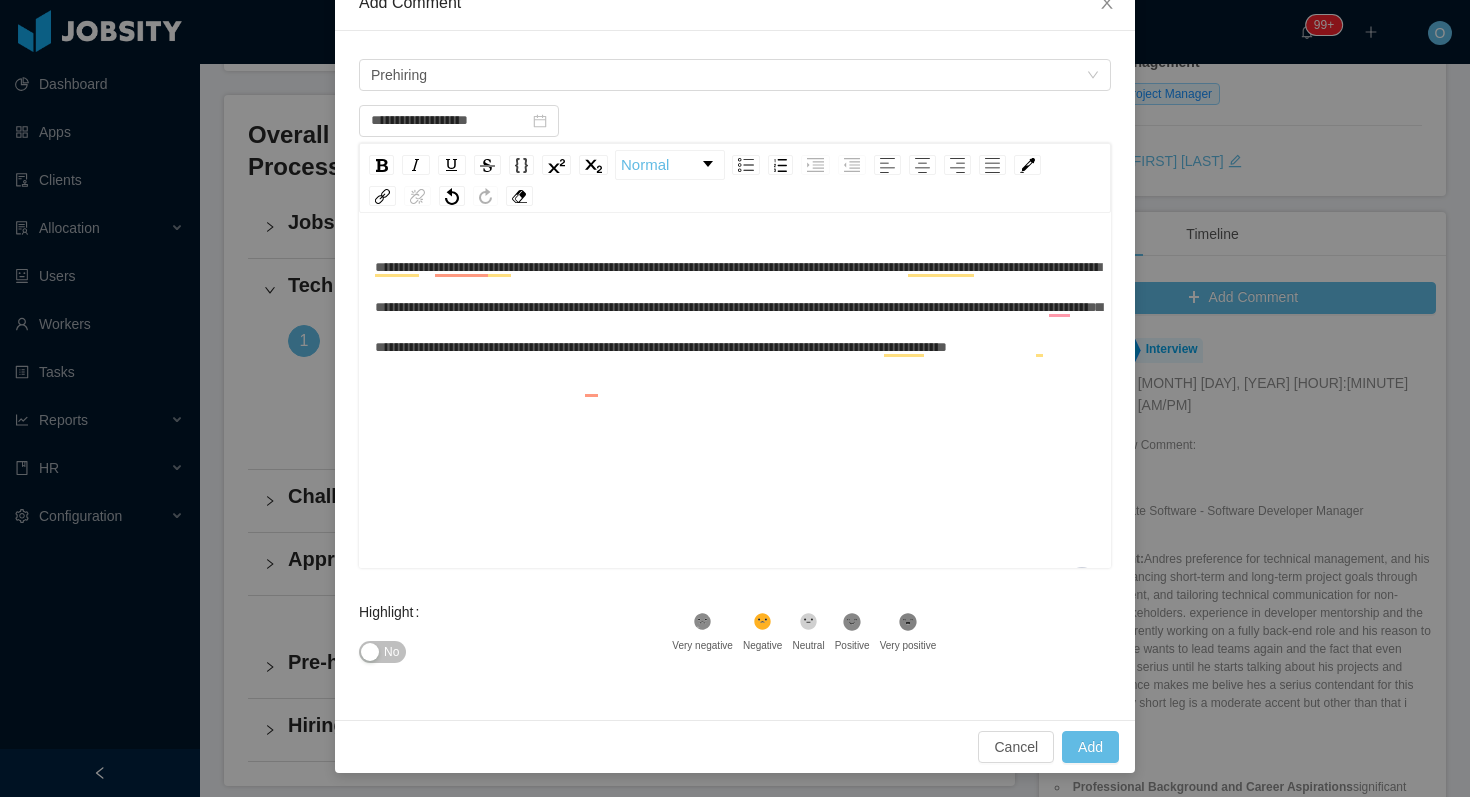 click on "No" at bounding box center (391, 652) 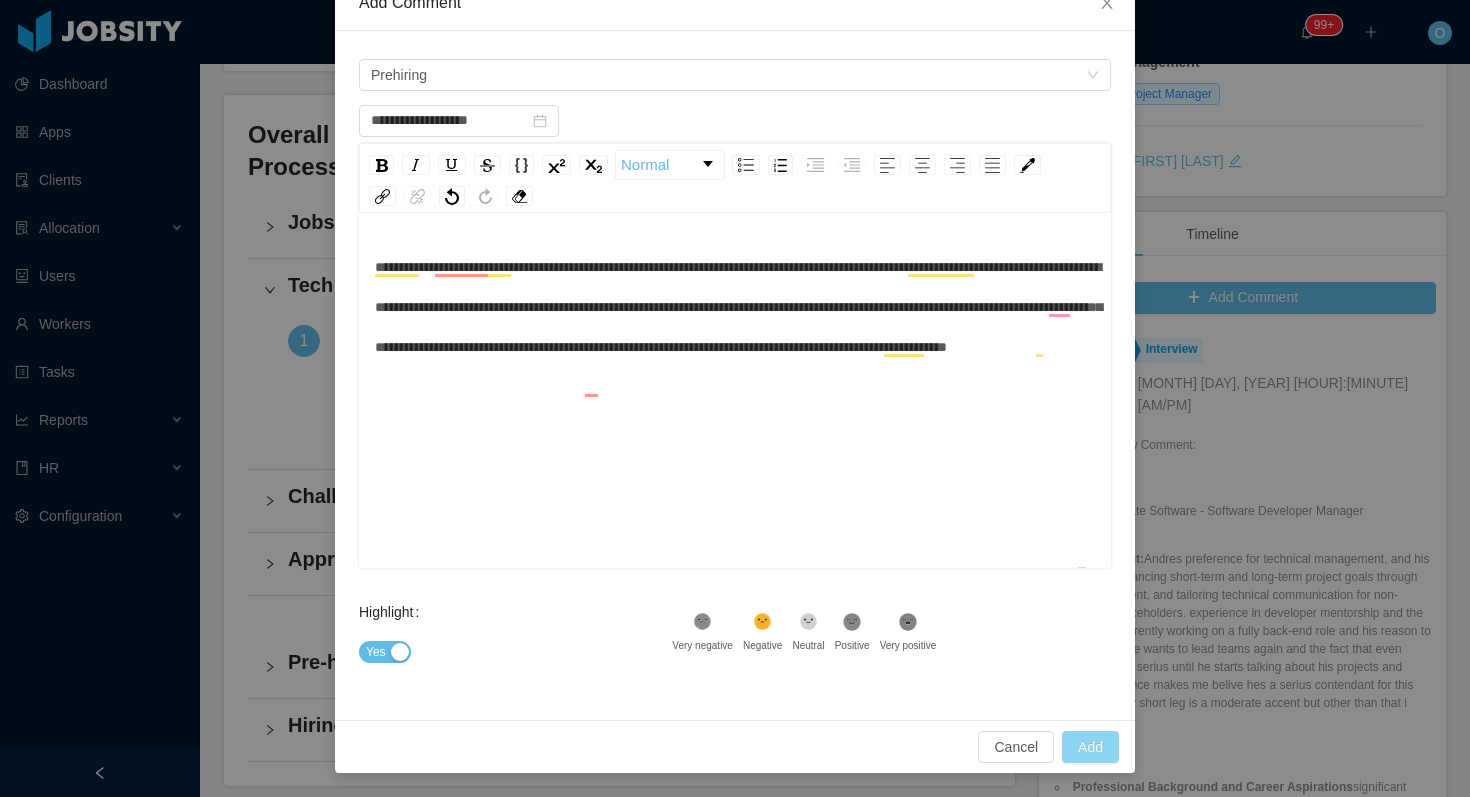 click on "Add" at bounding box center [1090, 747] 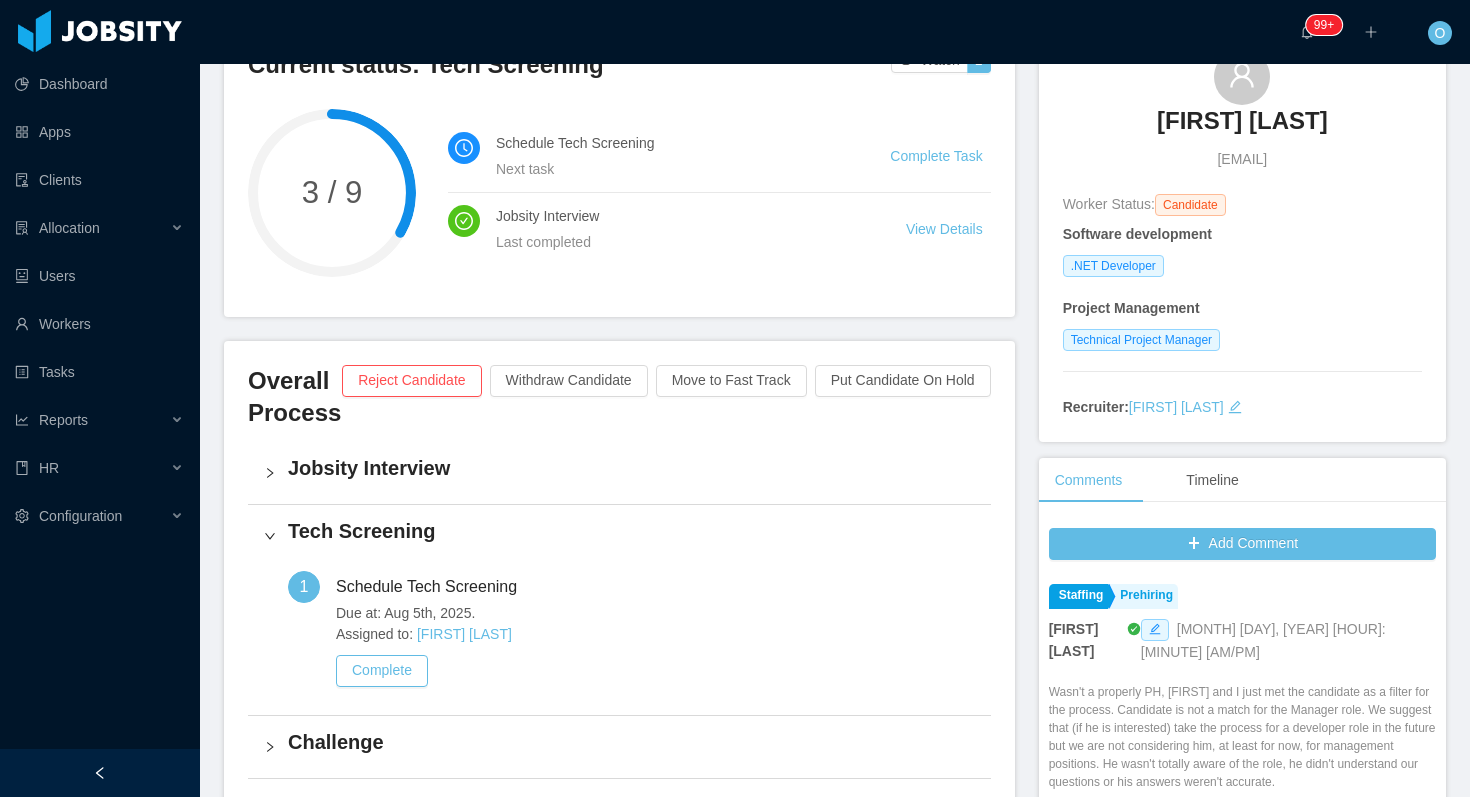 scroll, scrollTop: 0, scrollLeft: 0, axis: both 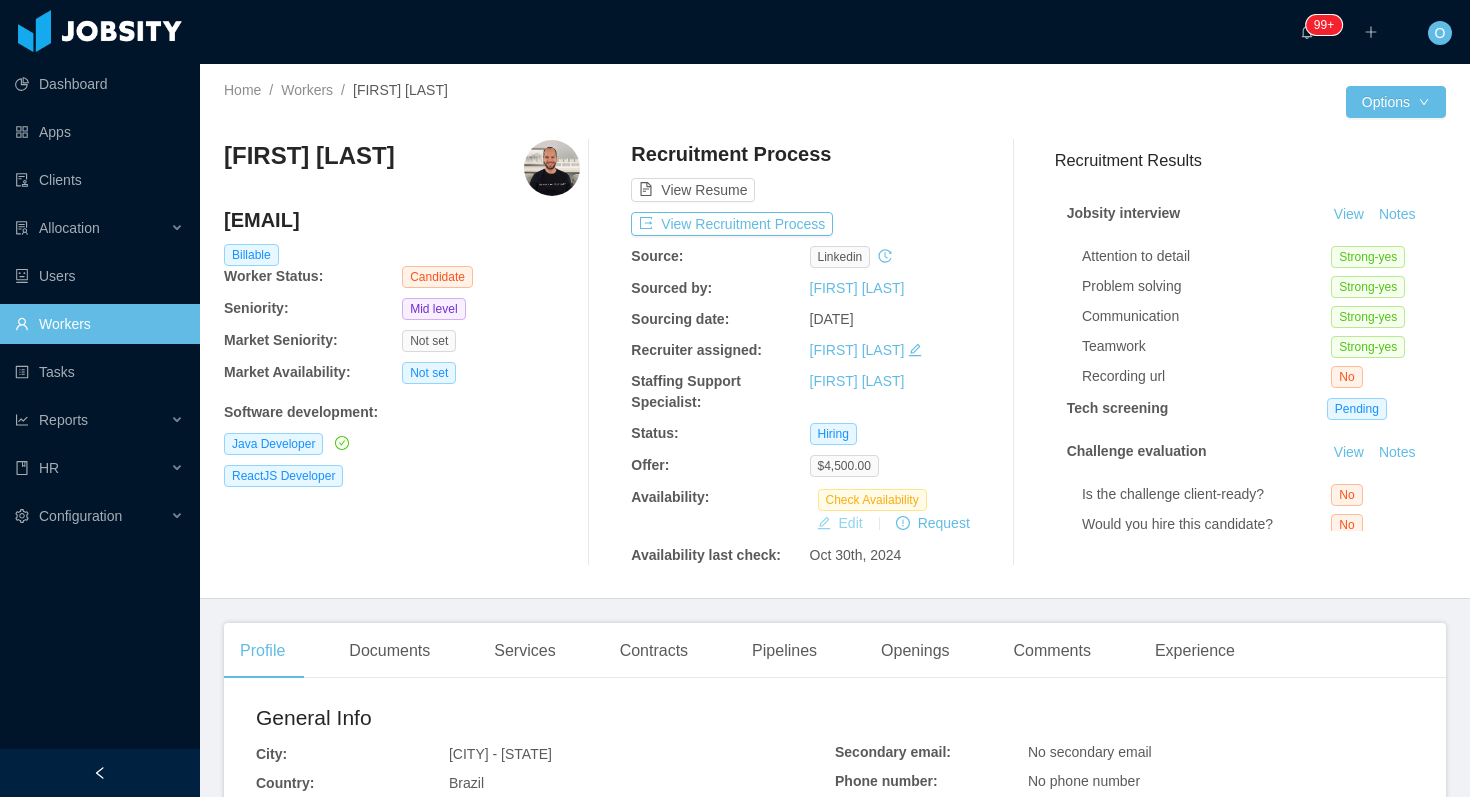 click on "Edit" at bounding box center (840, 523) 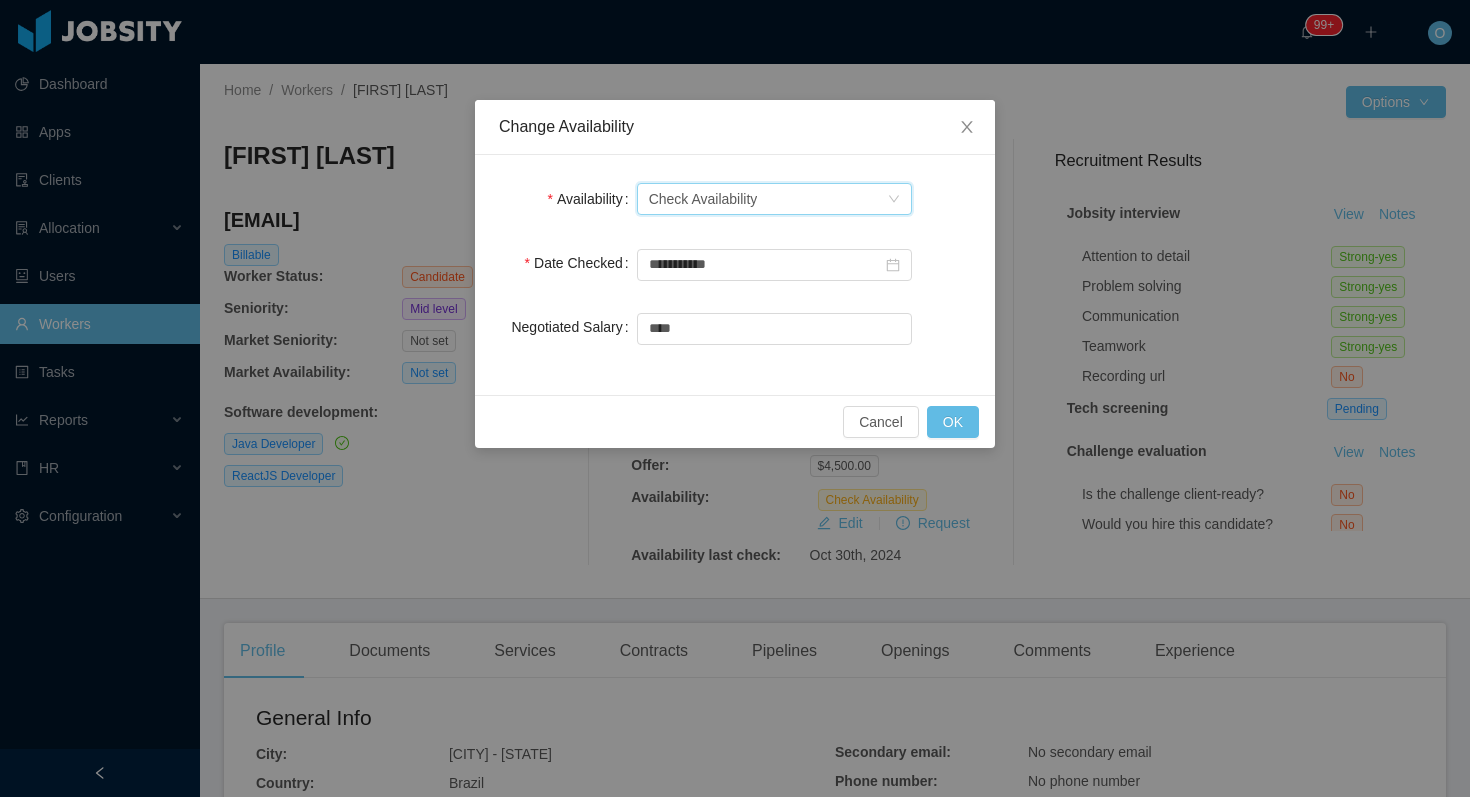 click on "Select one Check Availability" at bounding box center (768, 199) 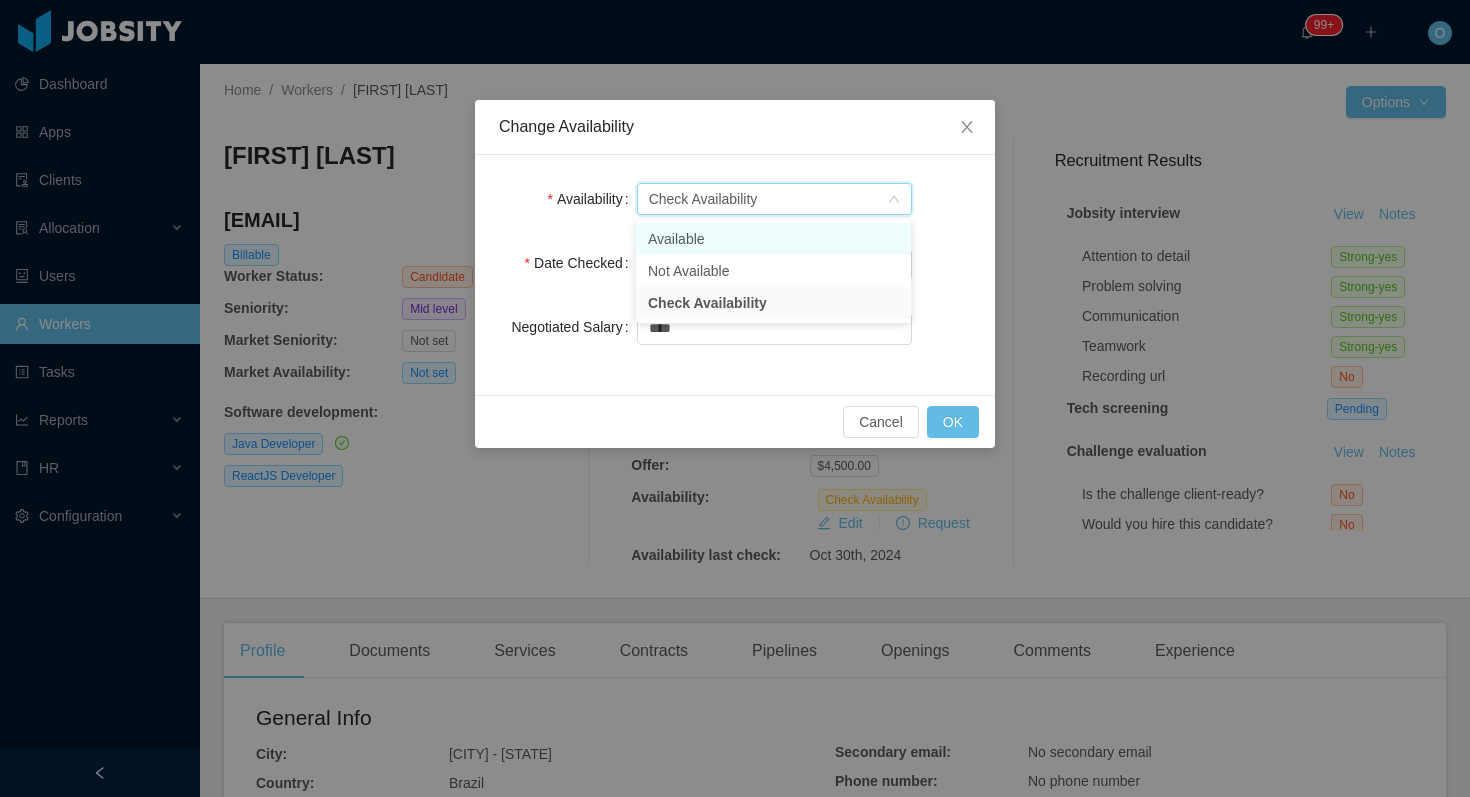 click on "Available" at bounding box center (773, 239) 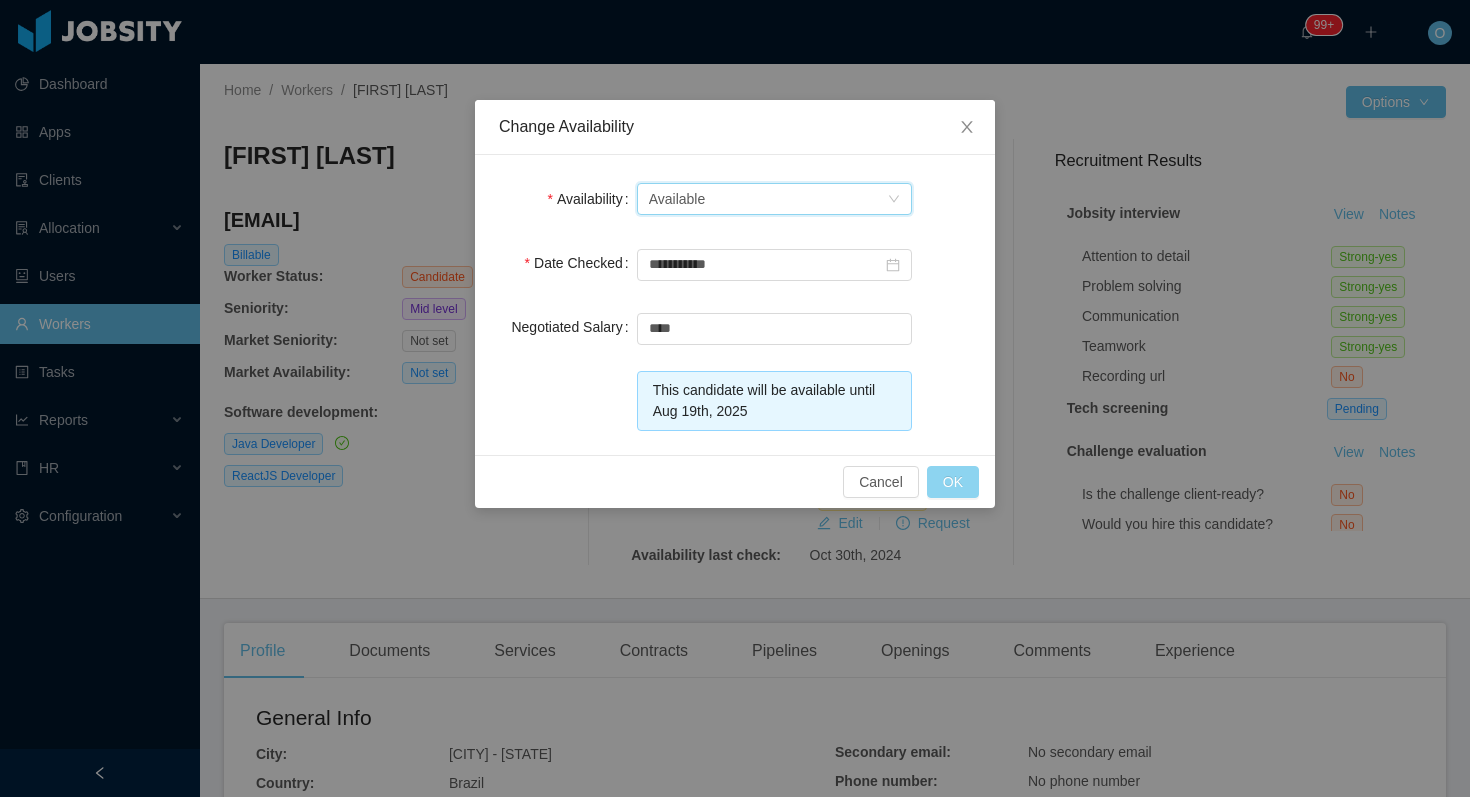 click on "OK" at bounding box center (953, 482) 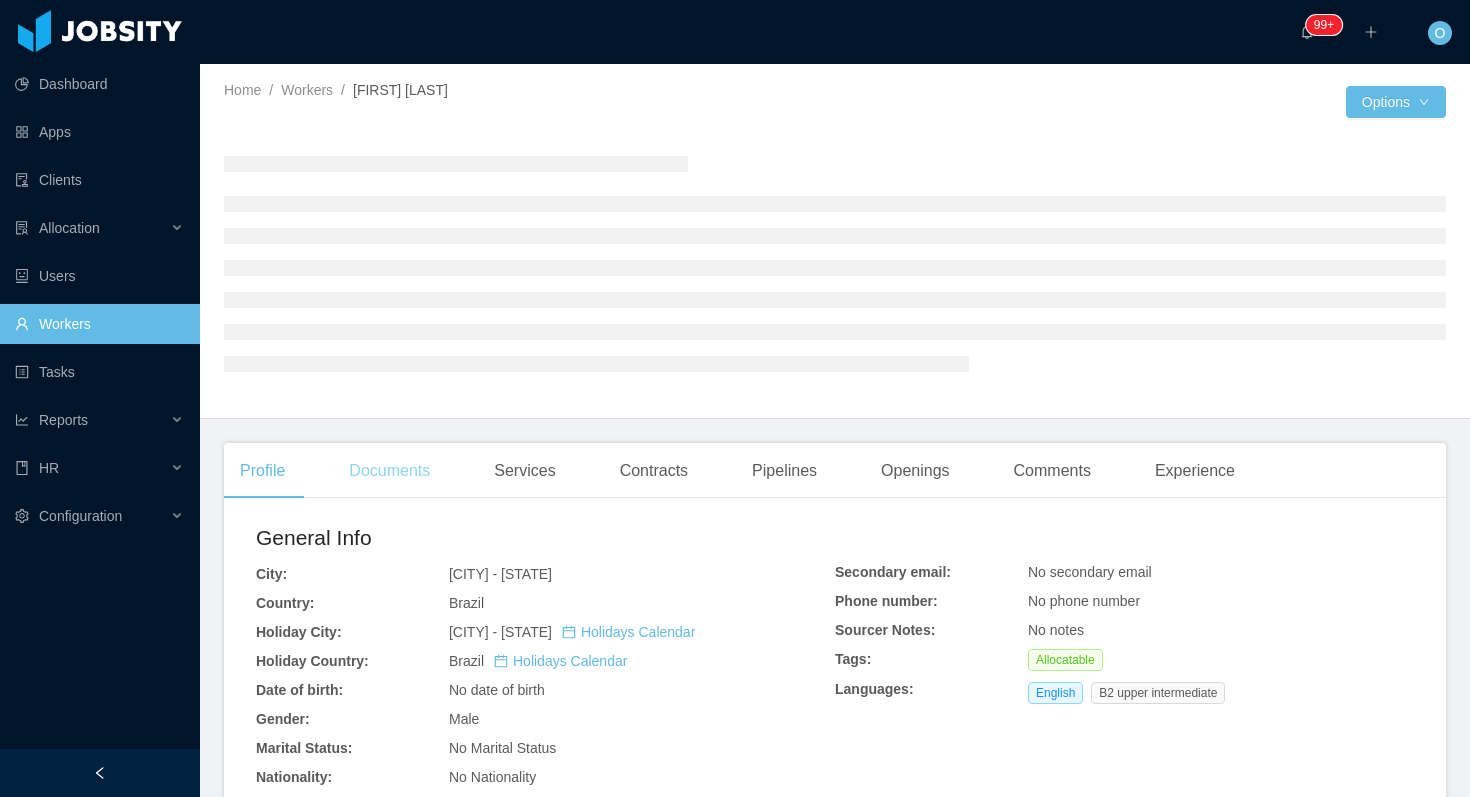 click on "Documents" at bounding box center [389, 471] 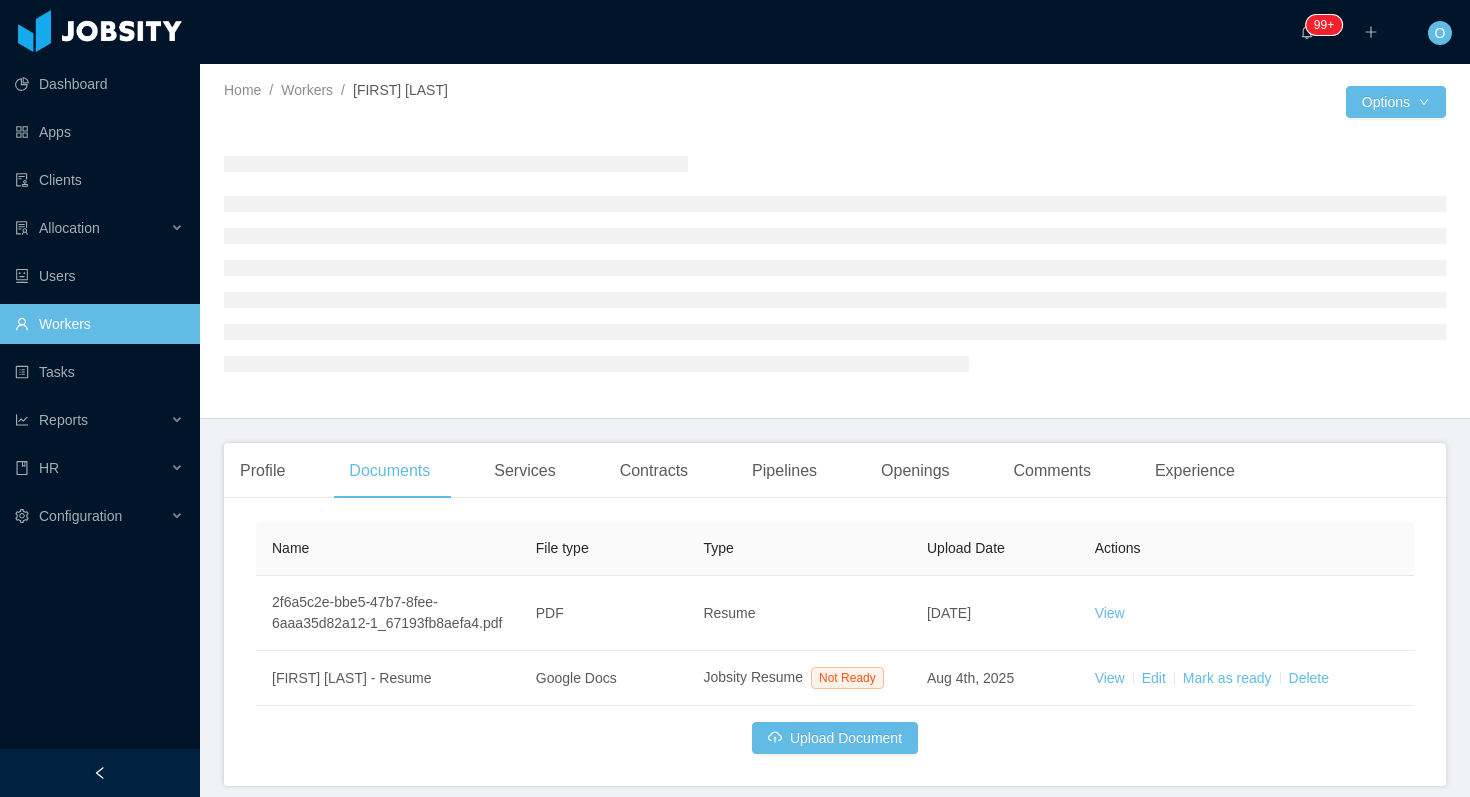 scroll, scrollTop: 124, scrollLeft: 0, axis: vertical 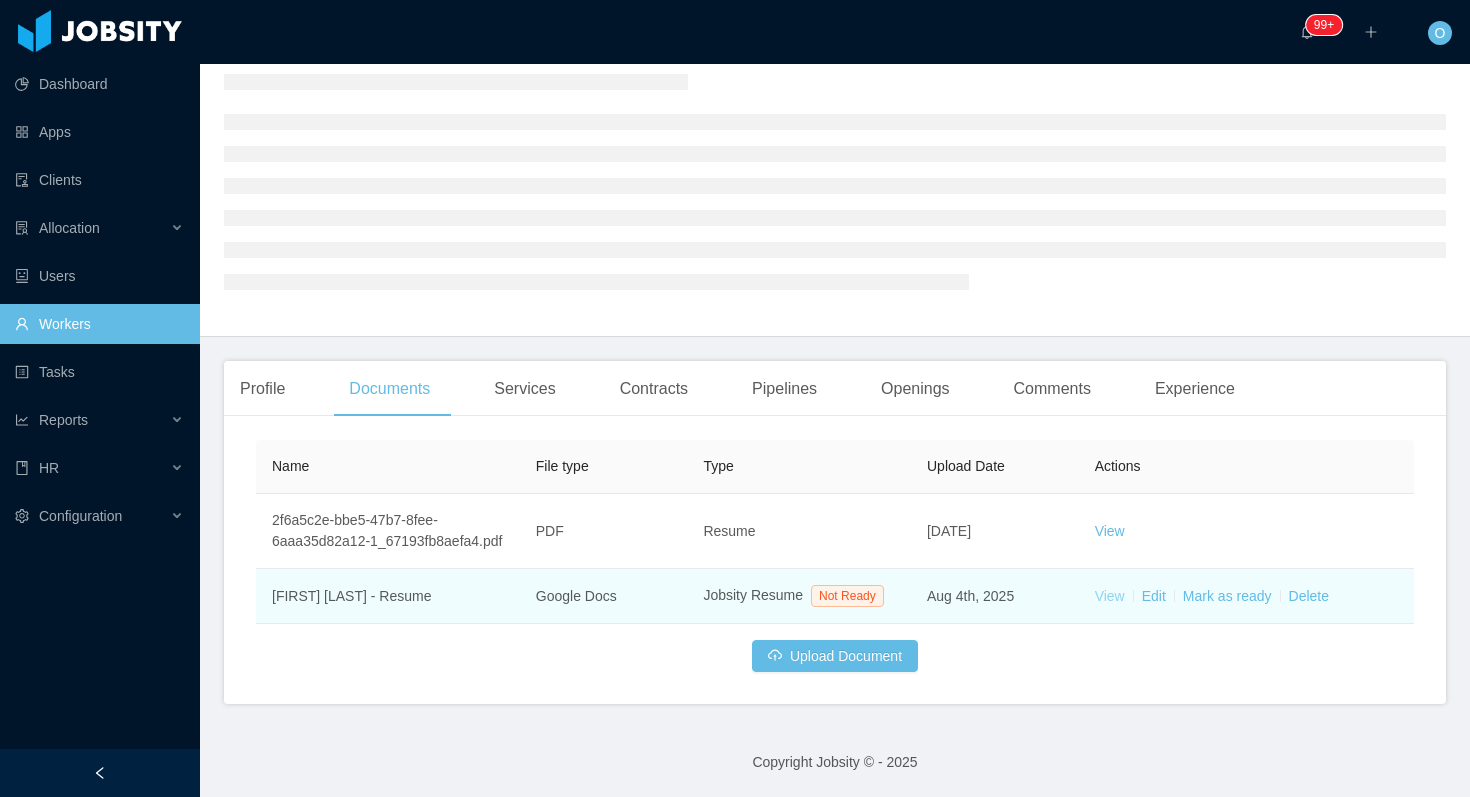 click on "View" at bounding box center (1110, 596) 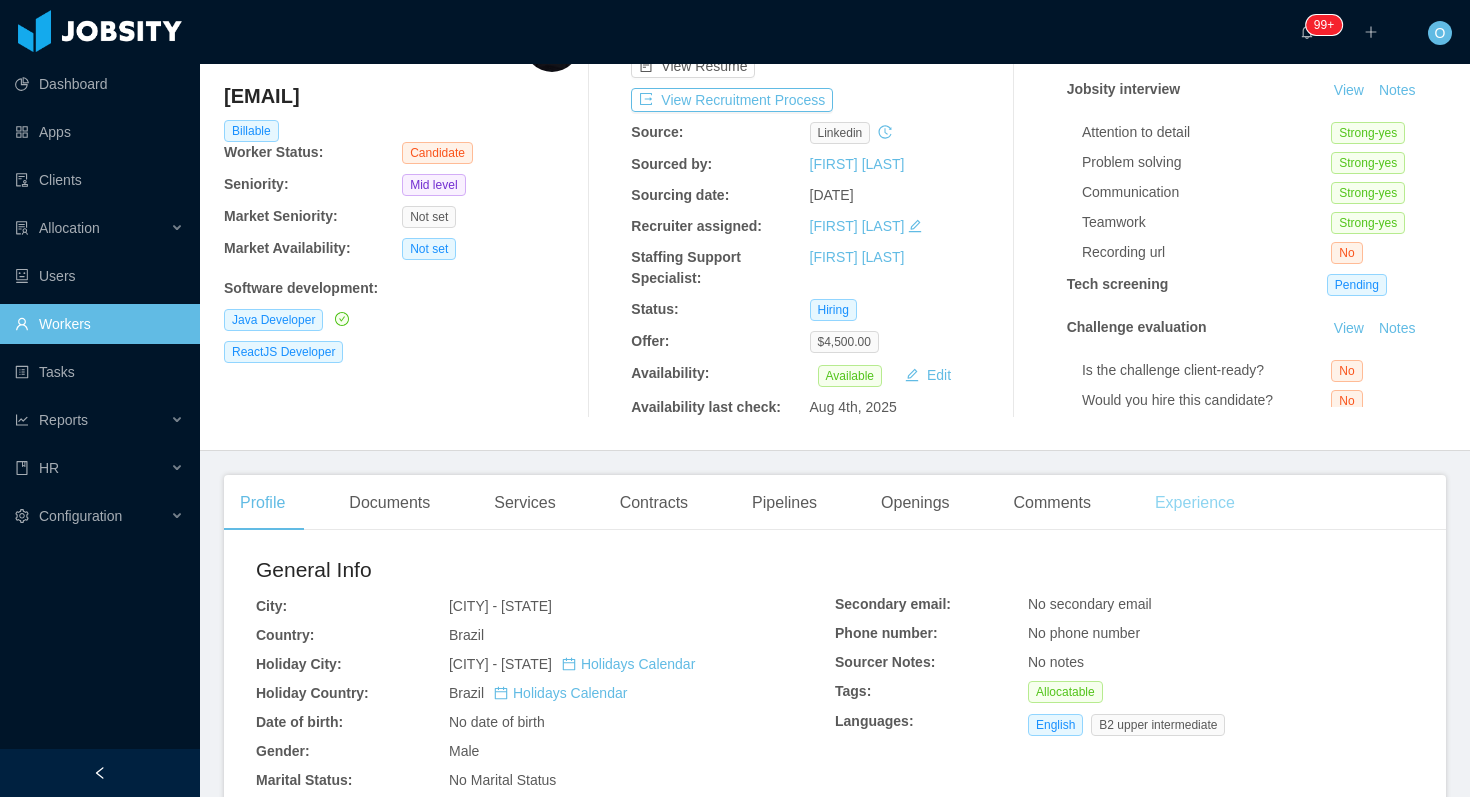 click on "Experience" at bounding box center [1195, 503] 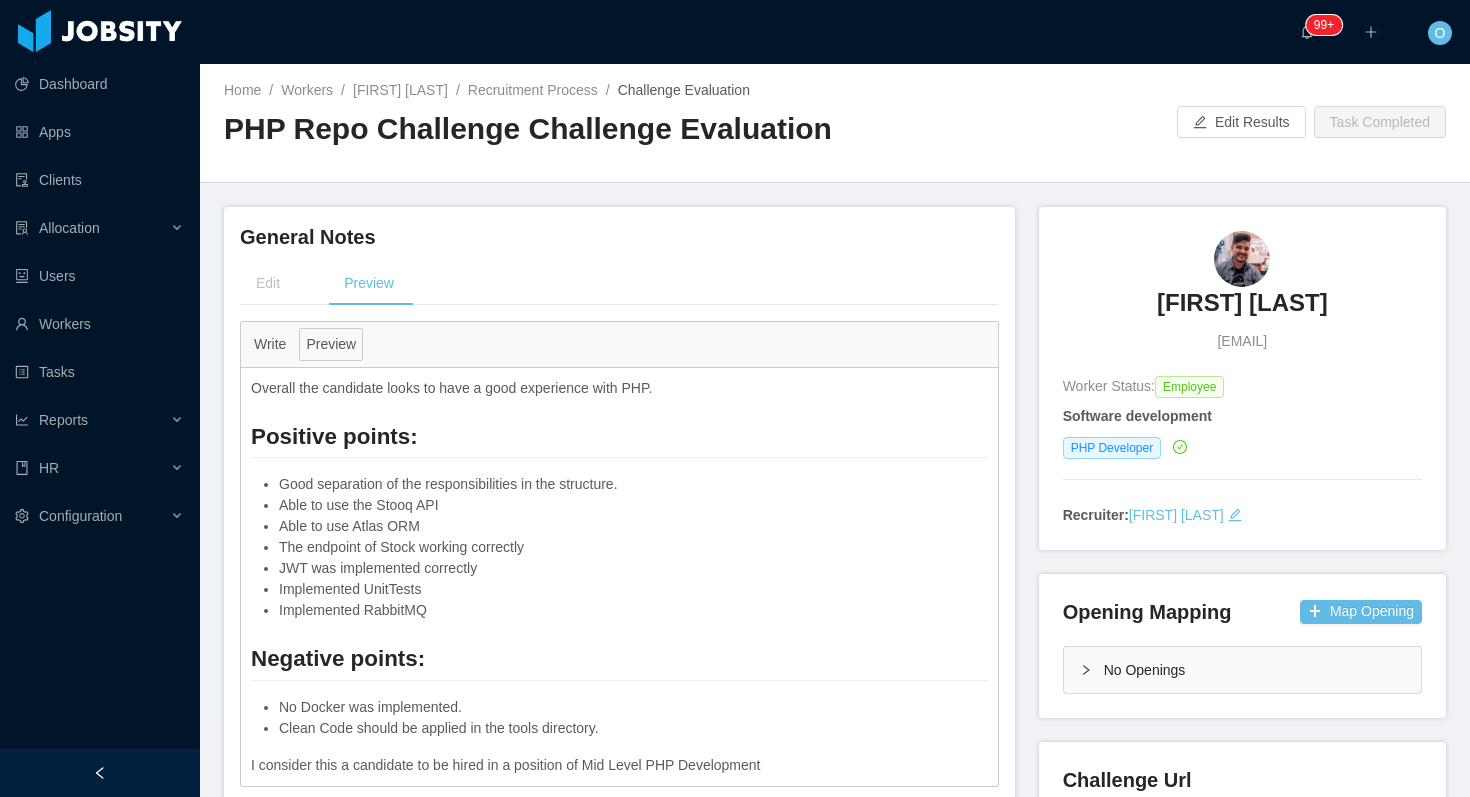 scroll, scrollTop: 0, scrollLeft: 0, axis: both 